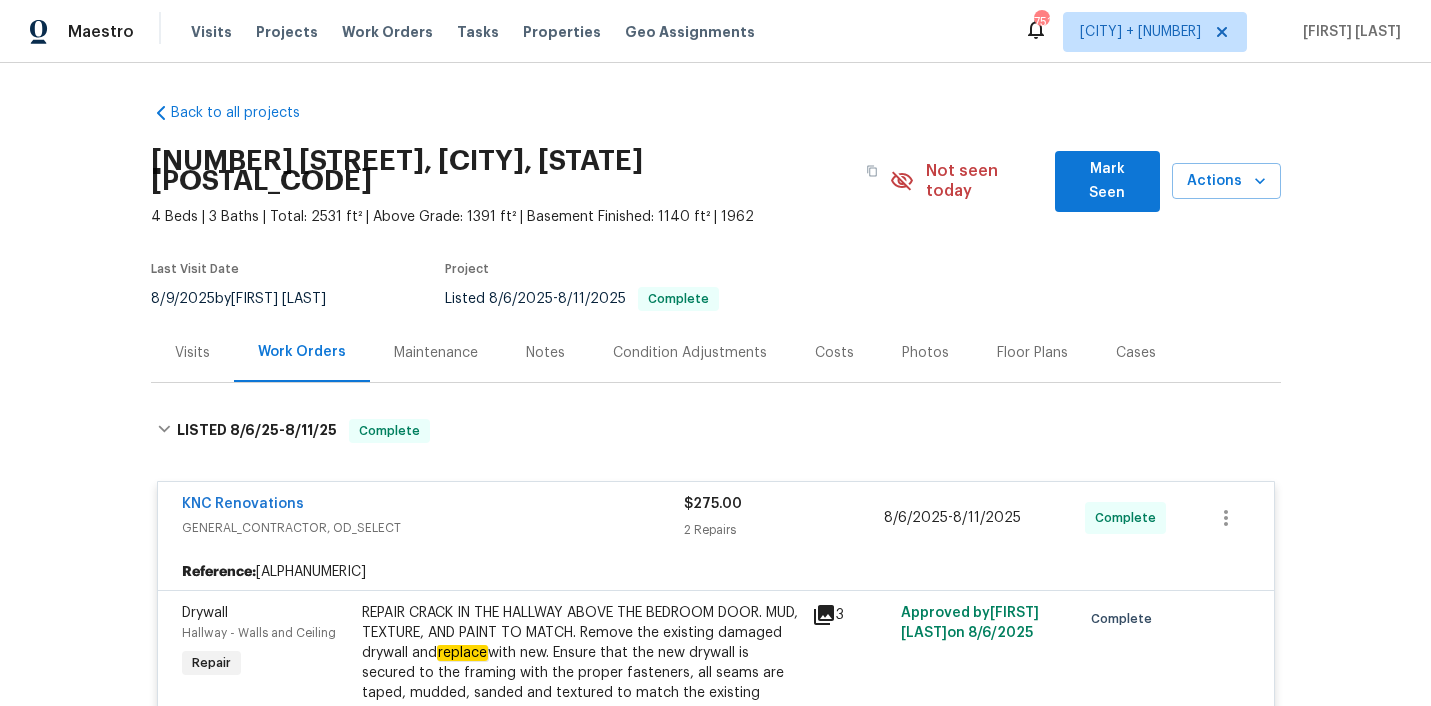 scroll, scrollTop: 0, scrollLeft: 0, axis: both 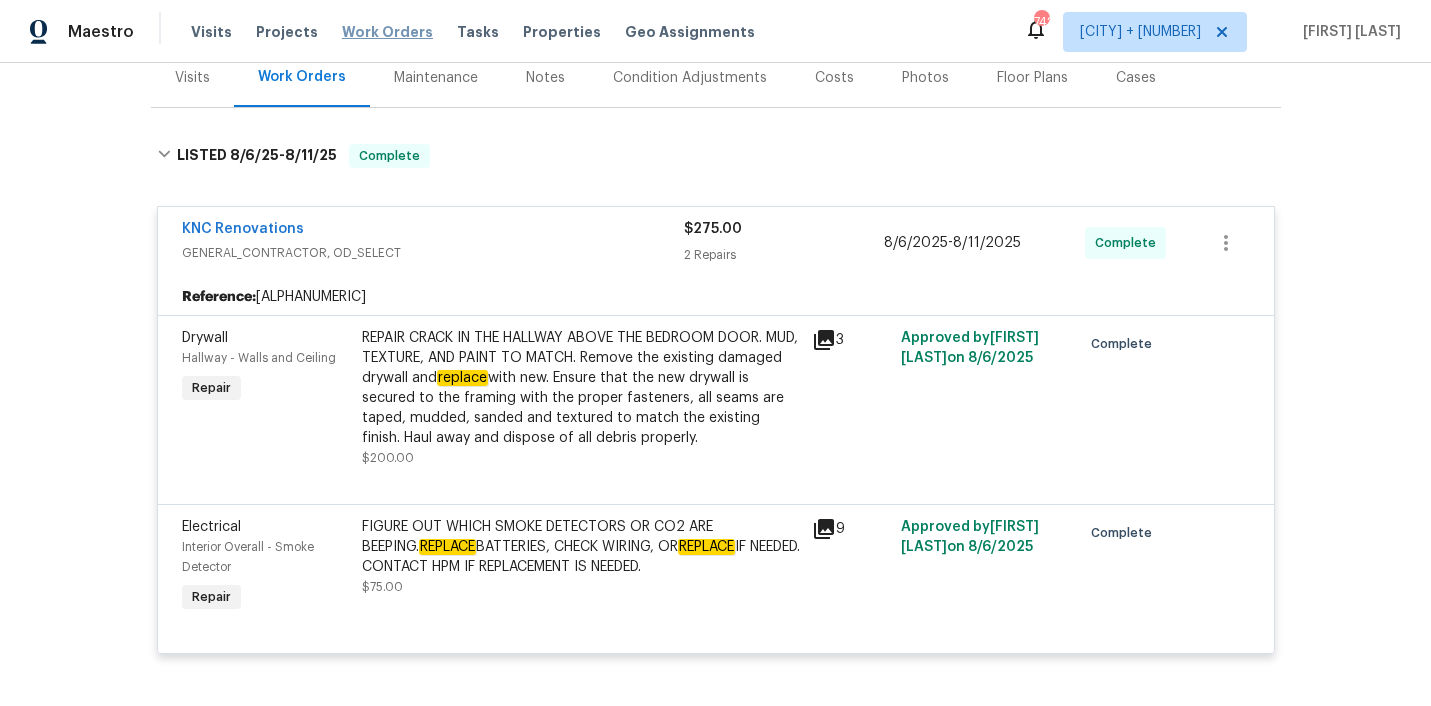 click on "Work Orders" at bounding box center [387, 32] 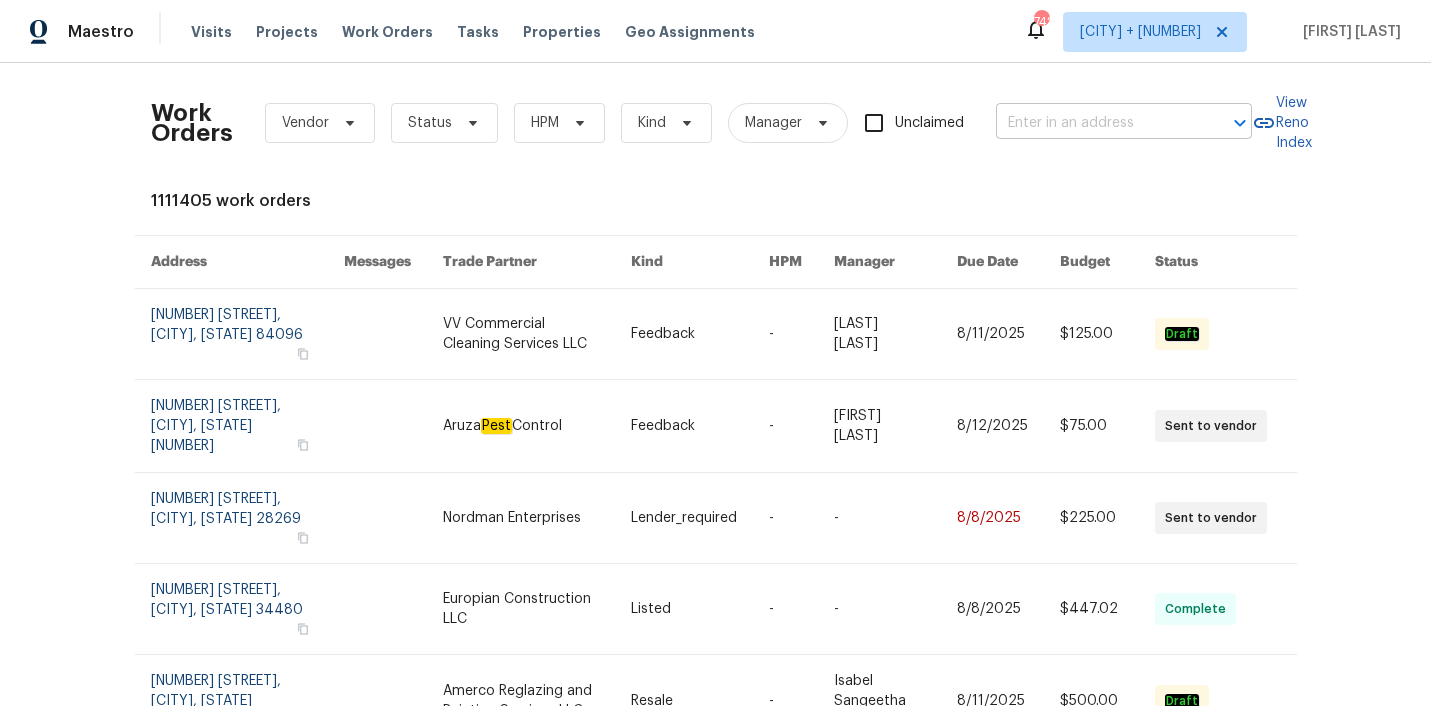 click at bounding box center [1096, 123] 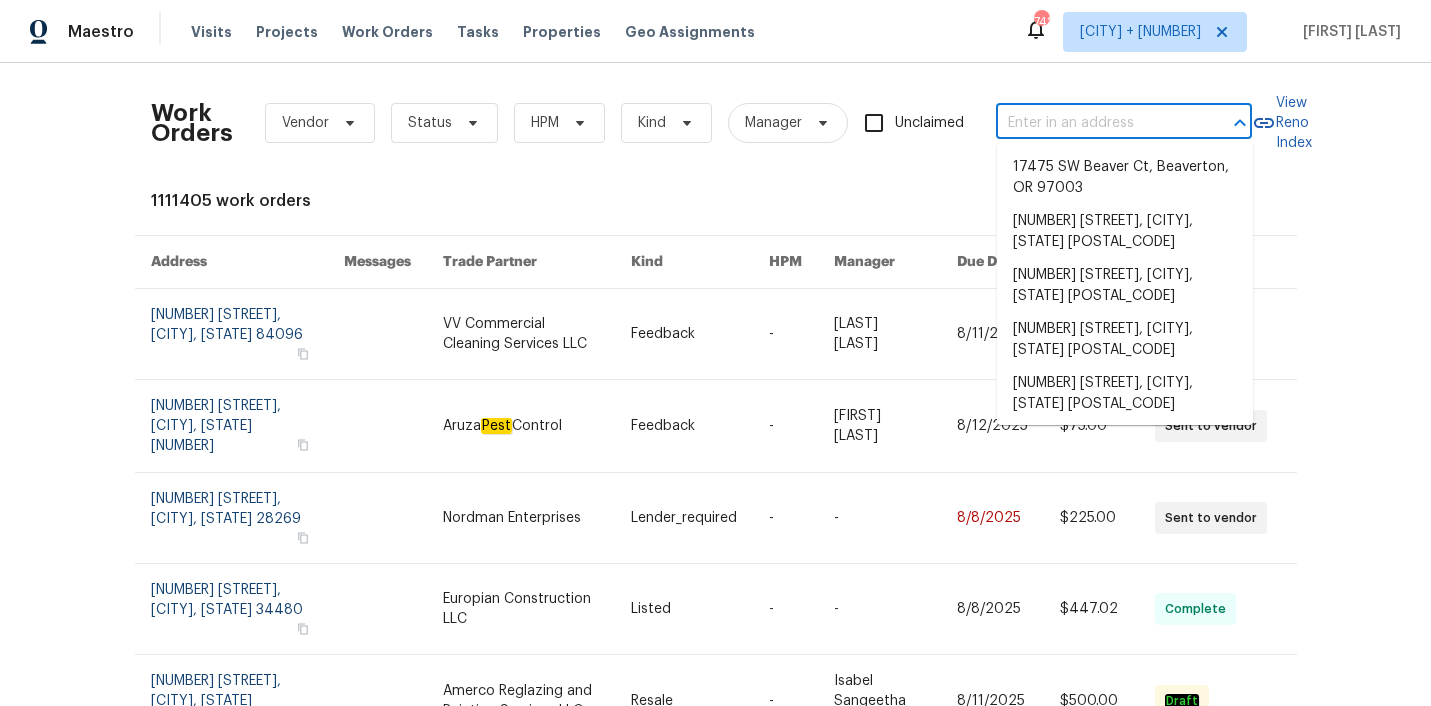 paste on "[NUMBER] [STREET], [CITY], [STATE] [POSTAL_CODE]" 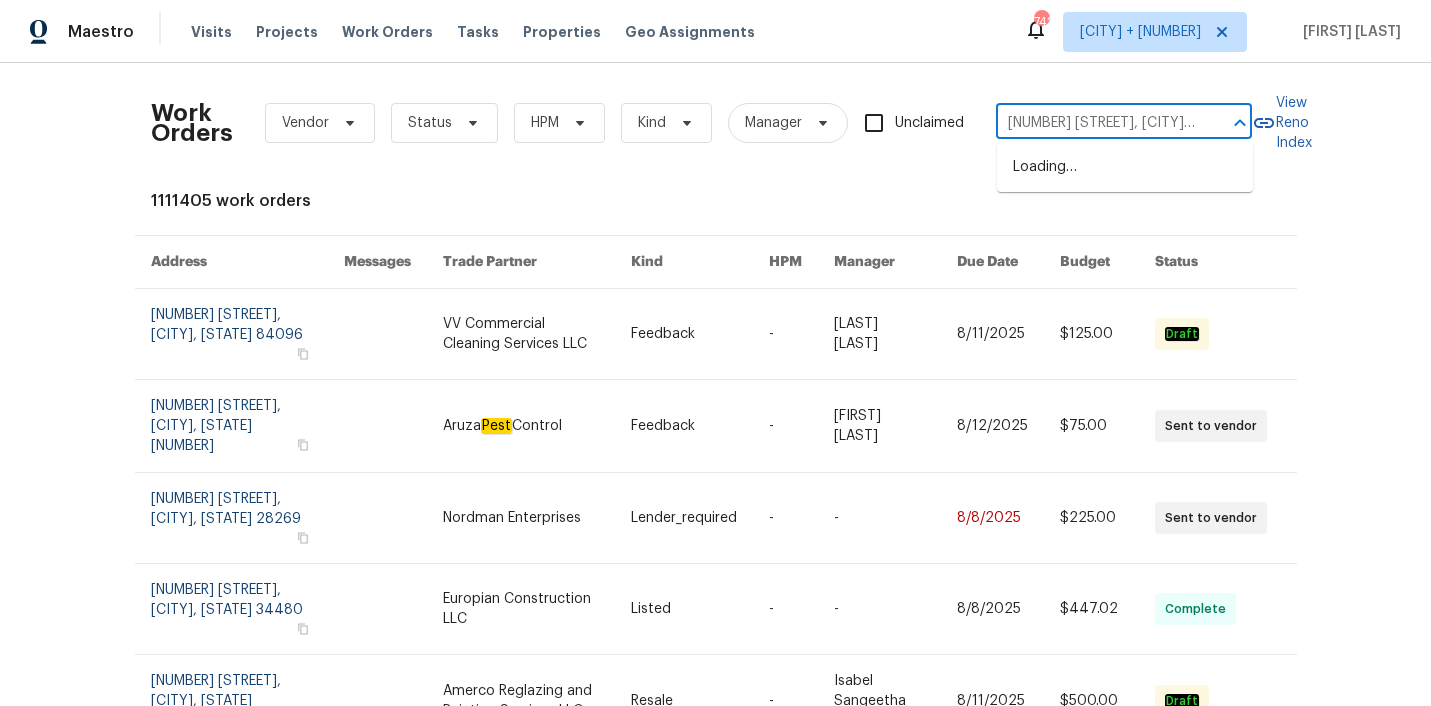 scroll, scrollTop: 0, scrollLeft: 63, axis: horizontal 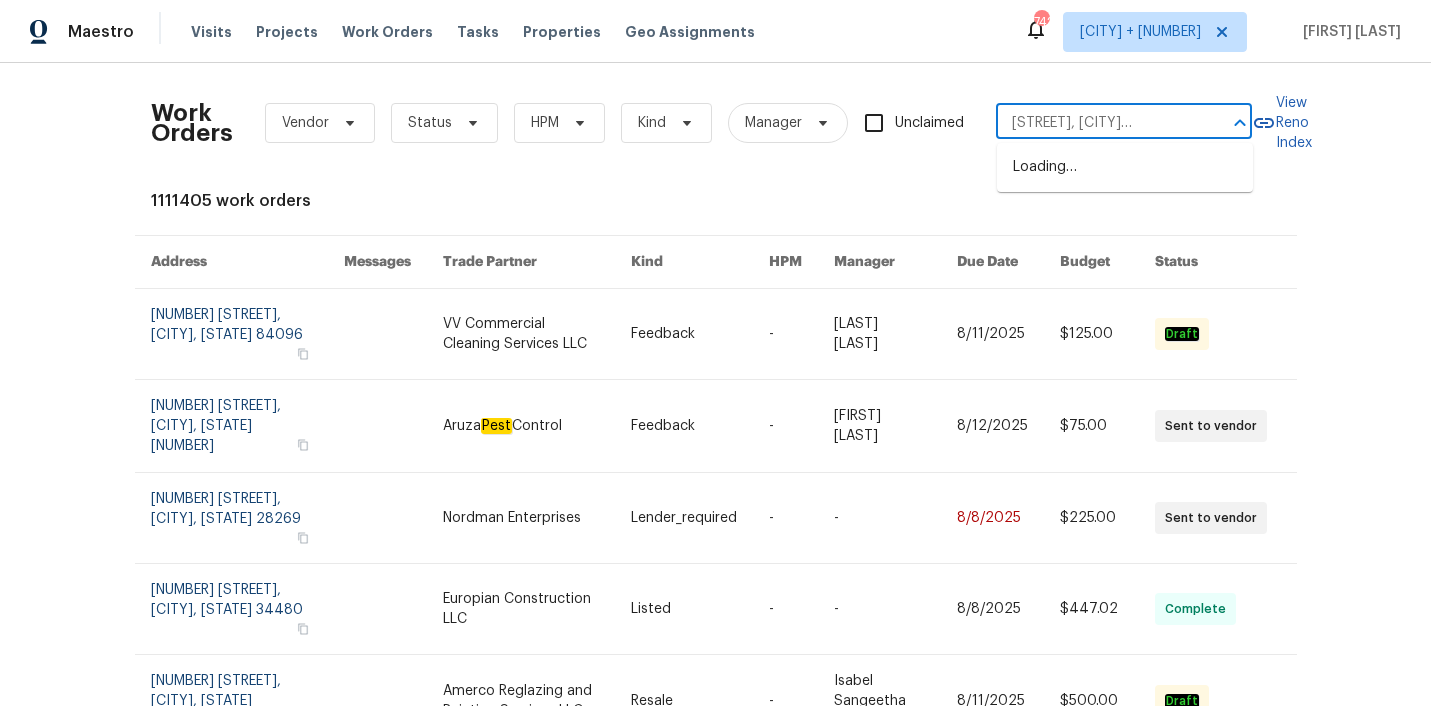 type on "[NUMBER] [STREET], [CITY], [STATE] [POSTAL_CODE]" 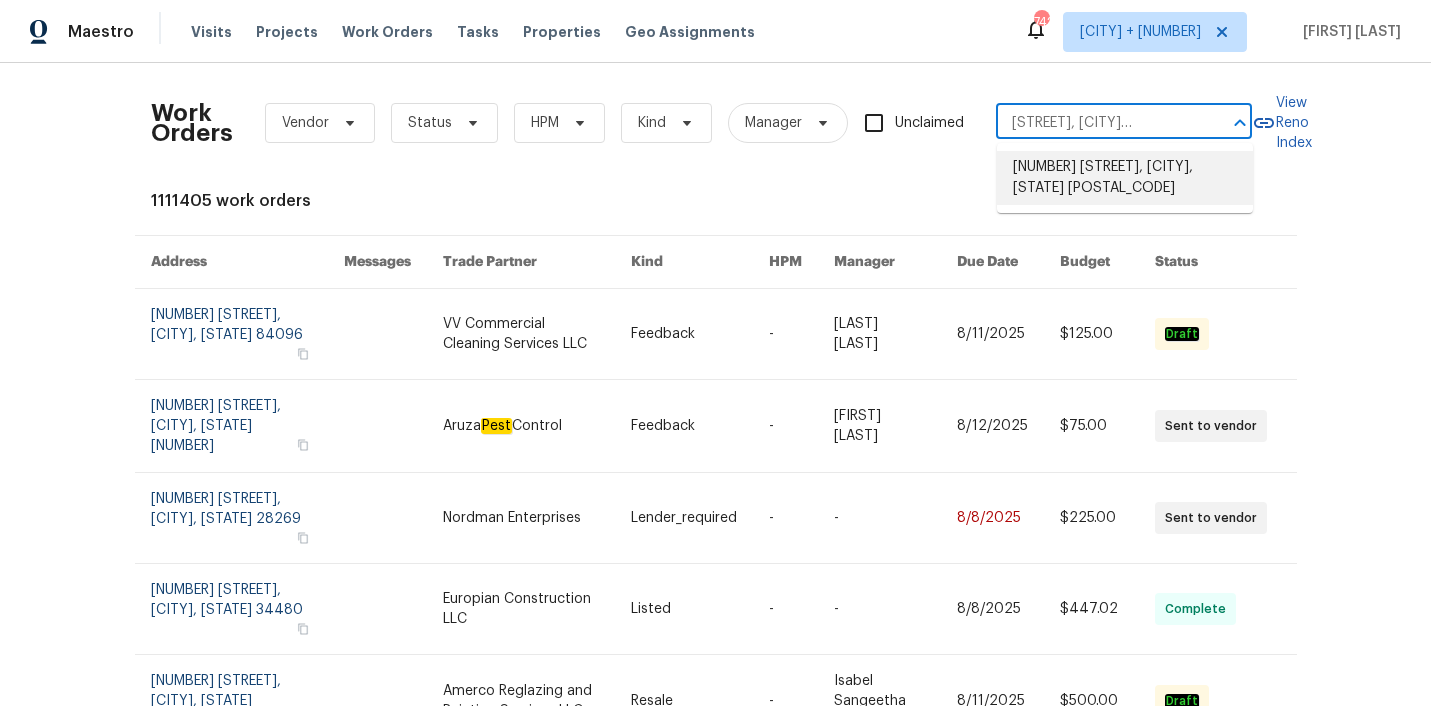 click on "[NUMBER] [STREET], [CITY], [STATE] [POSTAL_CODE]" at bounding box center (1125, 178) 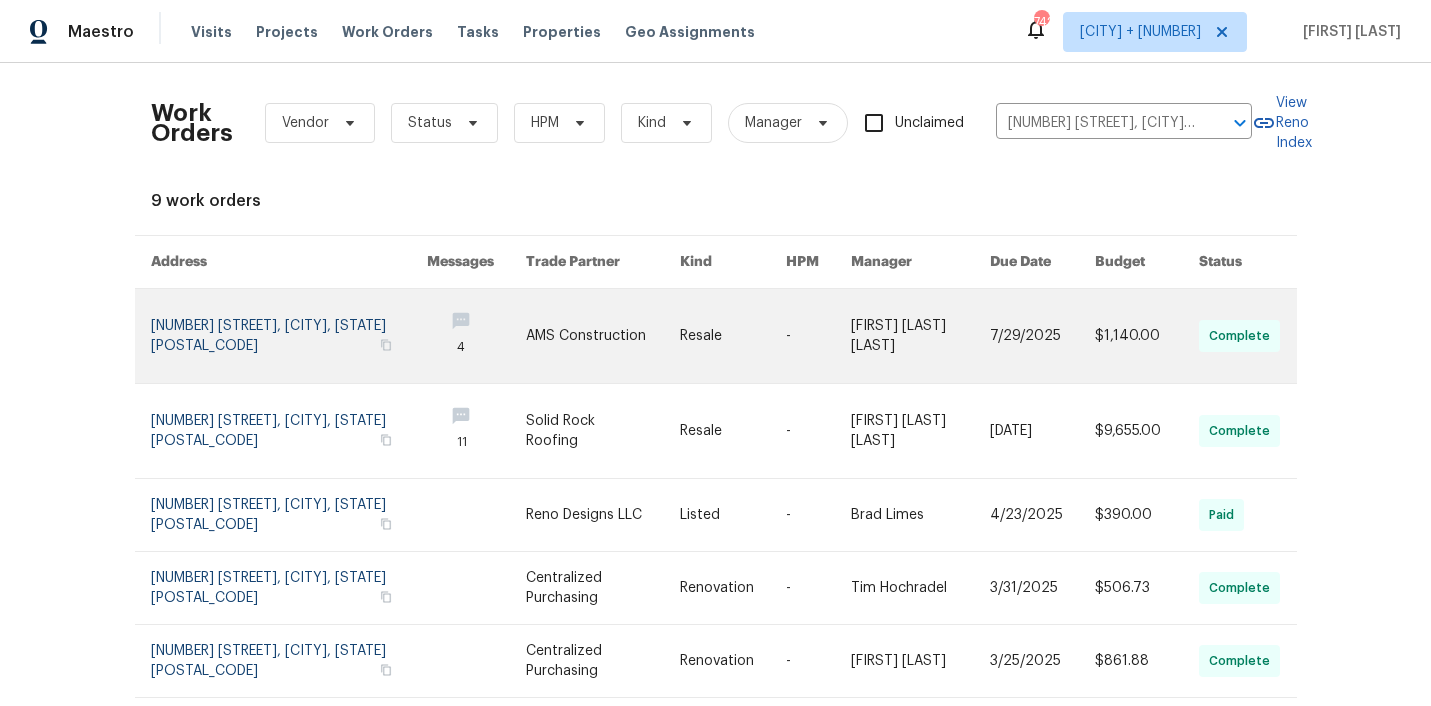click at bounding box center [603, 336] 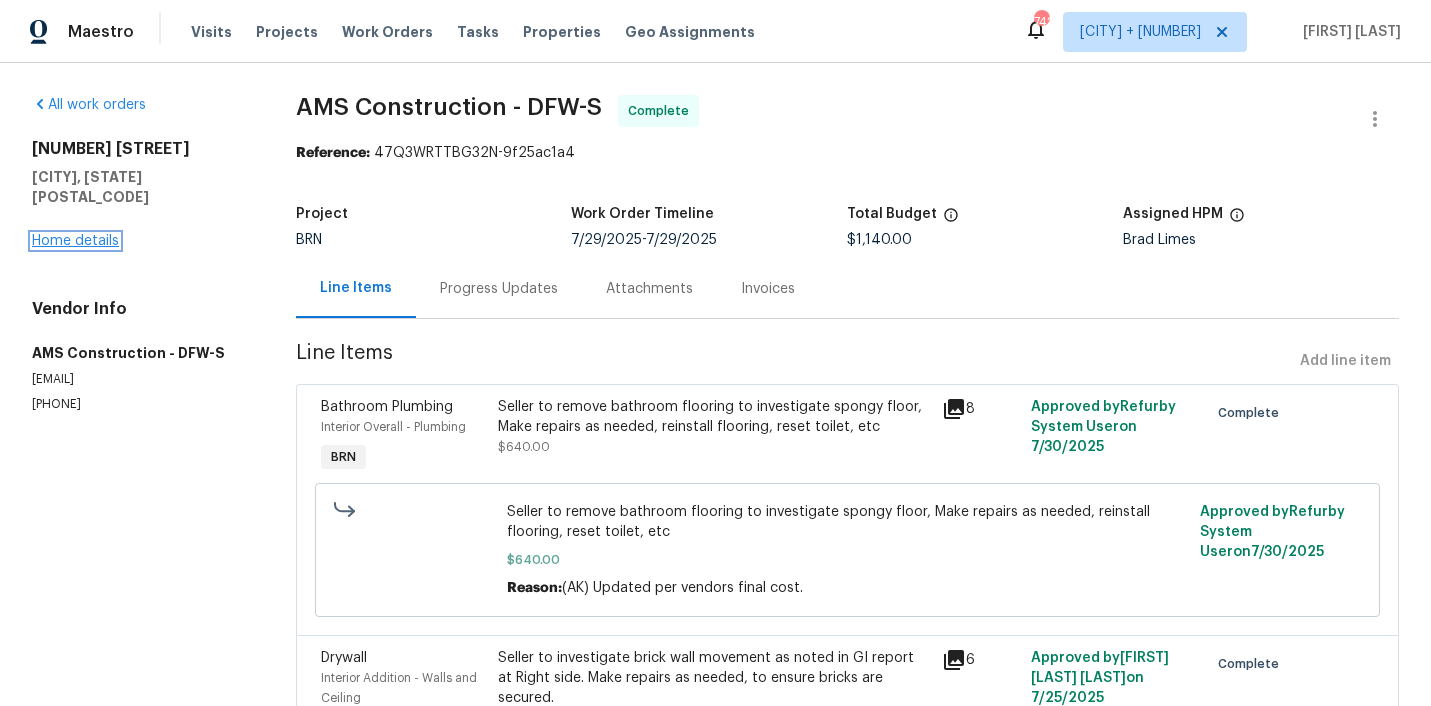 click on "Home details" at bounding box center [75, 241] 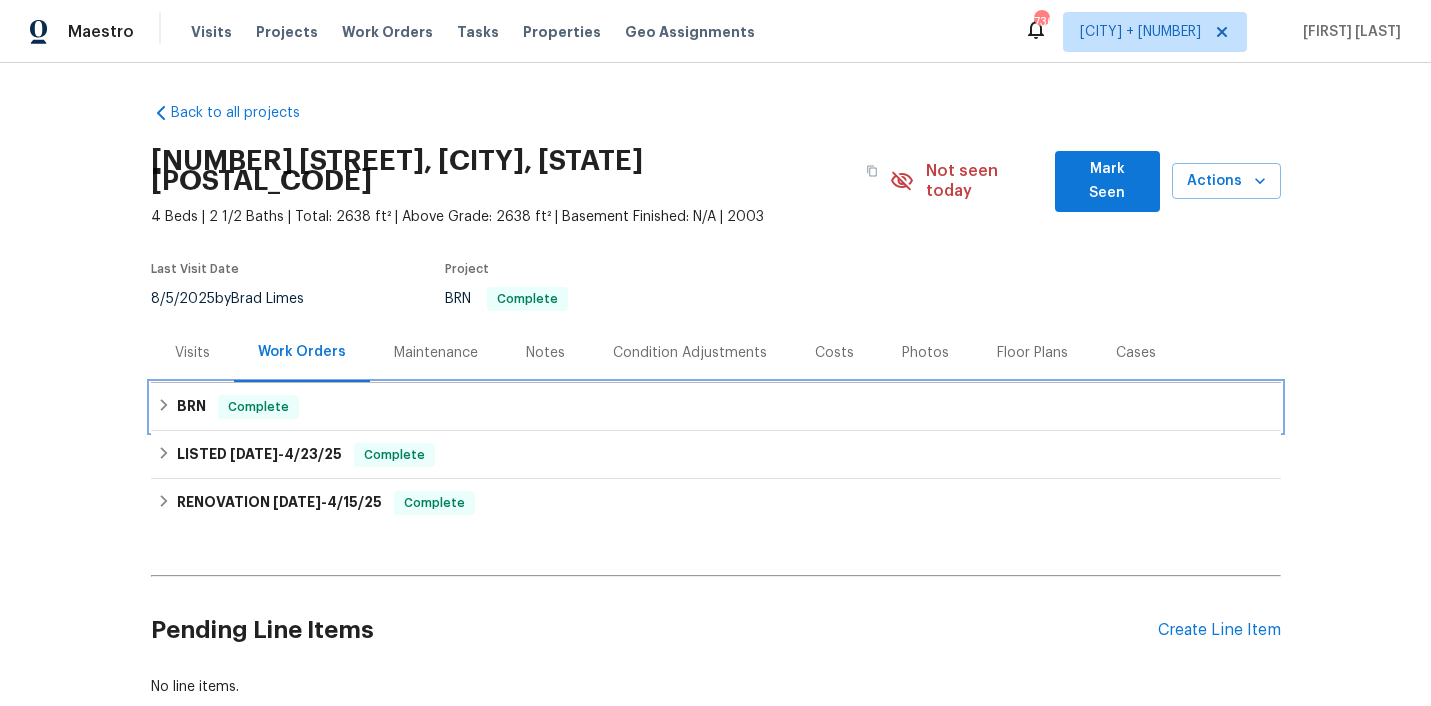 click on "BRN   Complete" at bounding box center (716, 407) 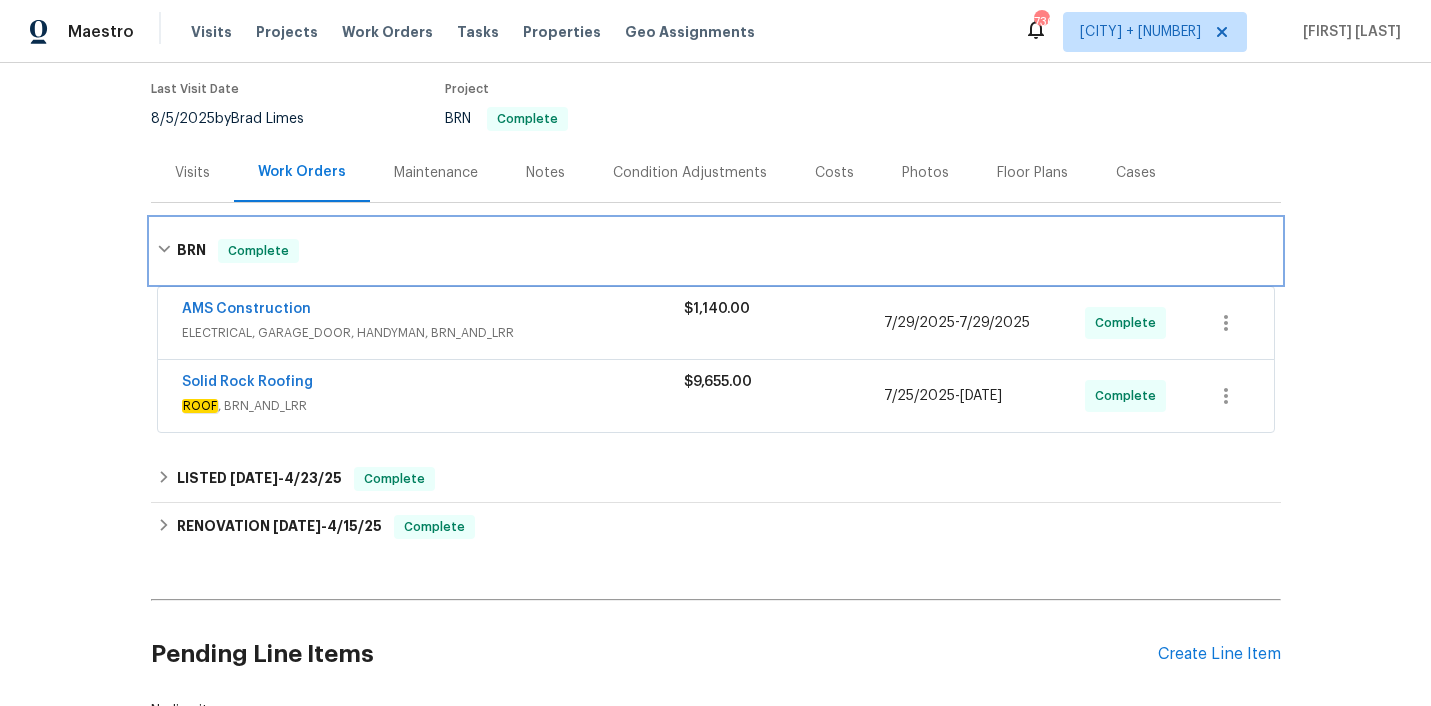 scroll, scrollTop: 181, scrollLeft: 0, axis: vertical 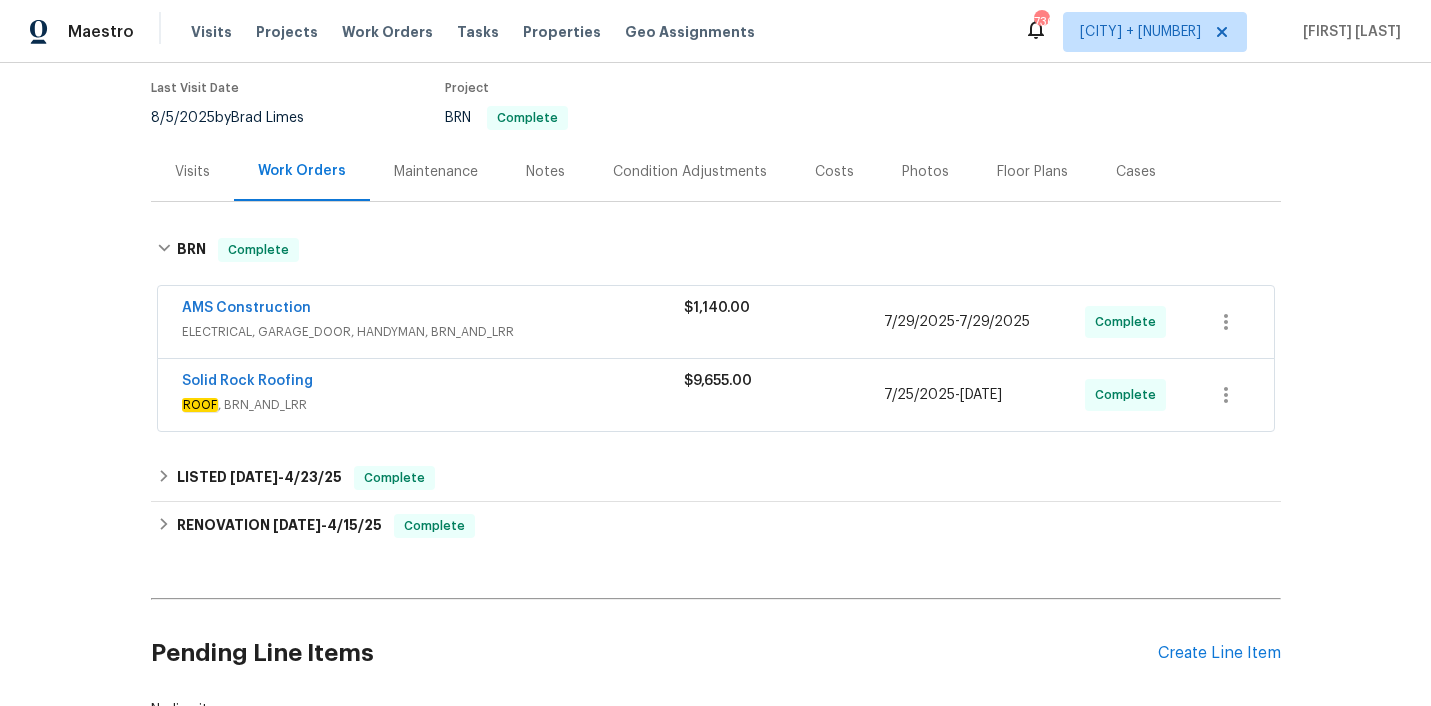 click on "ELECTRICAL, GARAGE_DOOR, HANDYMAN, BRN_AND_LRR" at bounding box center [433, 332] 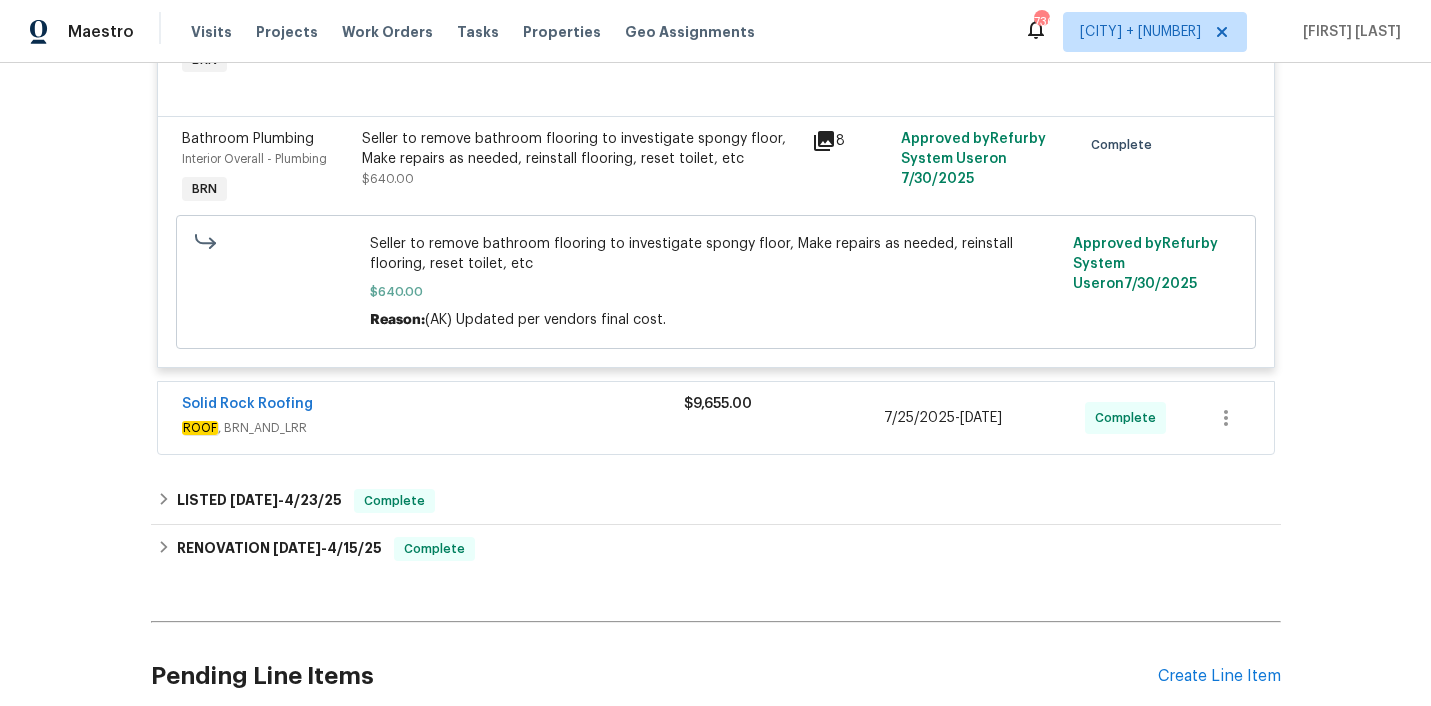 scroll, scrollTop: 645, scrollLeft: 0, axis: vertical 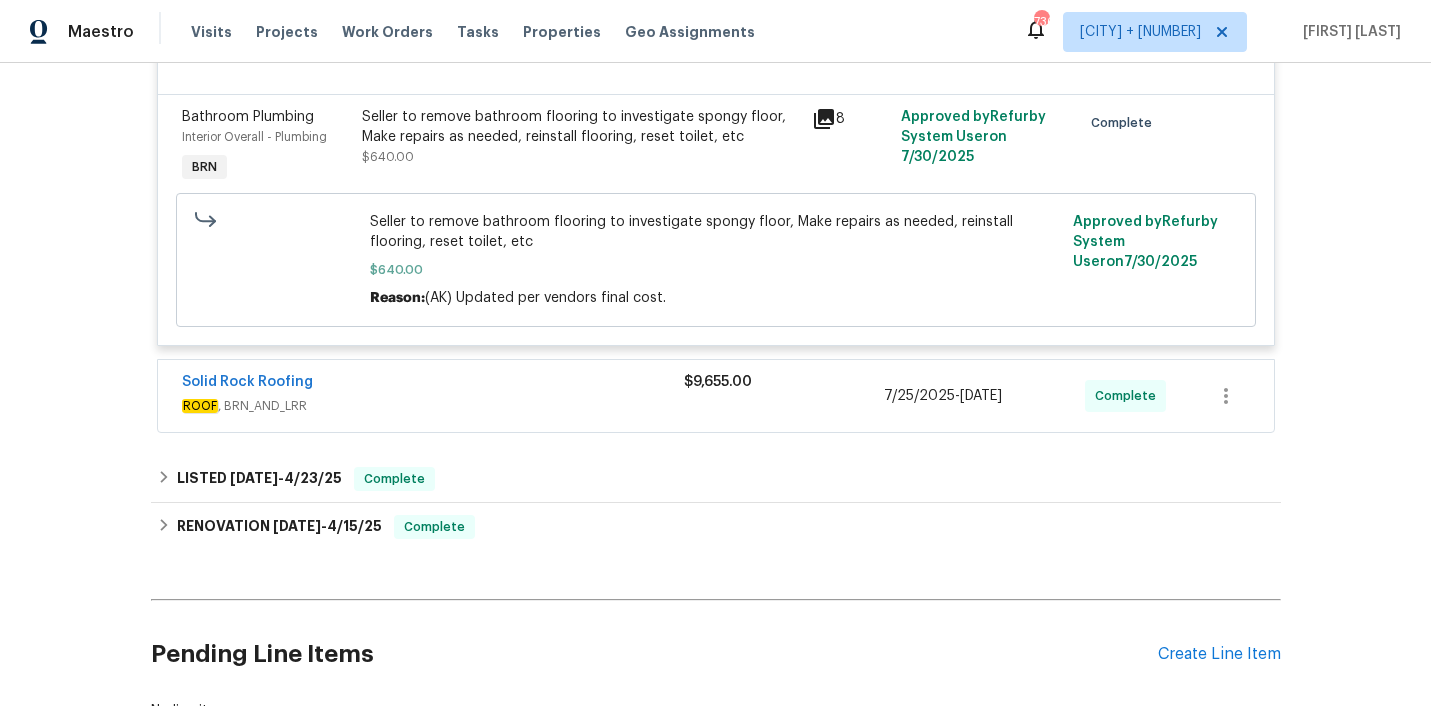 click on "ROOF , BRN_AND_LRR" at bounding box center [433, 406] 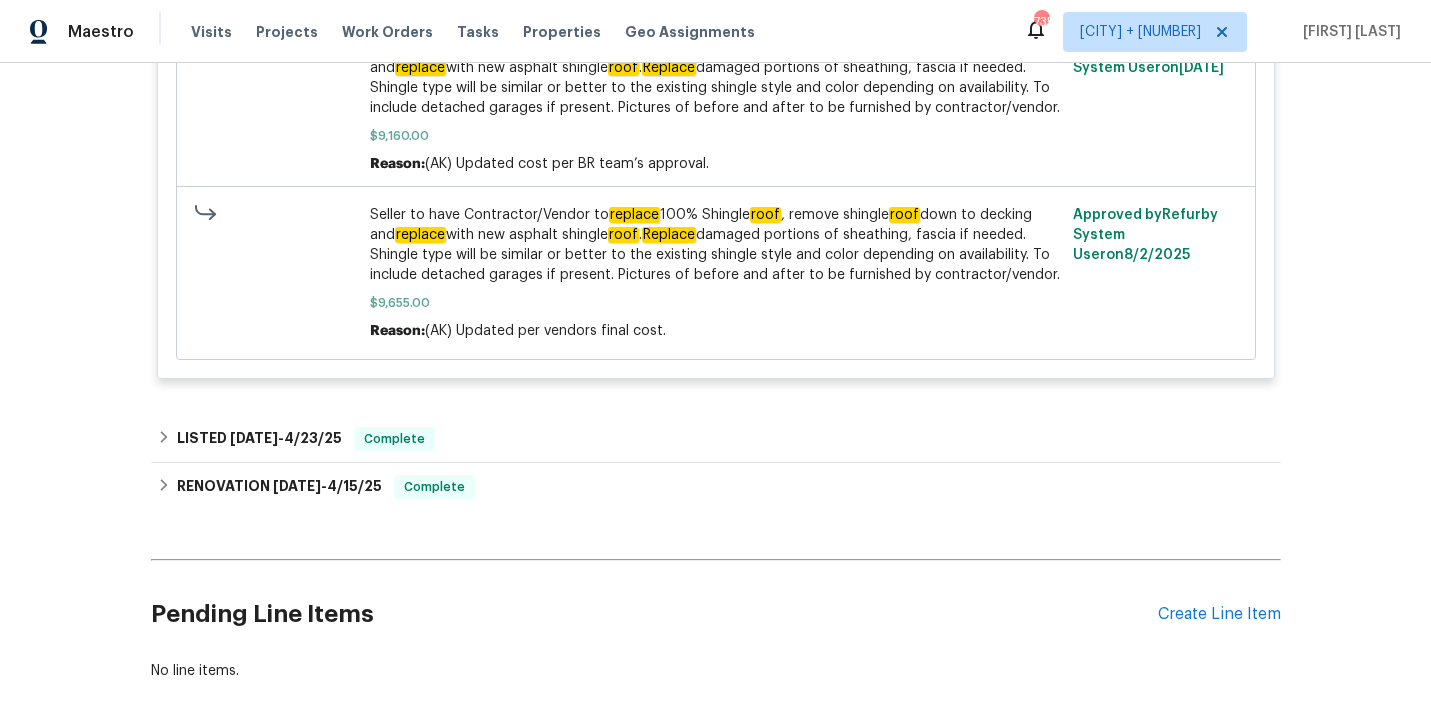scroll, scrollTop: 1309, scrollLeft: 0, axis: vertical 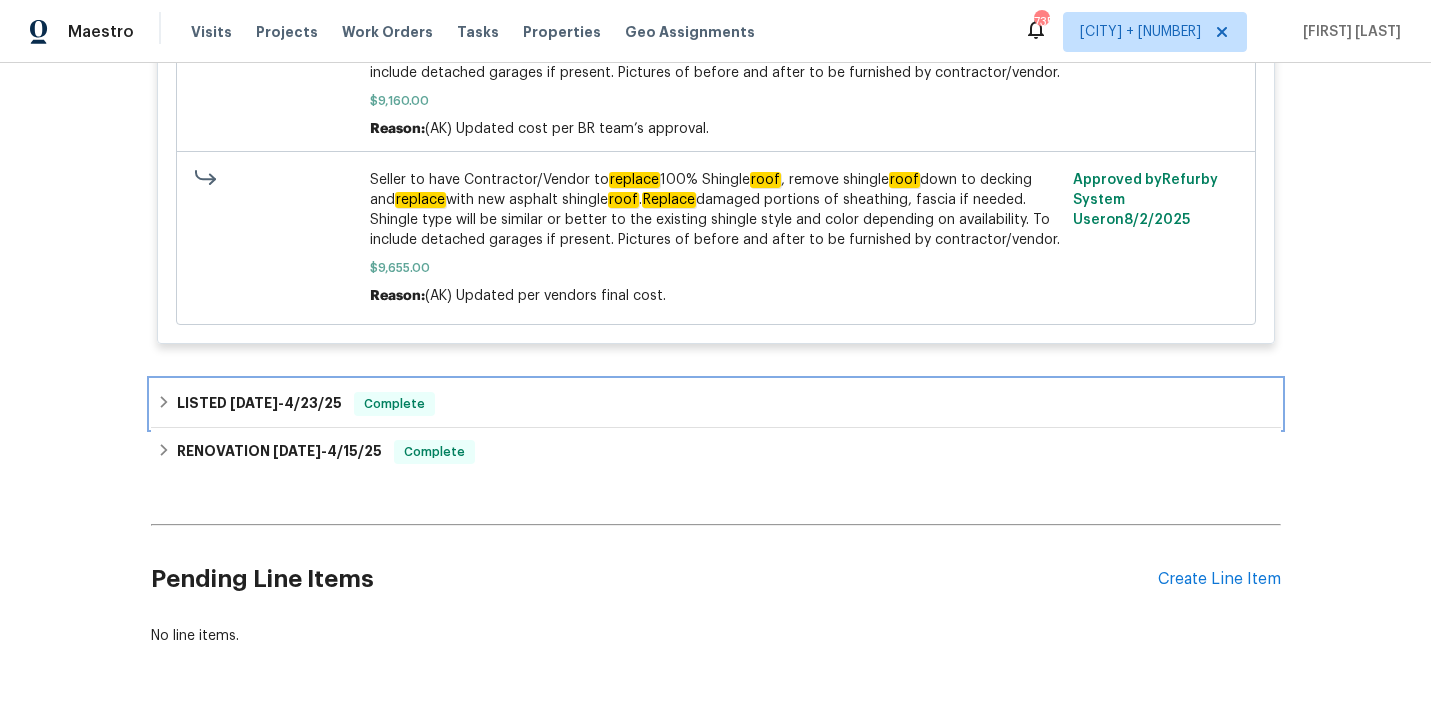 click on "LISTED [DATE] - [DATE] Complete" at bounding box center (716, 404) 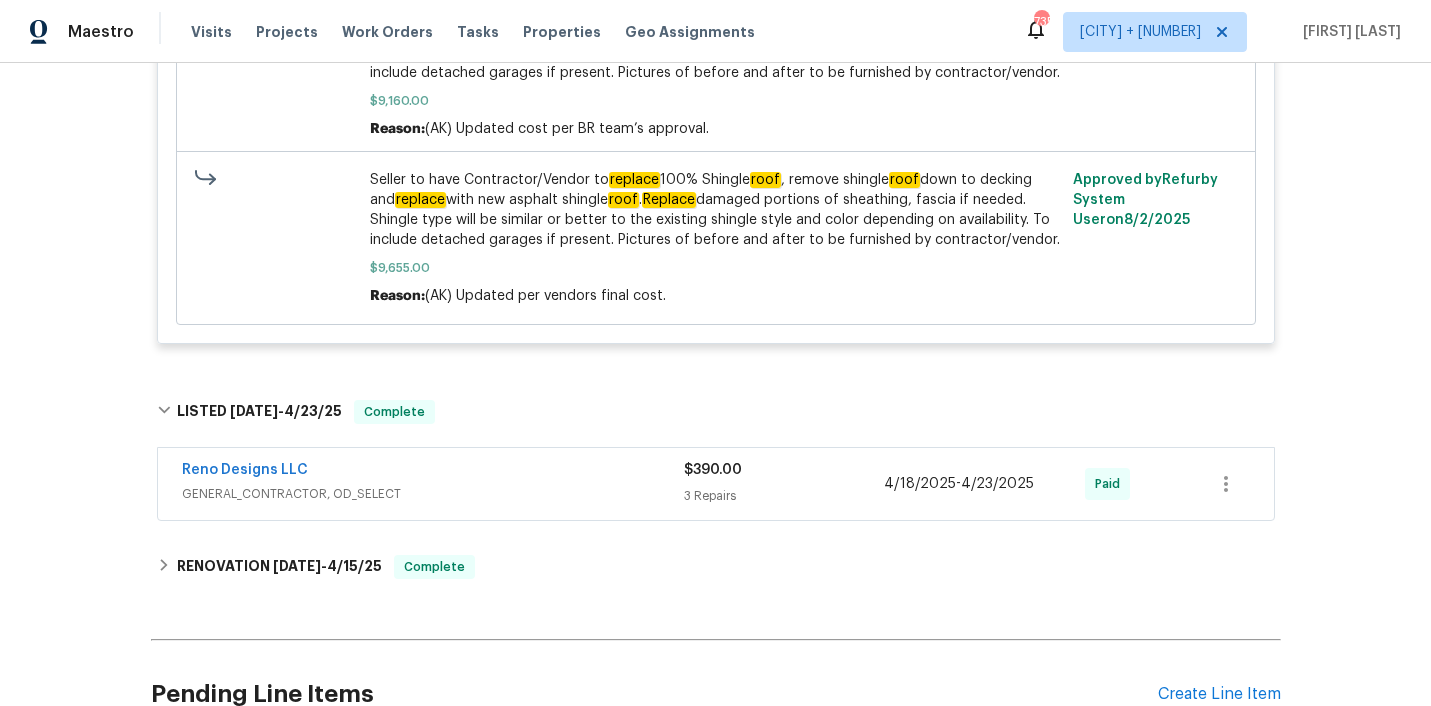 click on "Reno Designs LLC" at bounding box center (433, 472) 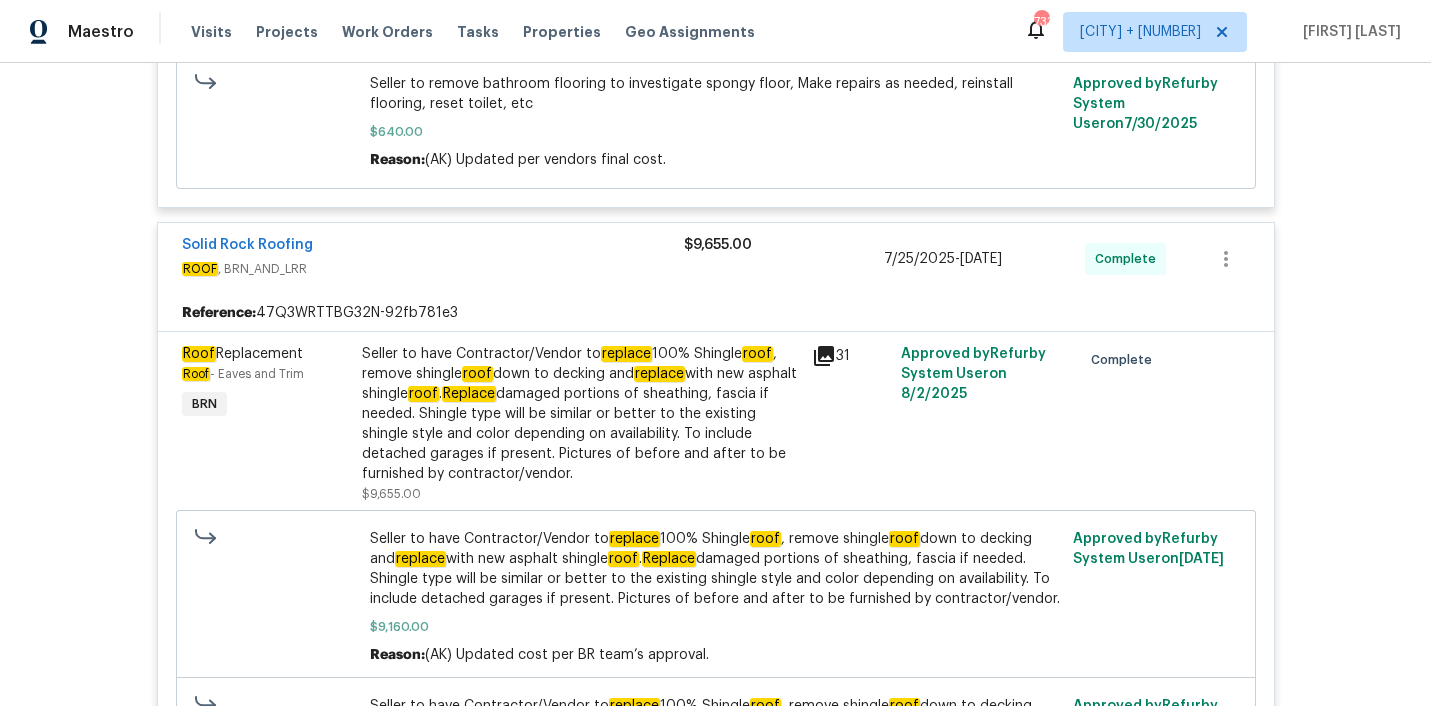 scroll, scrollTop: 786, scrollLeft: 0, axis: vertical 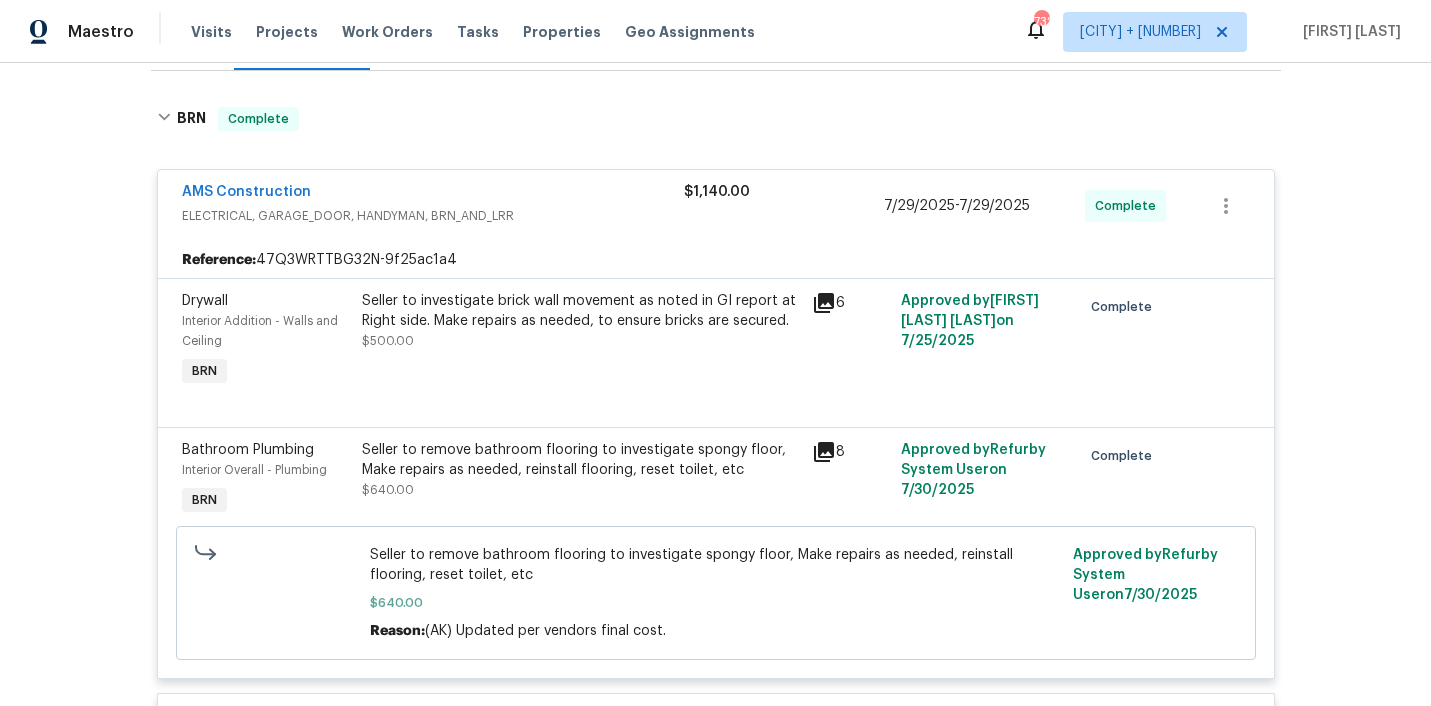 click on "Seller  to investigate brick wall movement as noted in GI report at Right side. Make repairs as needed, to ensure bricks are secured." at bounding box center (581, 311) 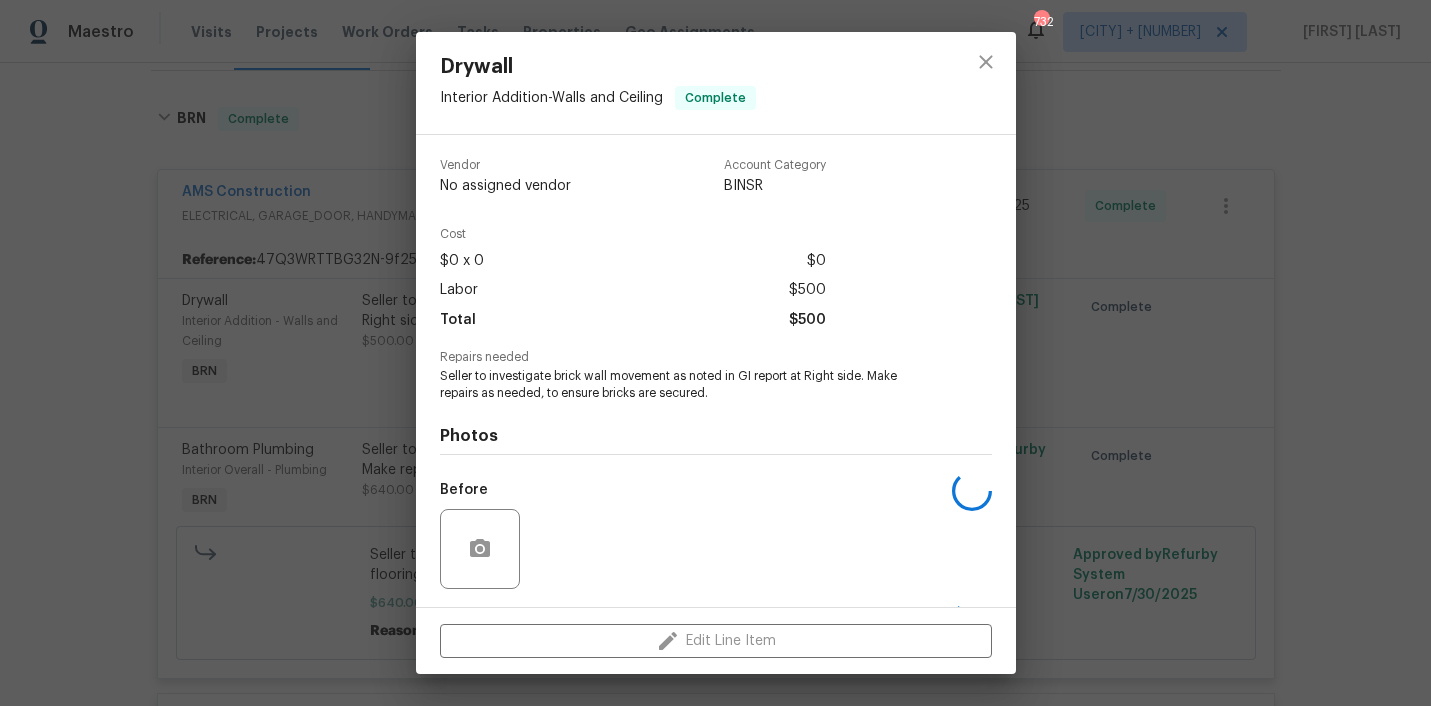 scroll, scrollTop: 132, scrollLeft: 0, axis: vertical 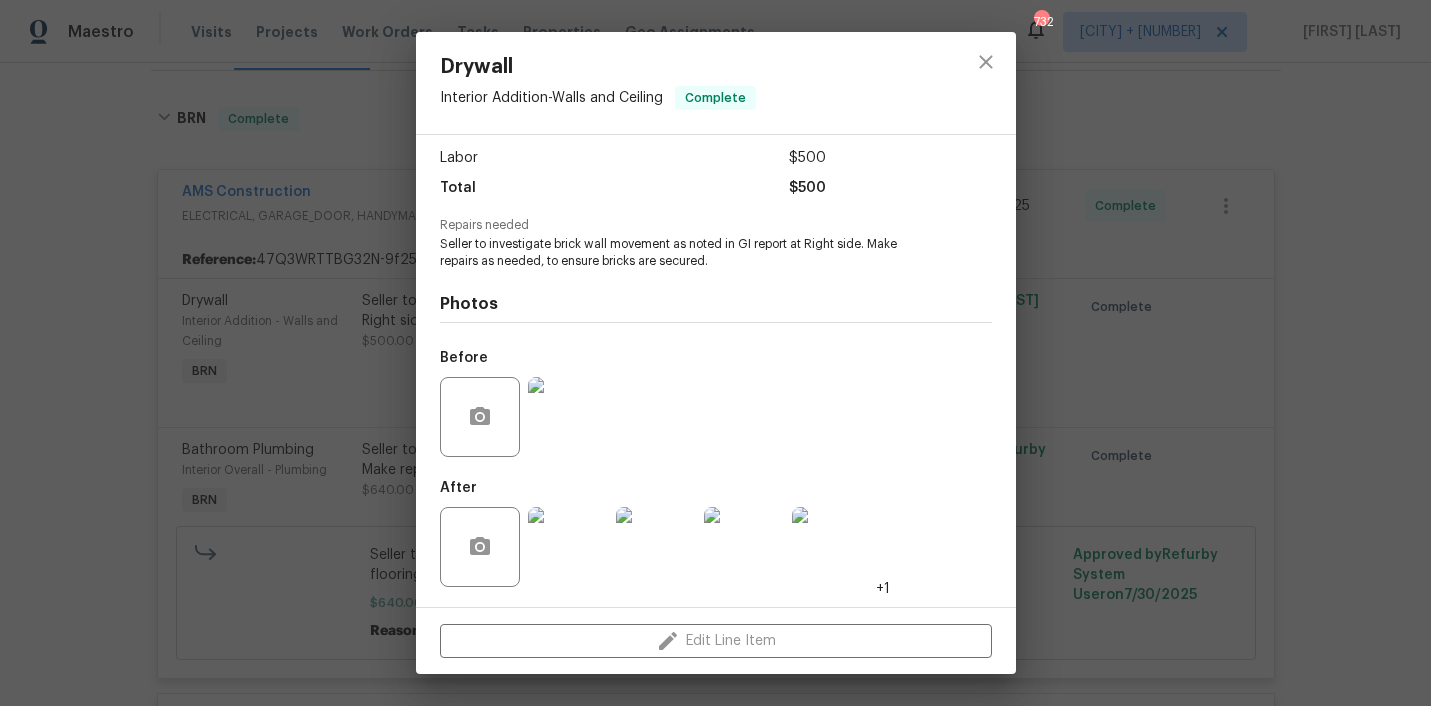click at bounding box center (568, 547) 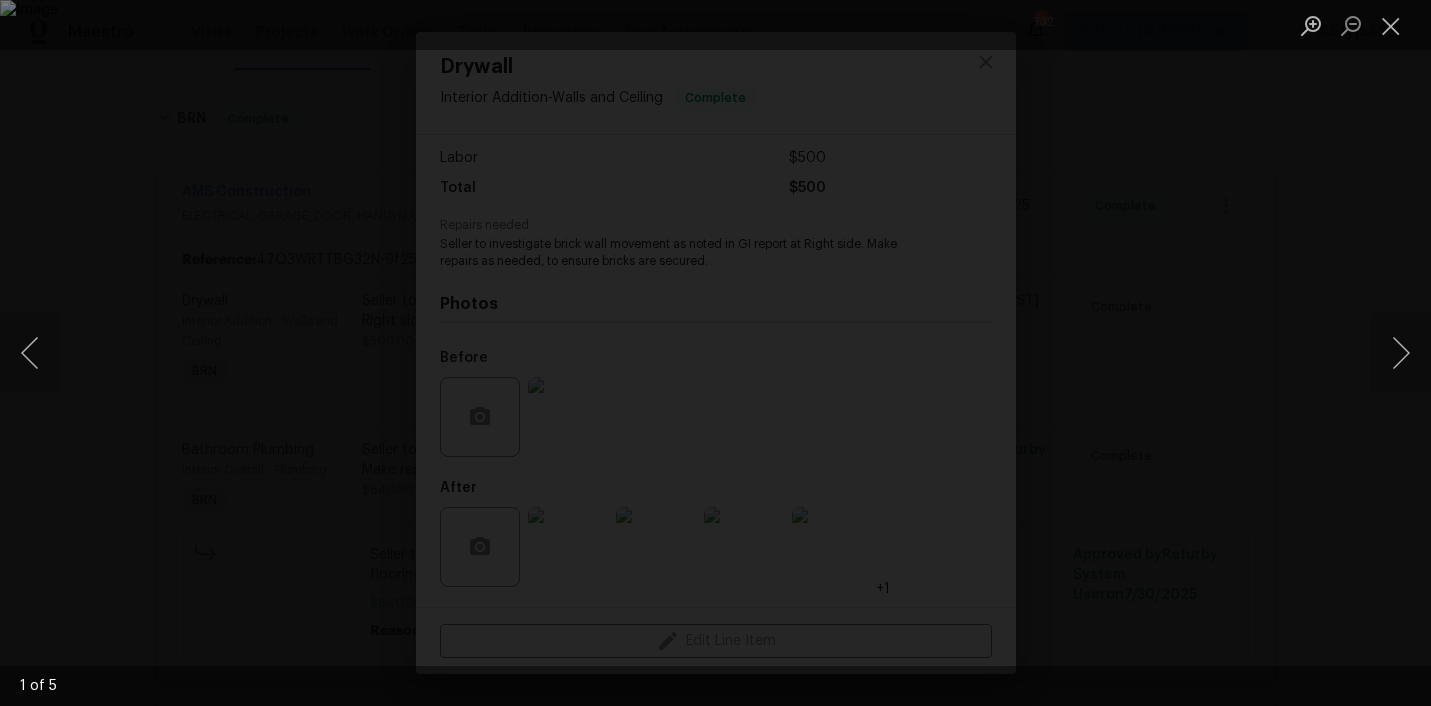 click at bounding box center (715, 353) 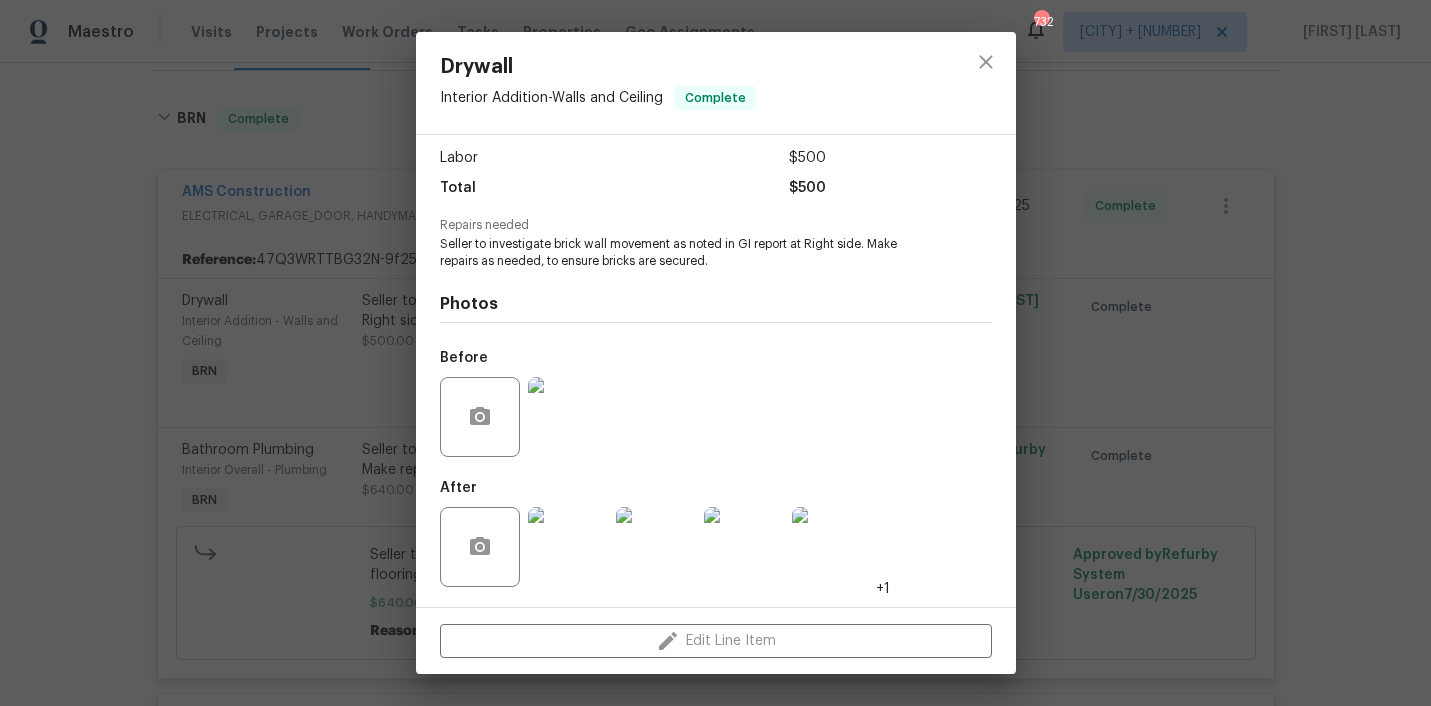 click at bounding box center [568, 547] 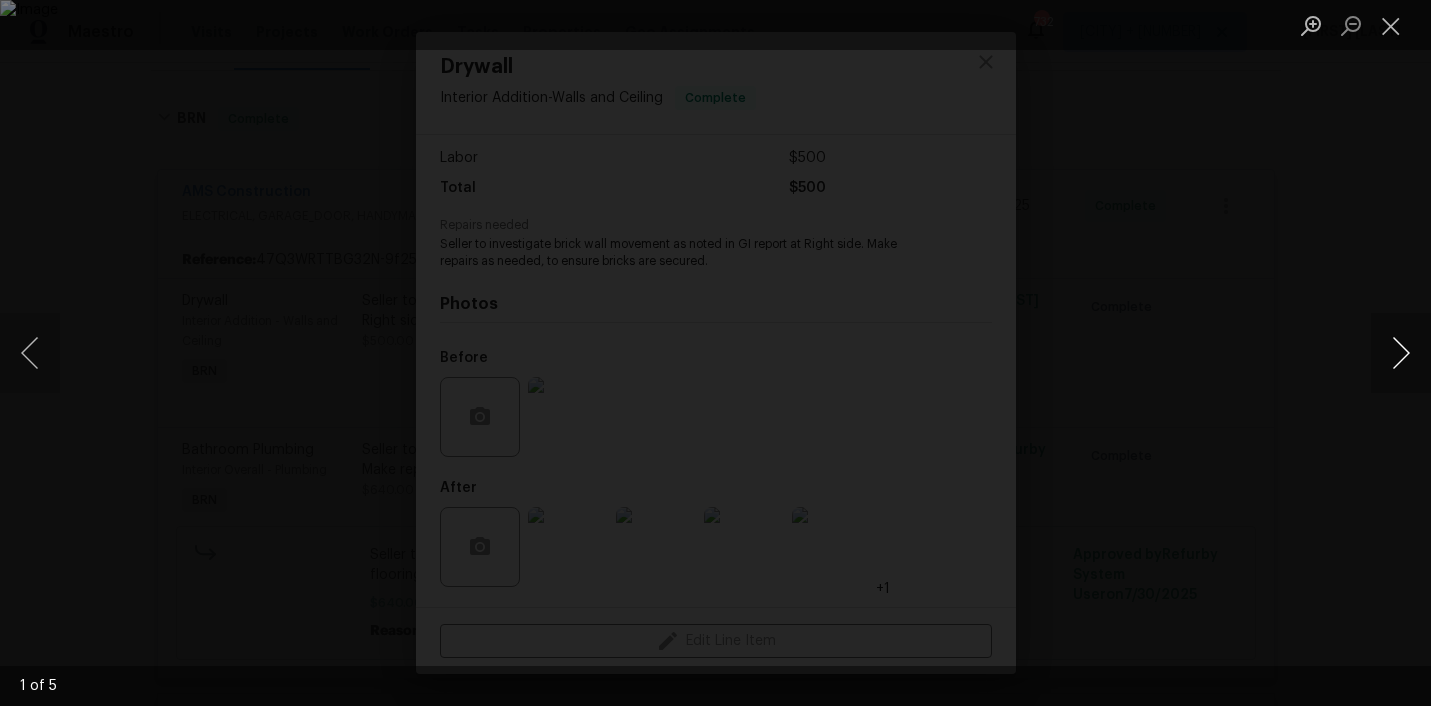 click at bounding box center (1401, 353) 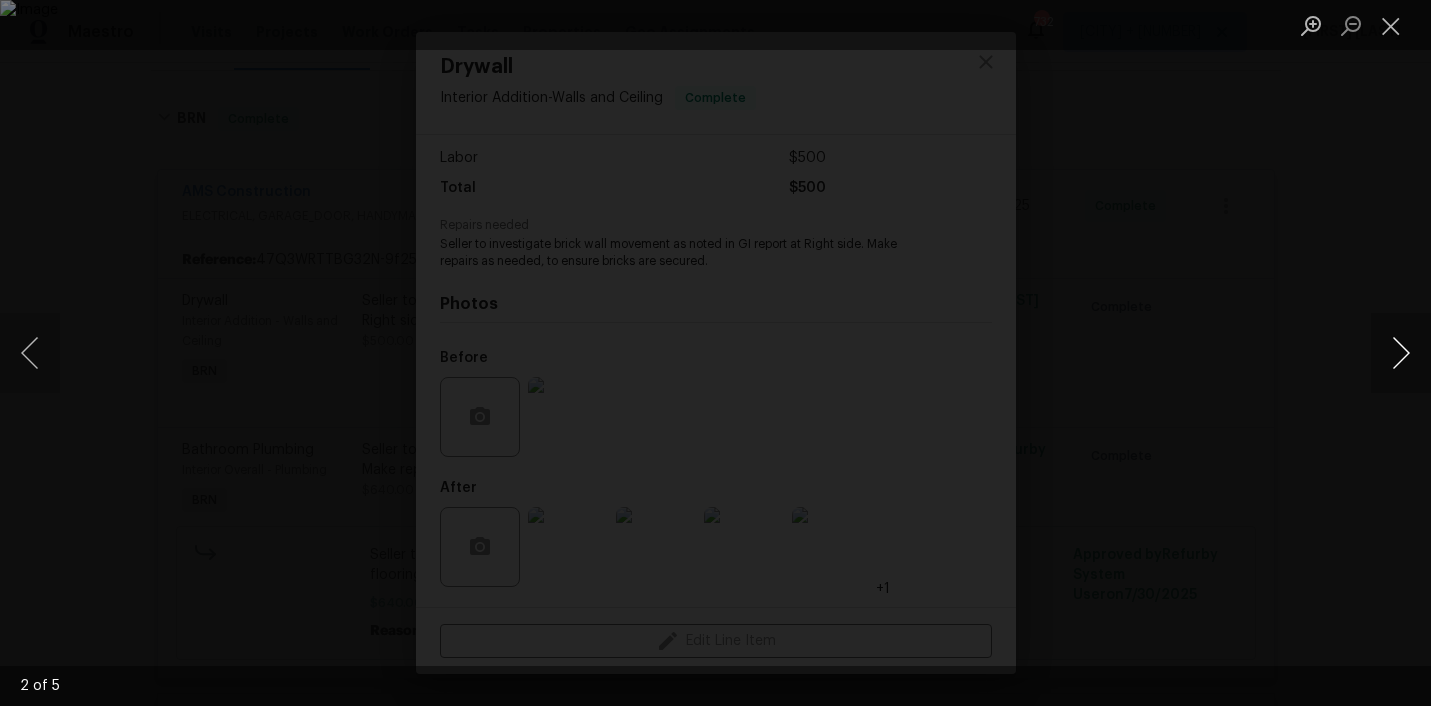 click at bounding box center (1401, 353) 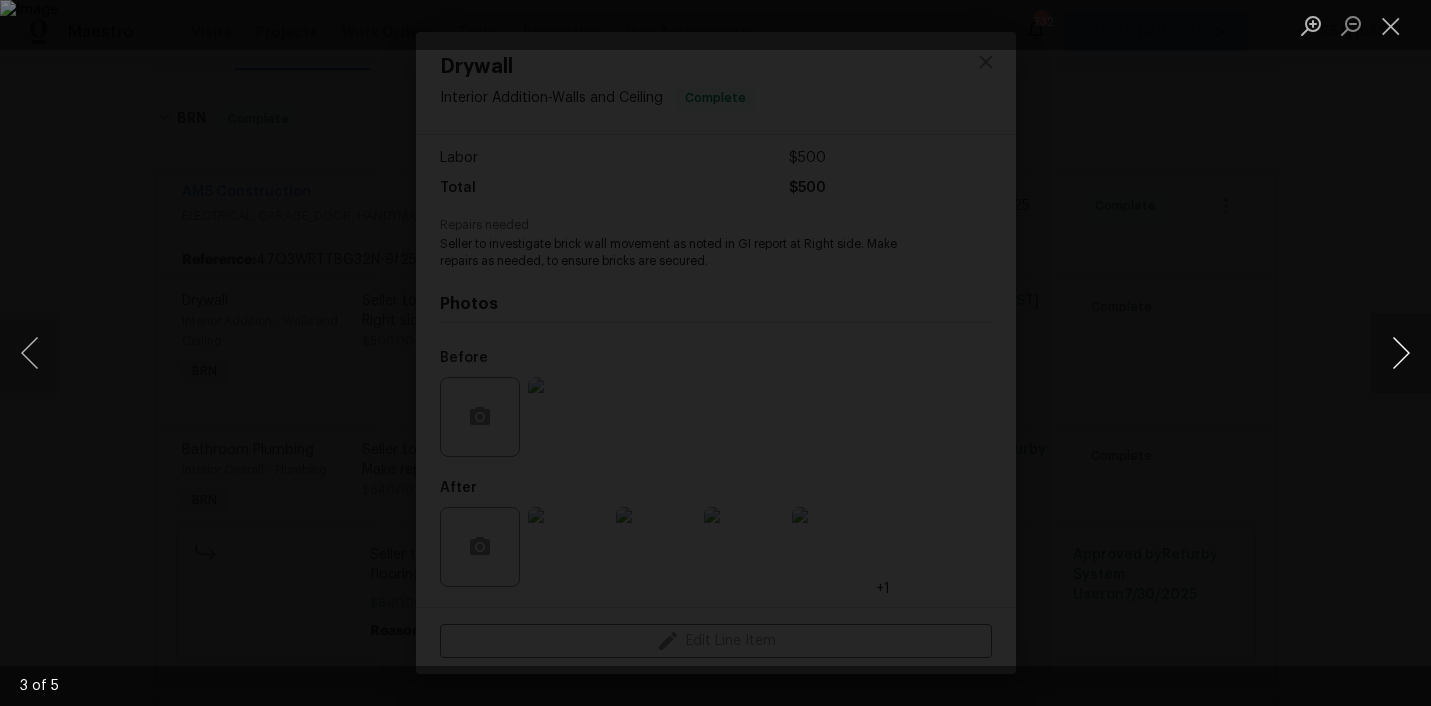 click at bounding box center [1401, 353] 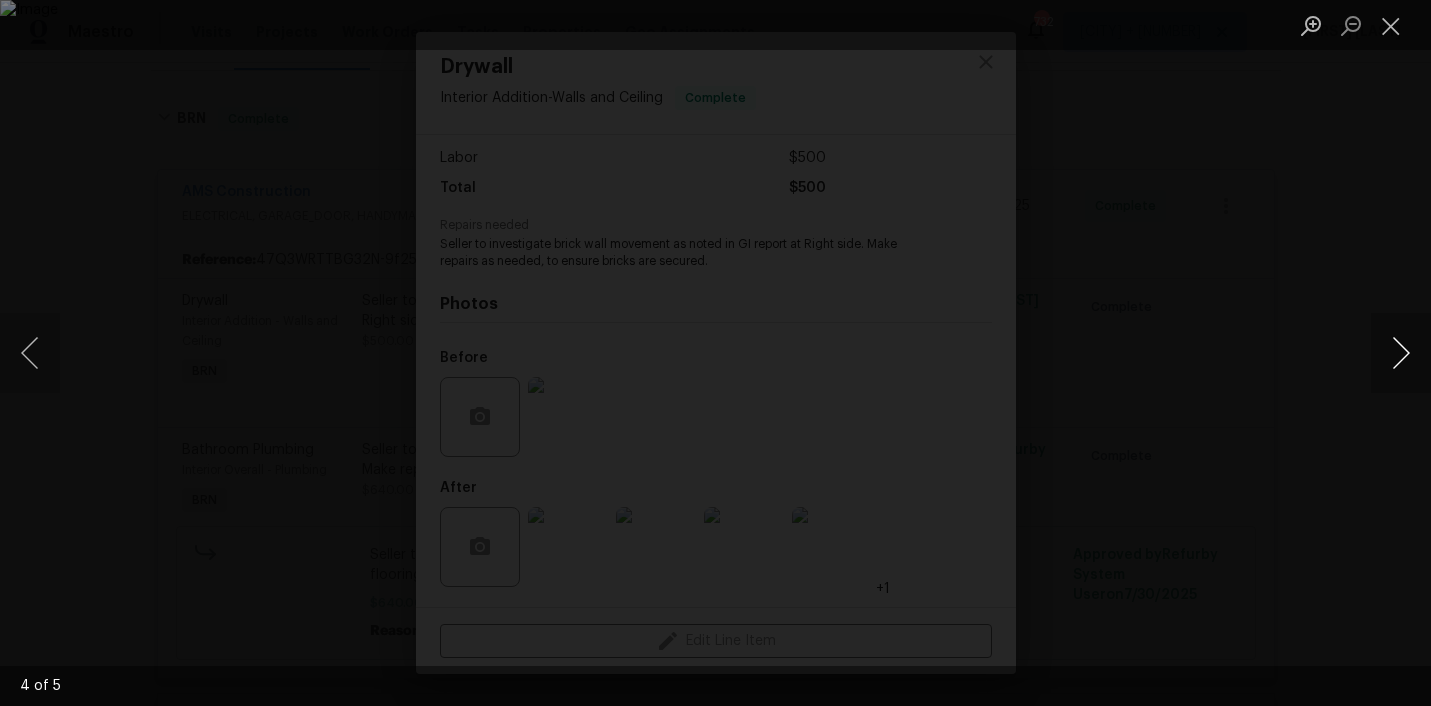 click at bounding box center [1401, 353] 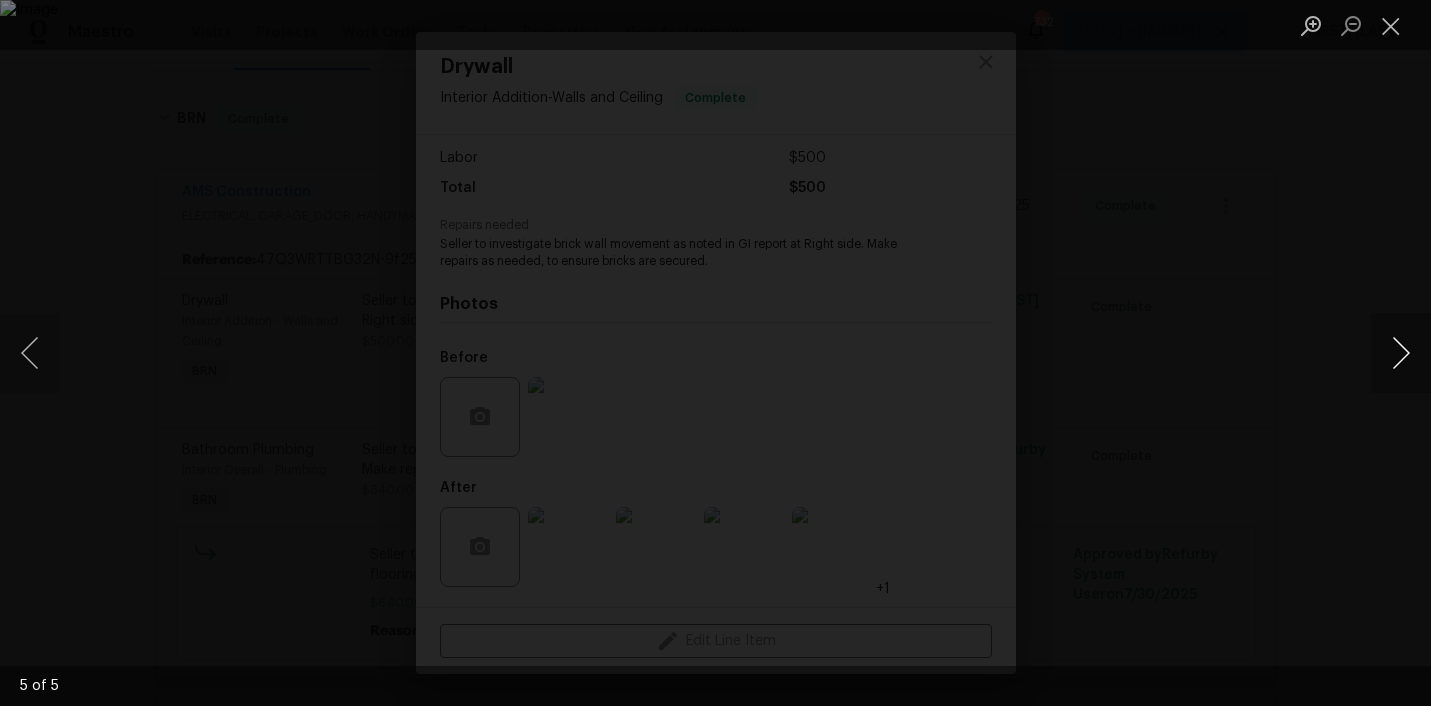click at bounding box center (1401, 353) 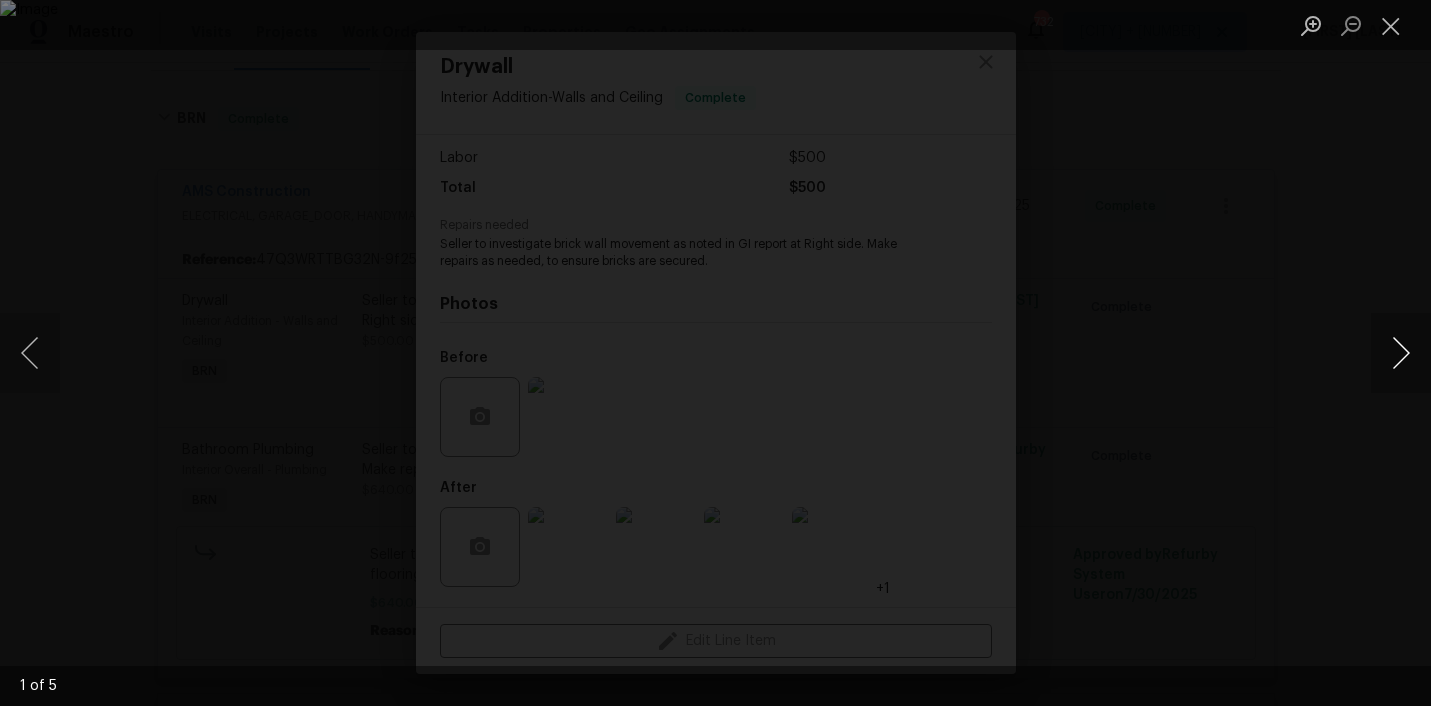 click at bounding box center [1401, 353] 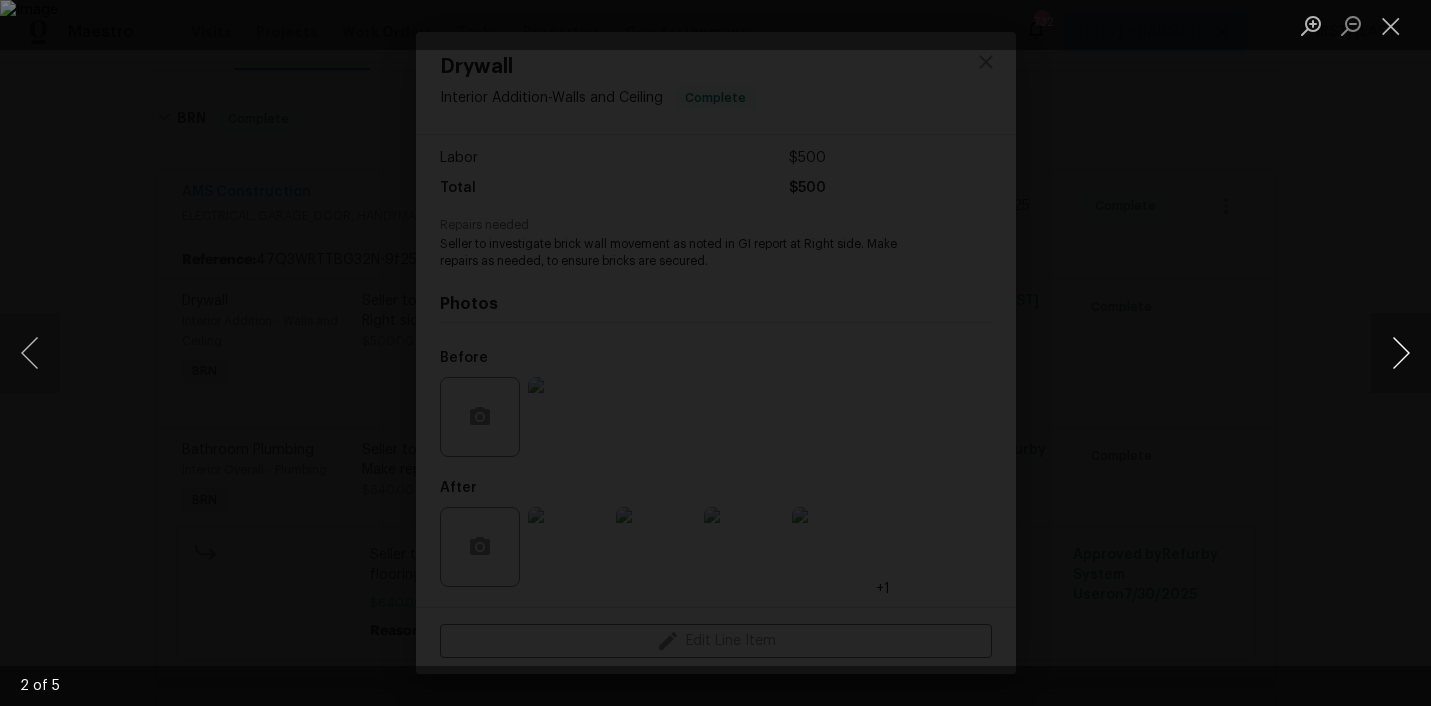 click at bounding box center (1401, 353) 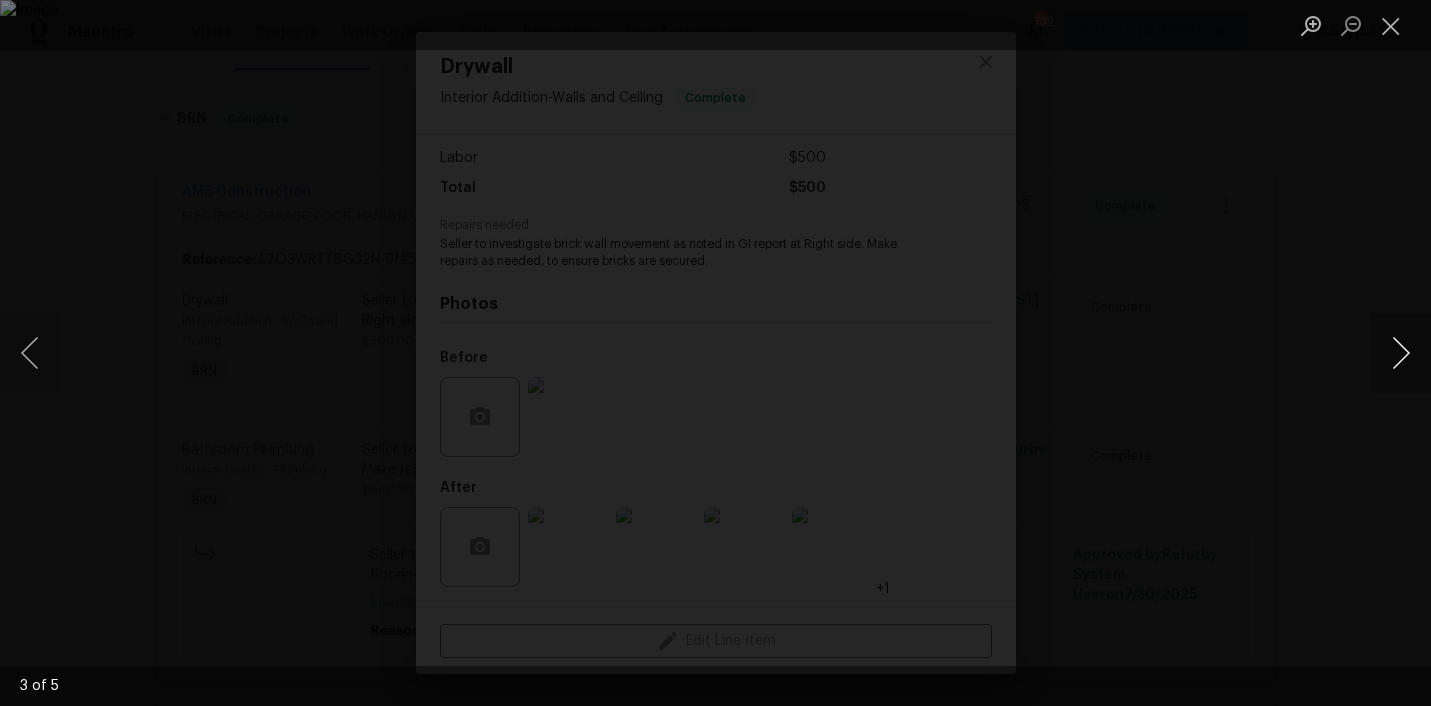 click at bounding box center (1401, 353) 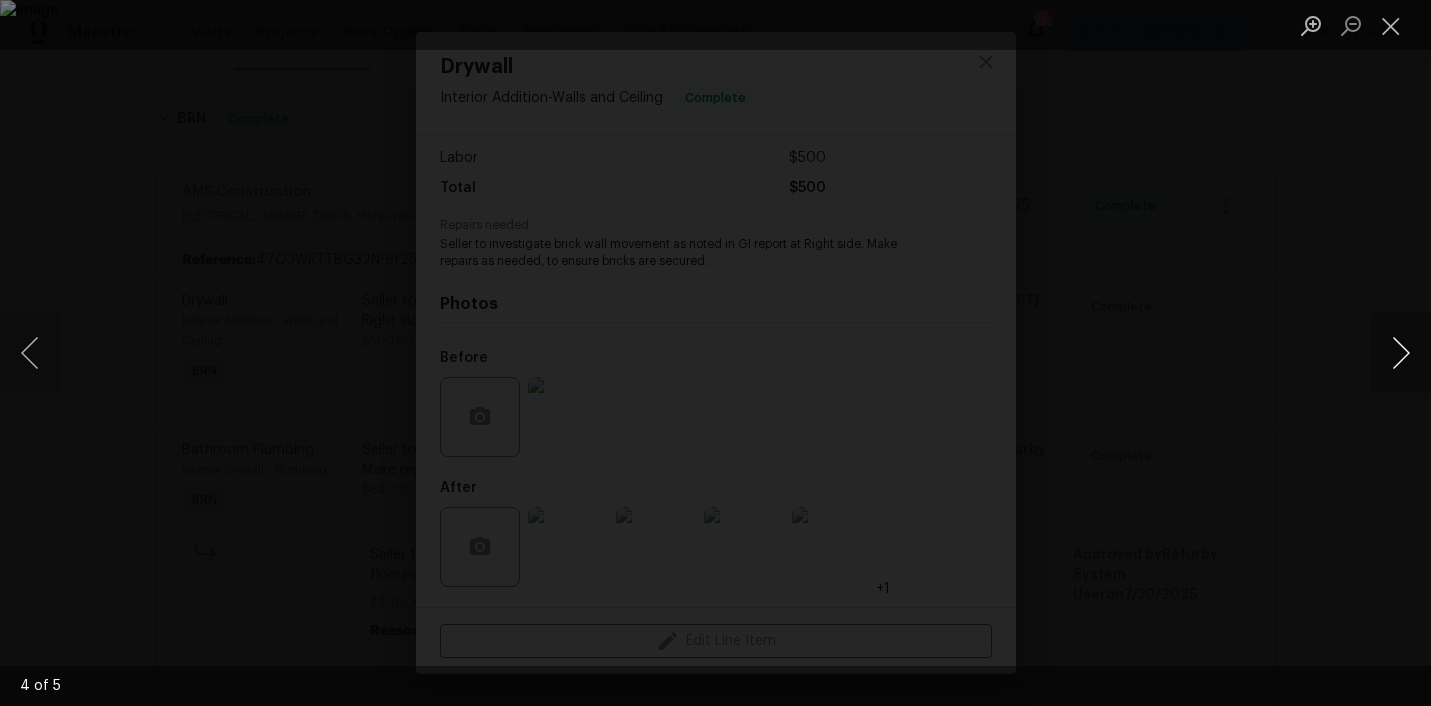 click at bounding box center [1401, 353] 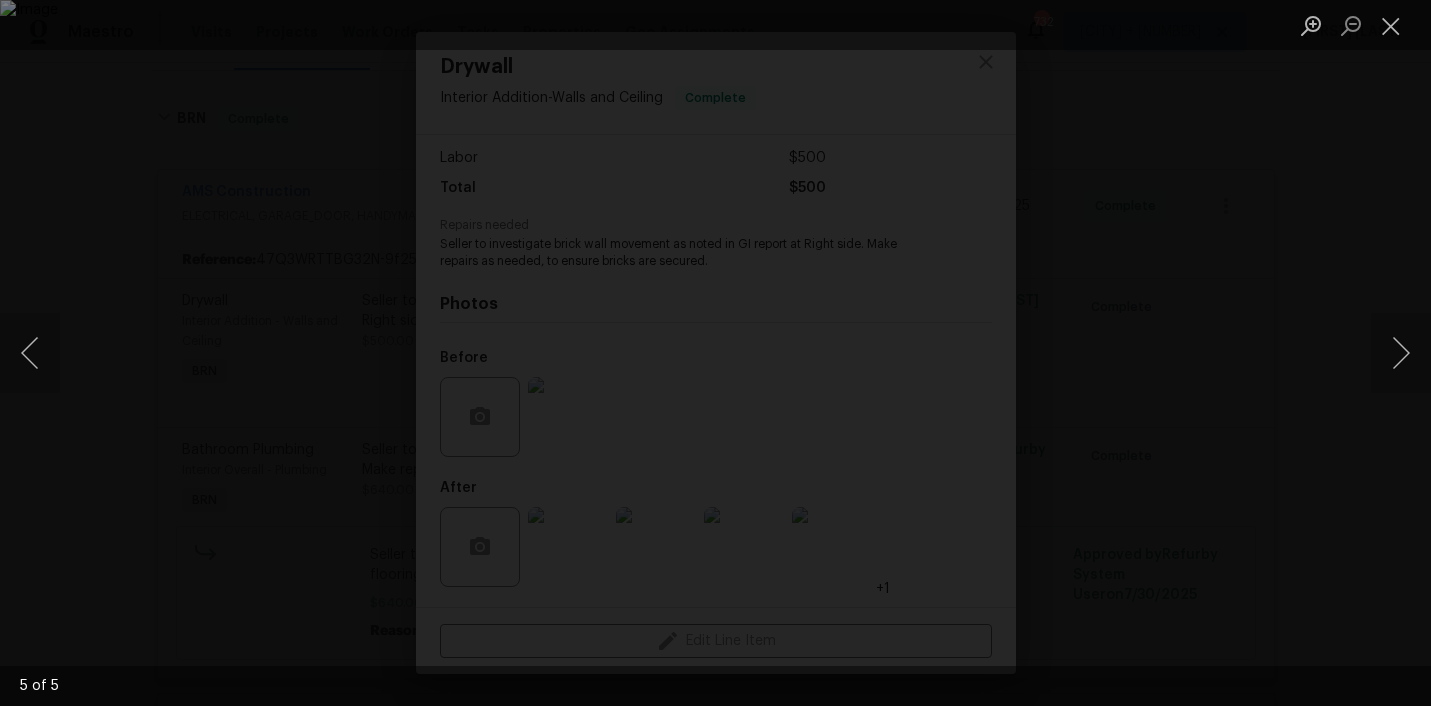 click at bounding box center [715, 353] 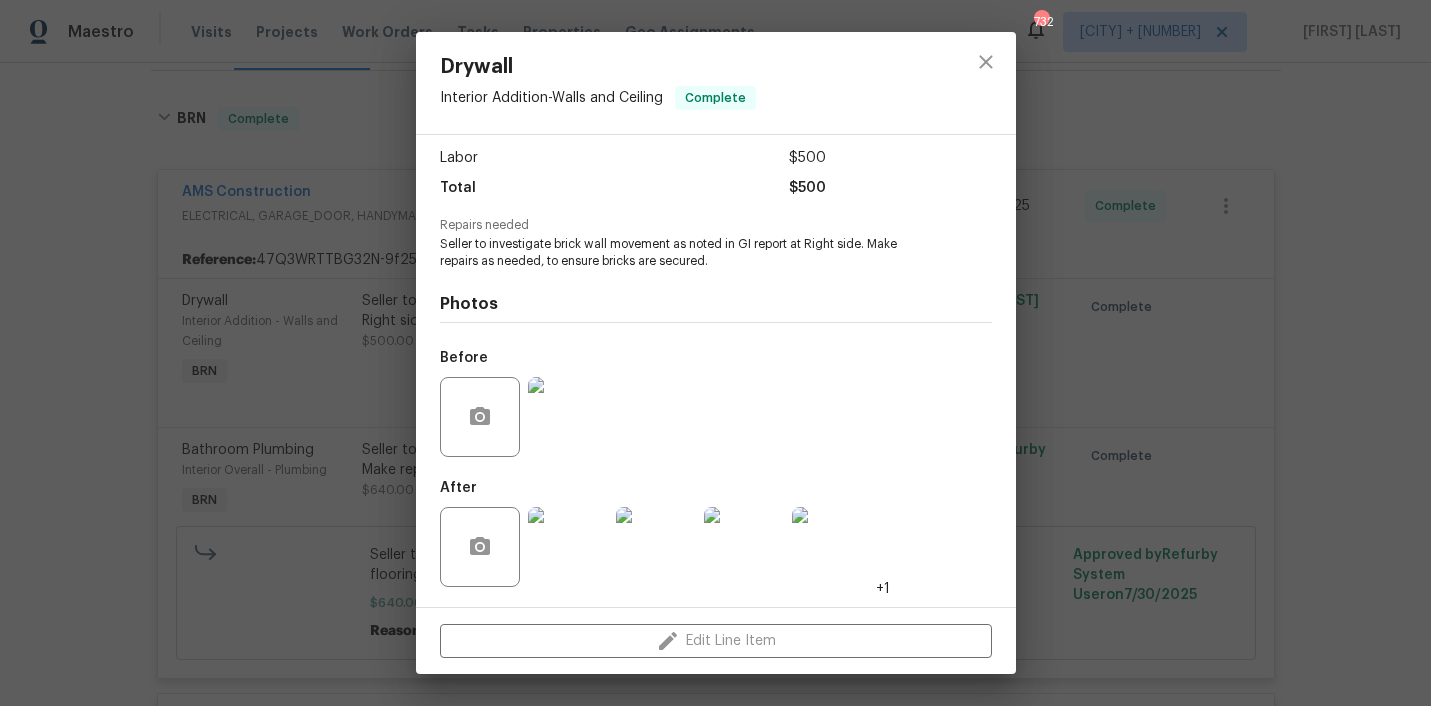 click on "Drywall Interior Addition  -  Walls and Ceiling Complete Vendor AMS Construction Account Category BINSR Cost $0 x 0  $0 Labor $500 Total $500 Repairs needed Seller  to investigate brick wall movement as noted in GI report at Right side. Make repairs as needed, to ensure bricks are secured. Photos Before After  +1  Edit Line Item" at bounding box center [715, 353] 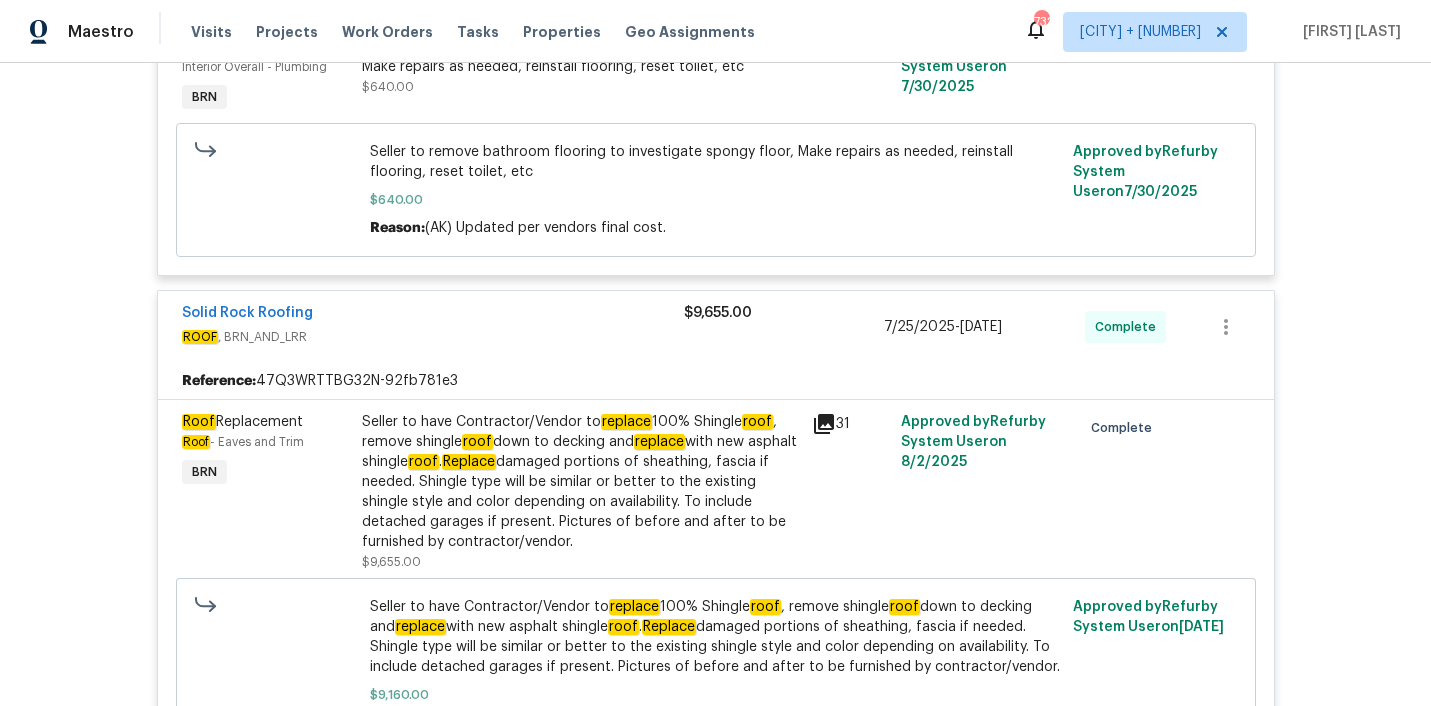 scroll, scrollTop: 624, scrollLeft: 0, axis: vertical 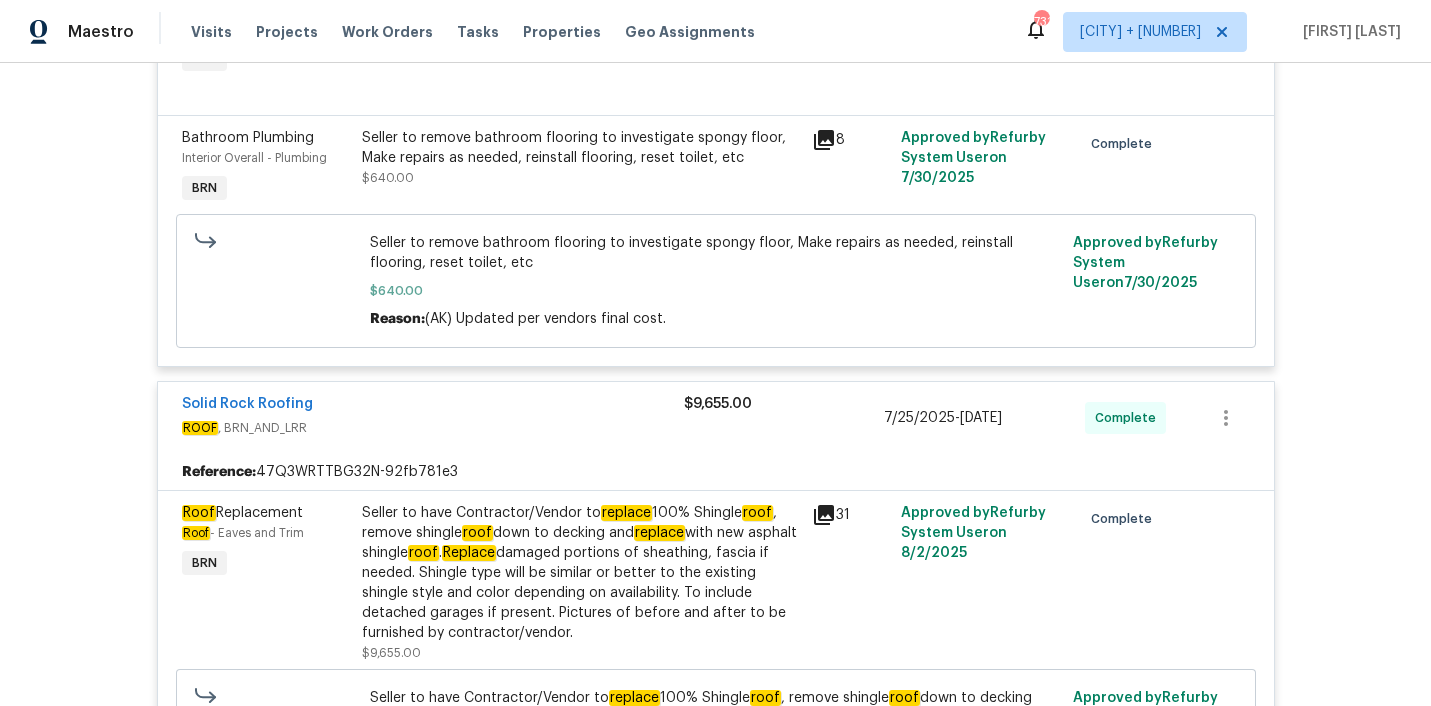 click on "Replace" at bounding box center [469, 553] 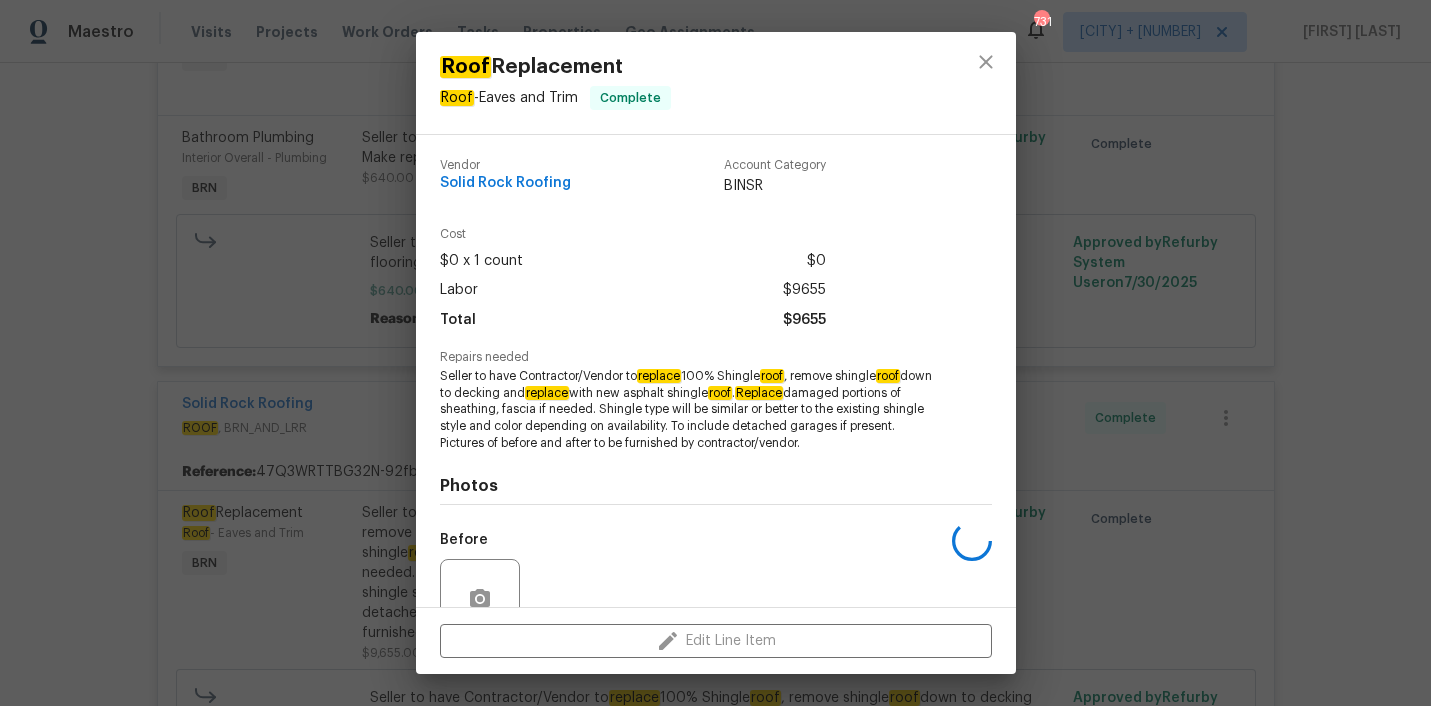 scroll, scrollTop: 182, scrollLeft: 0, axis: vertical 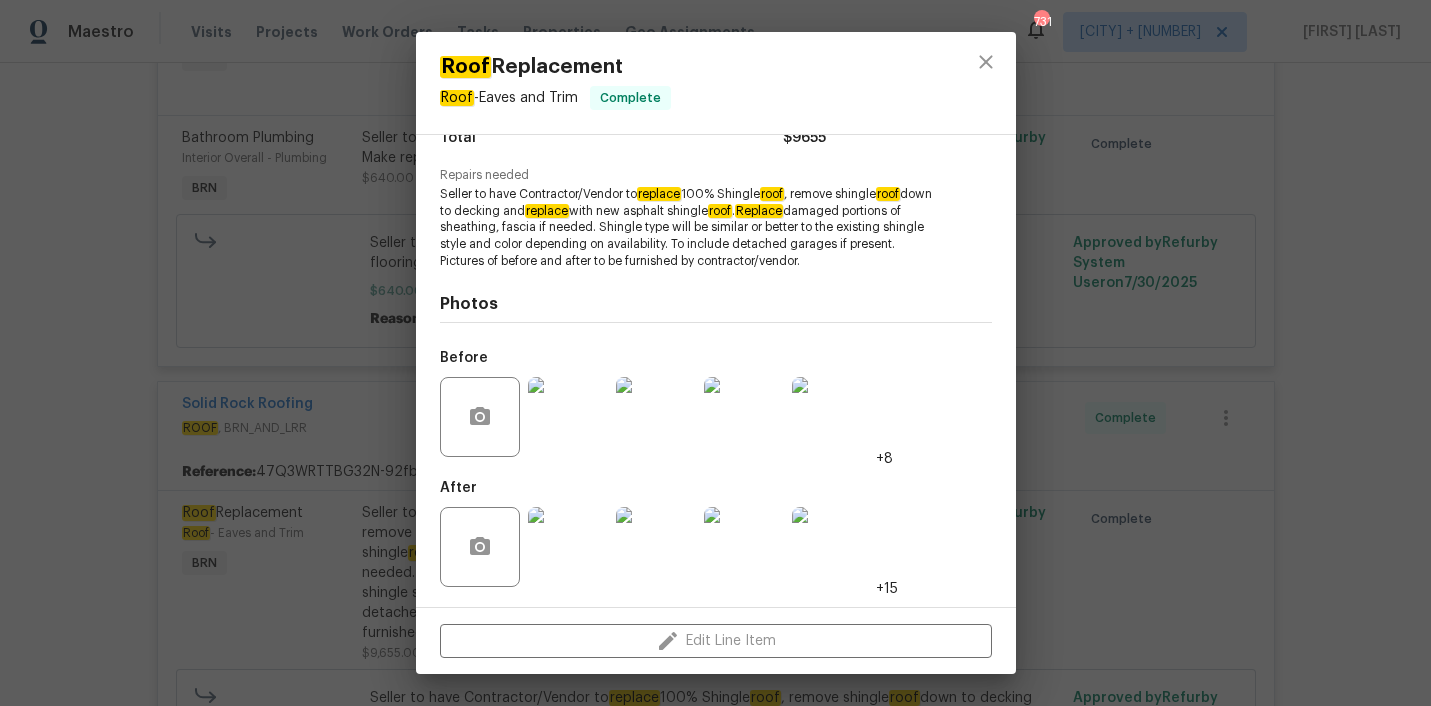 click at bounding box center [568, 417] 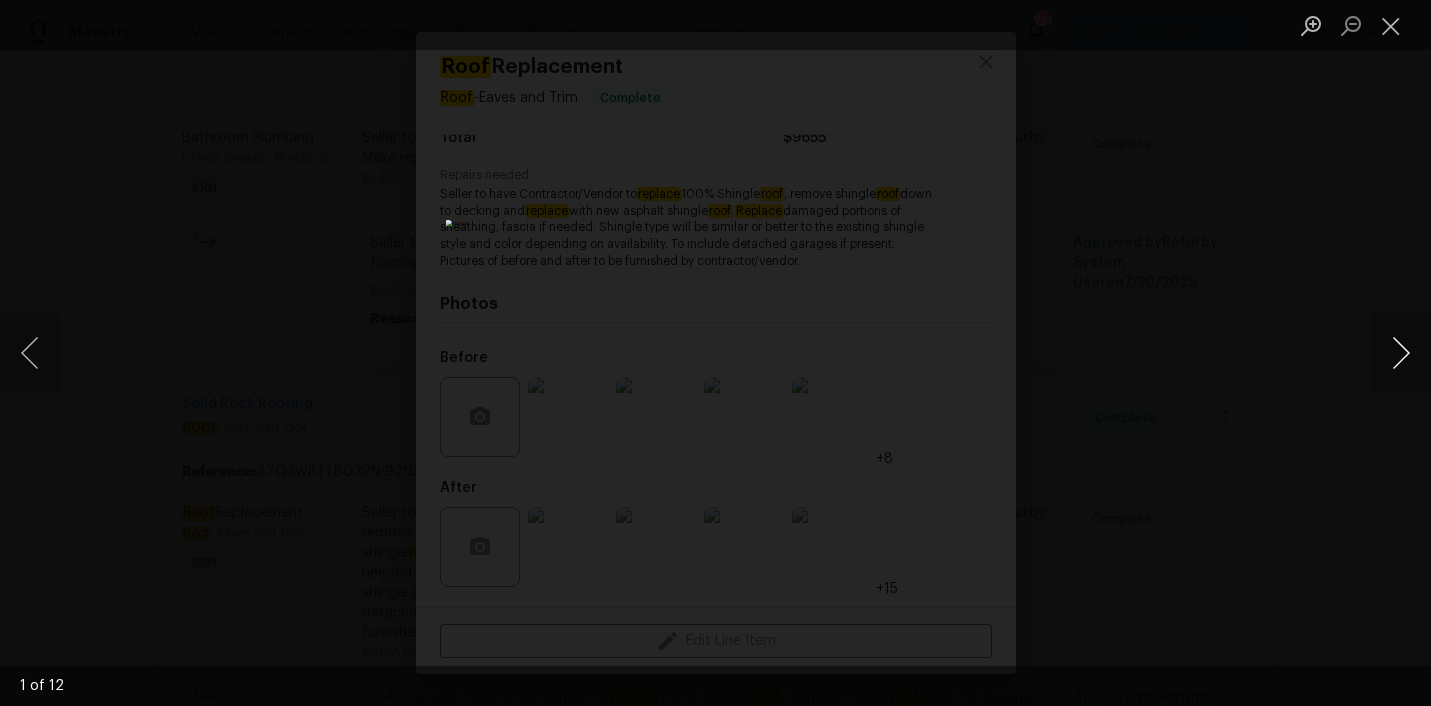 click at bounding box center (1401, 353) 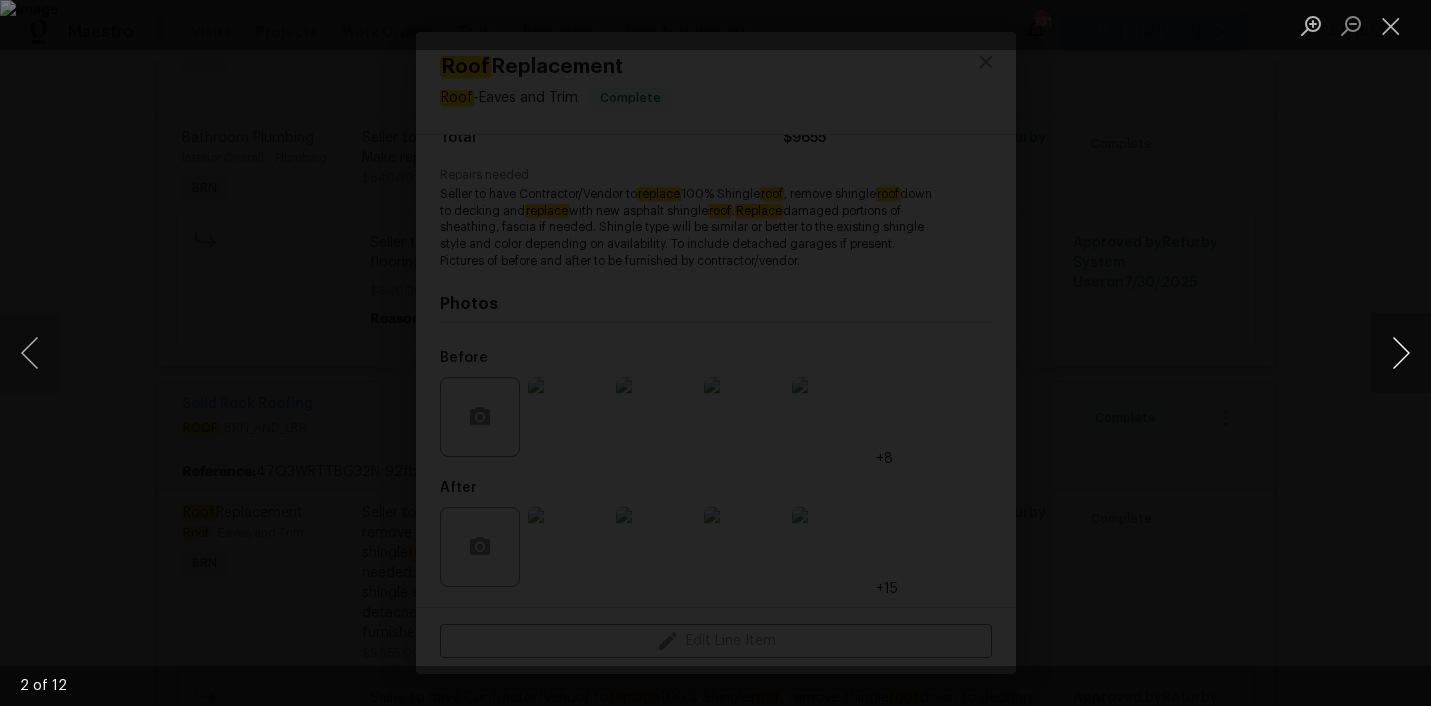 click at bounding box center (1401, 353) 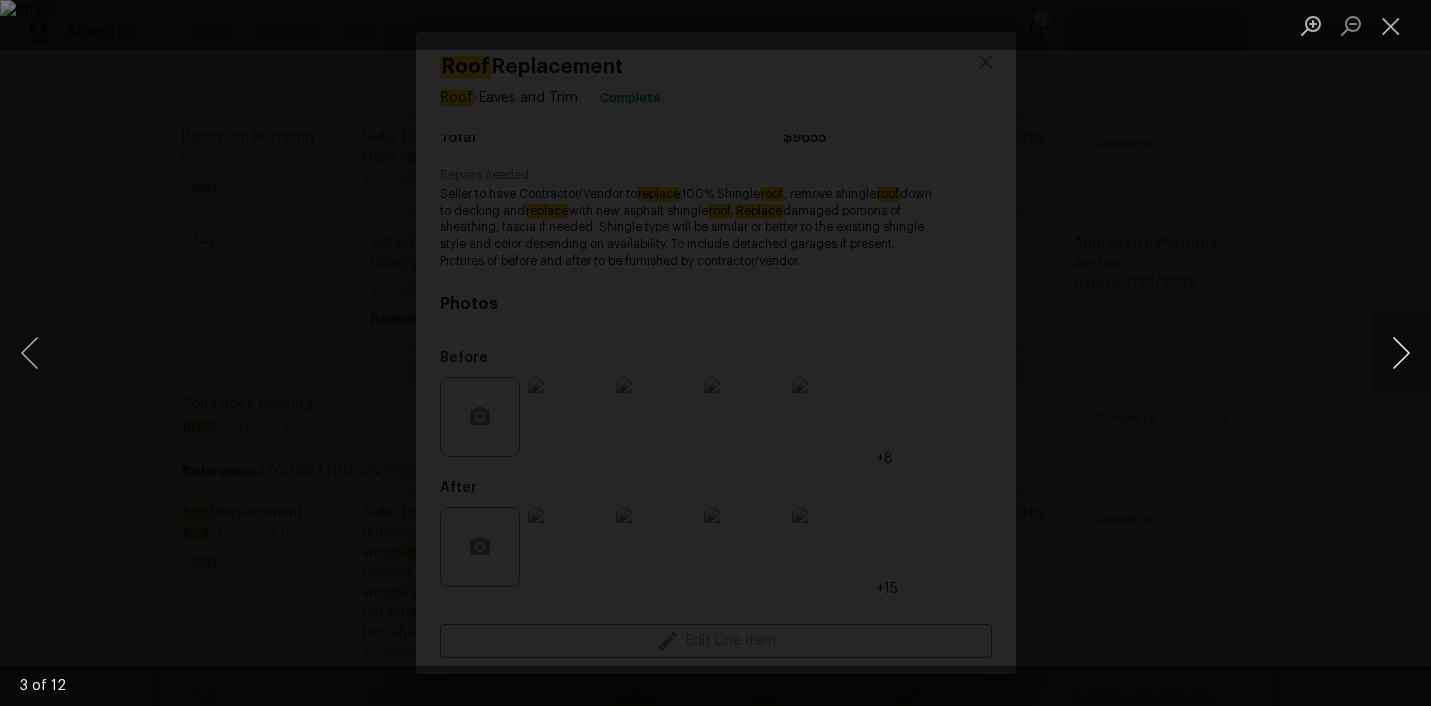 click at bounding box center (1401, 353) 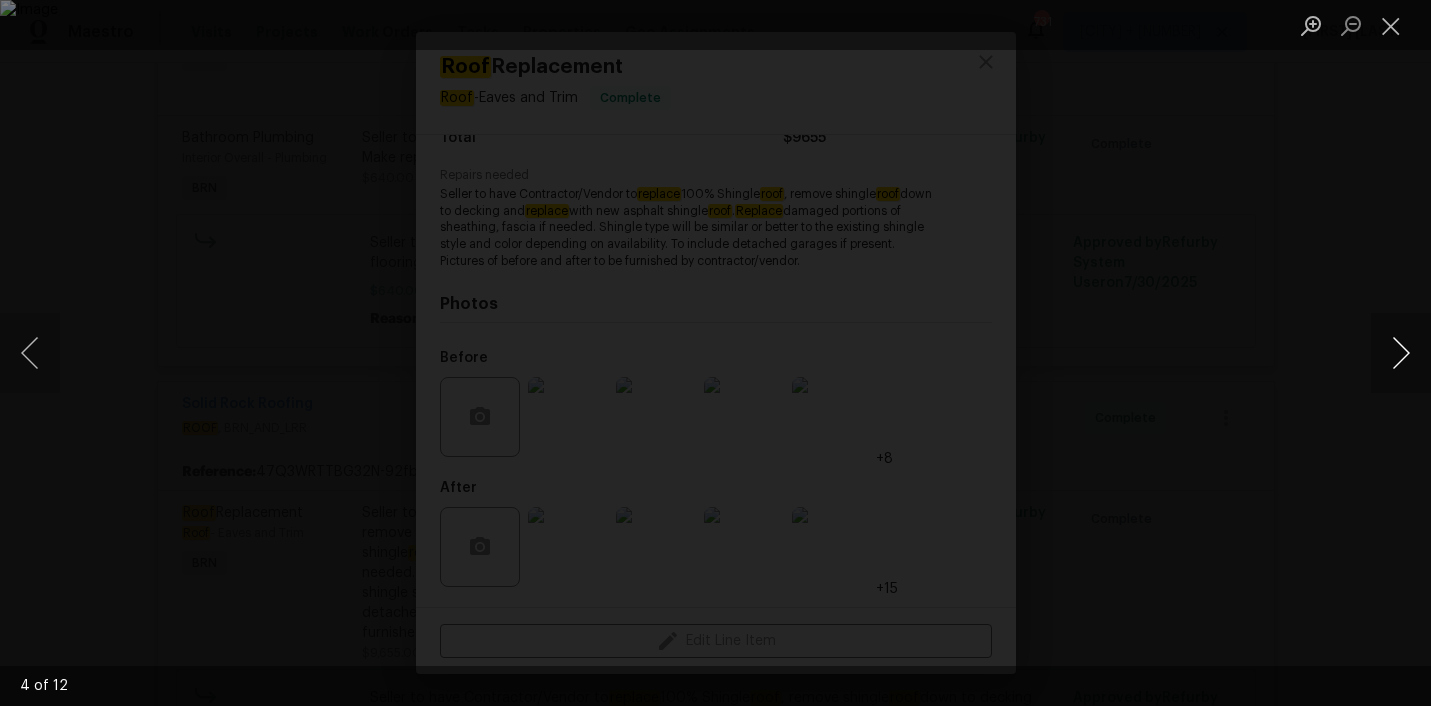 click at bounding box center (1401, 353) 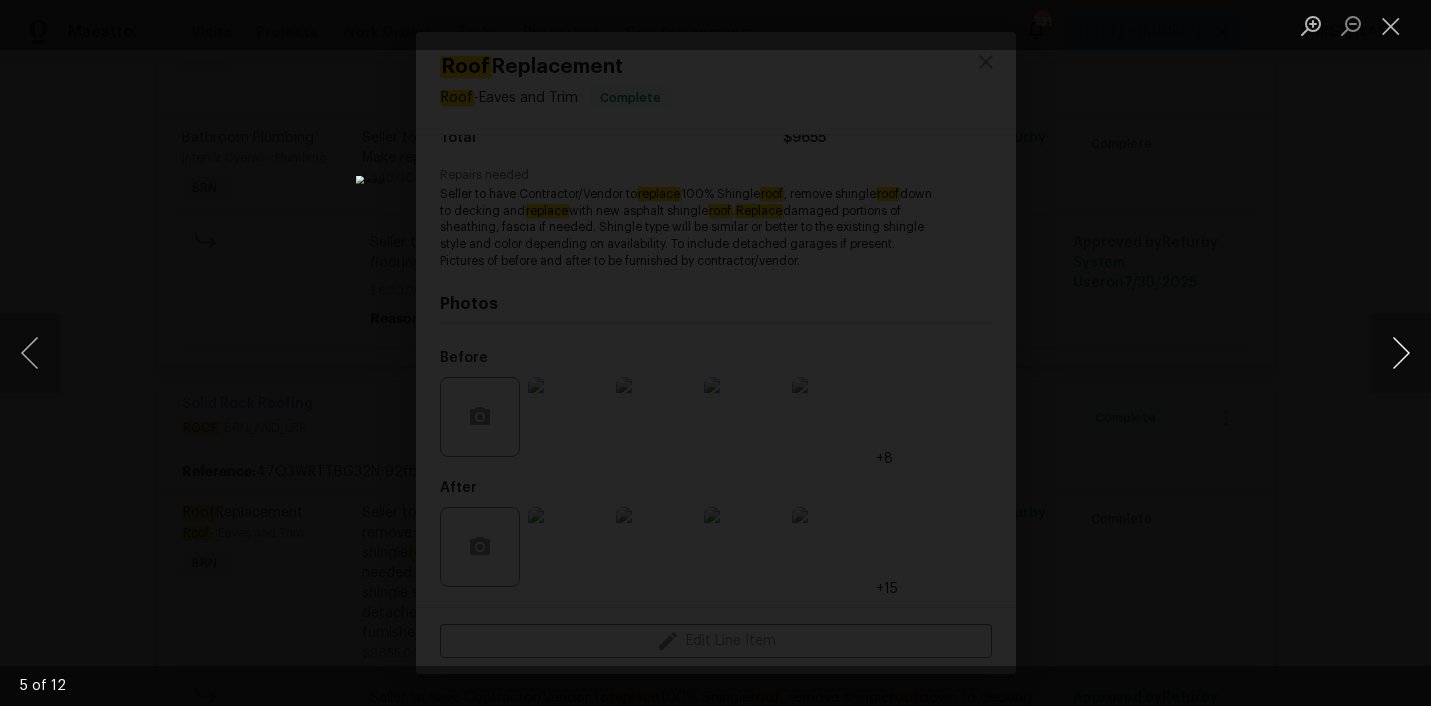 click at bounding box center (1401, 353) 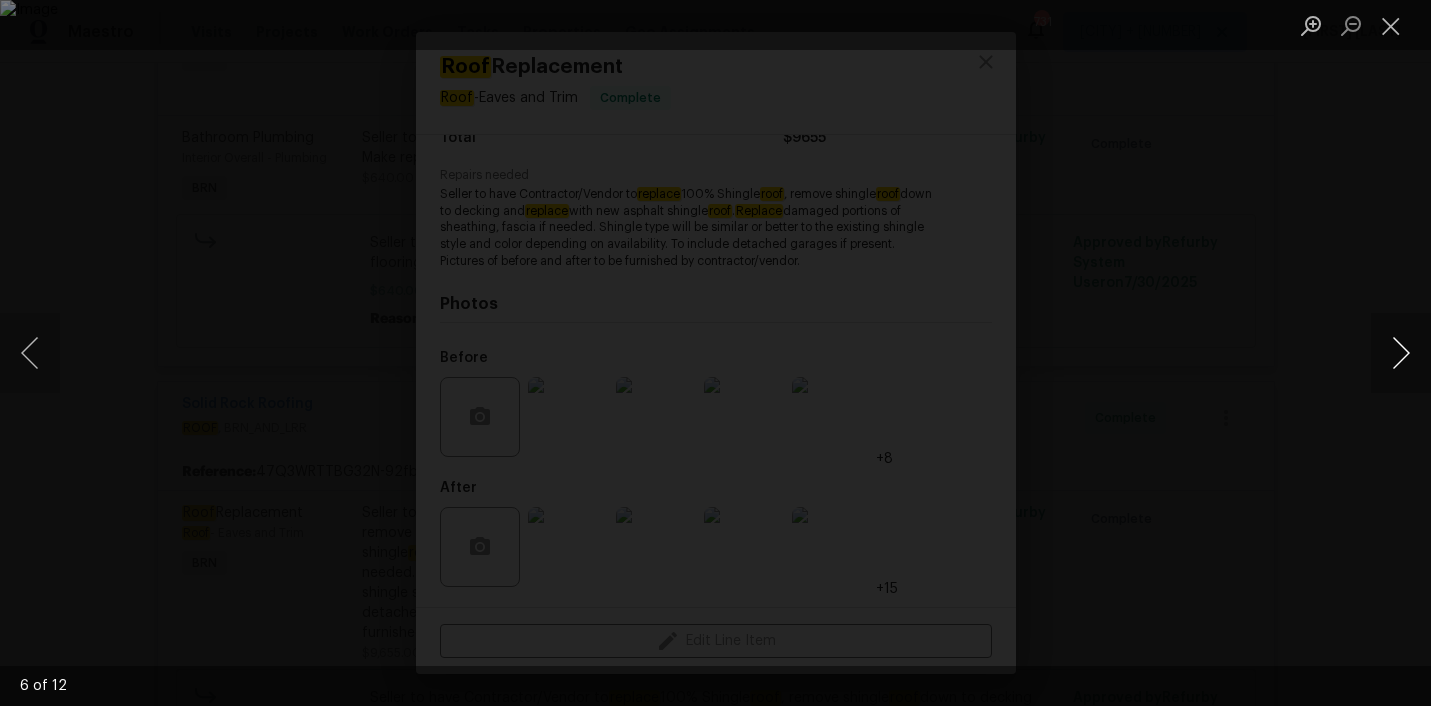 click at bounding box center (1401, 353) 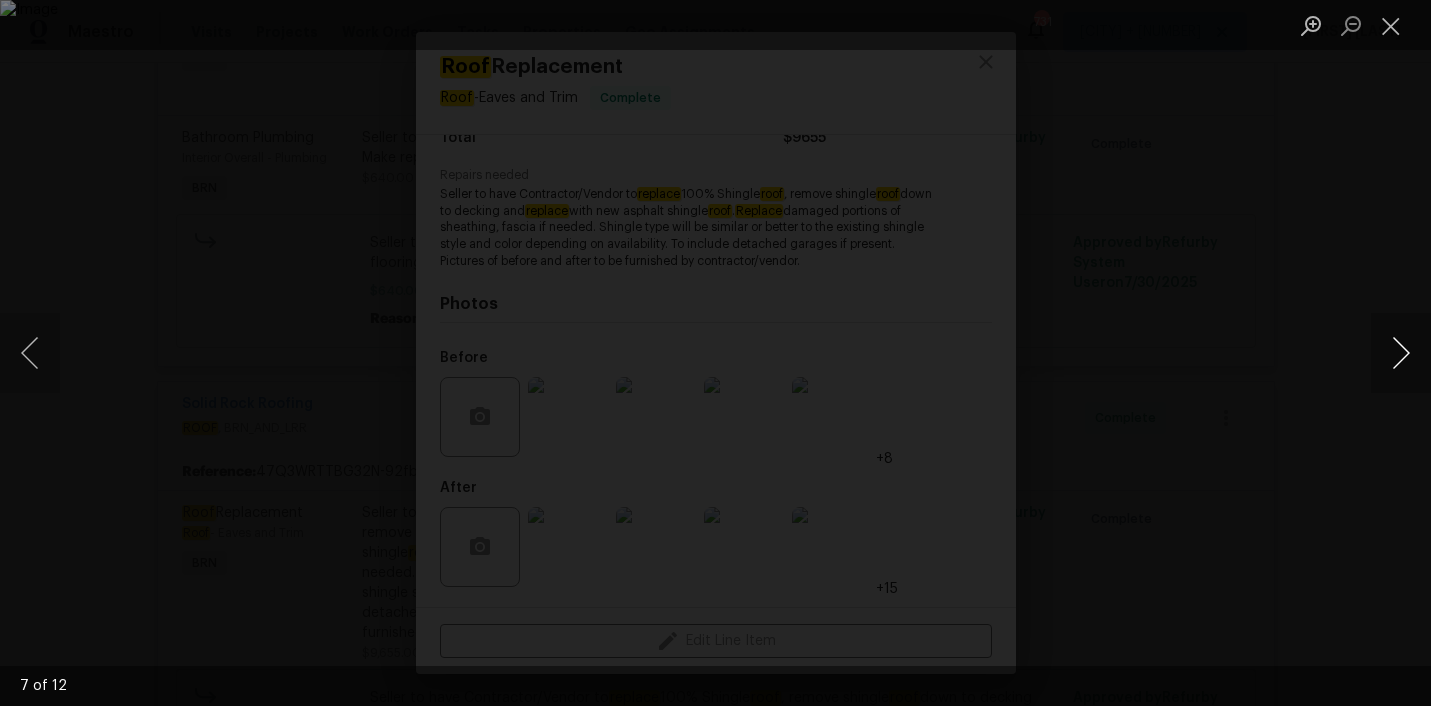 click at bounding box center [1401, 353] 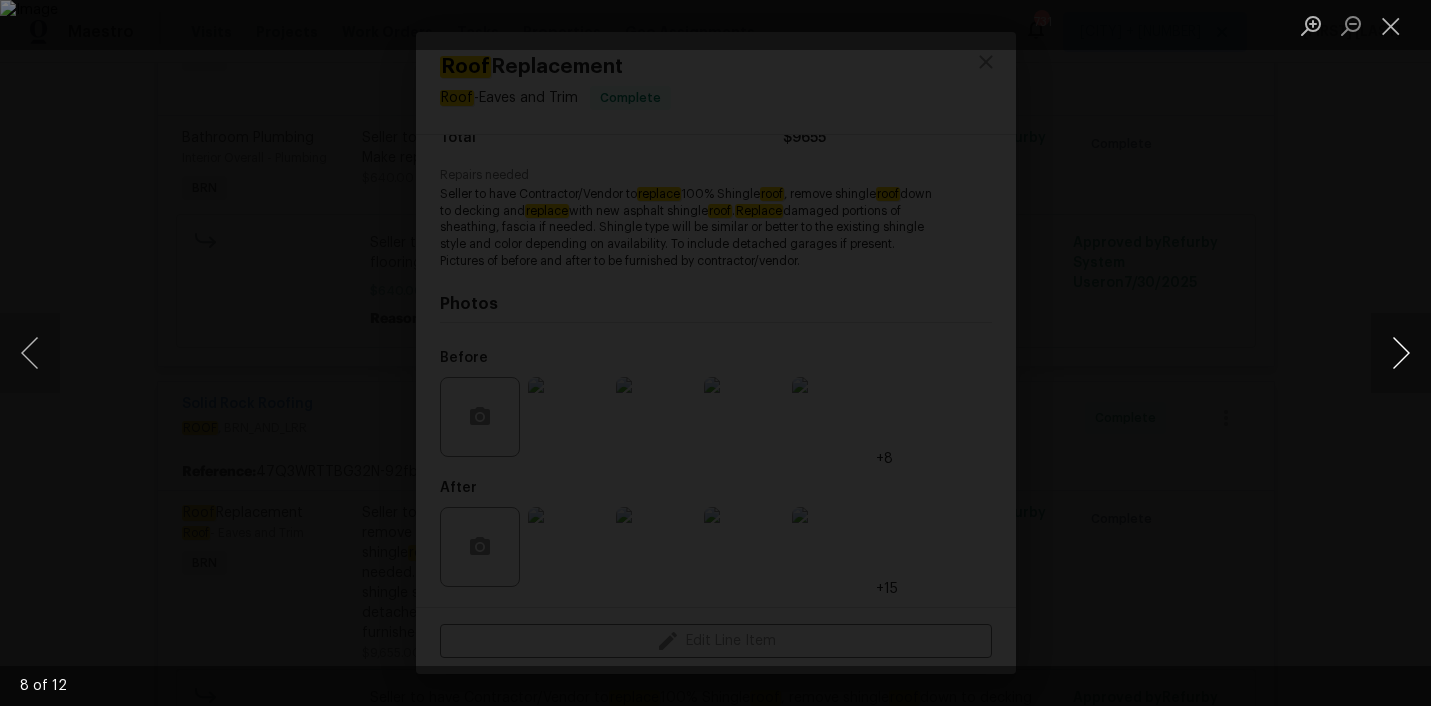 click at bounding box center (1401, 353) 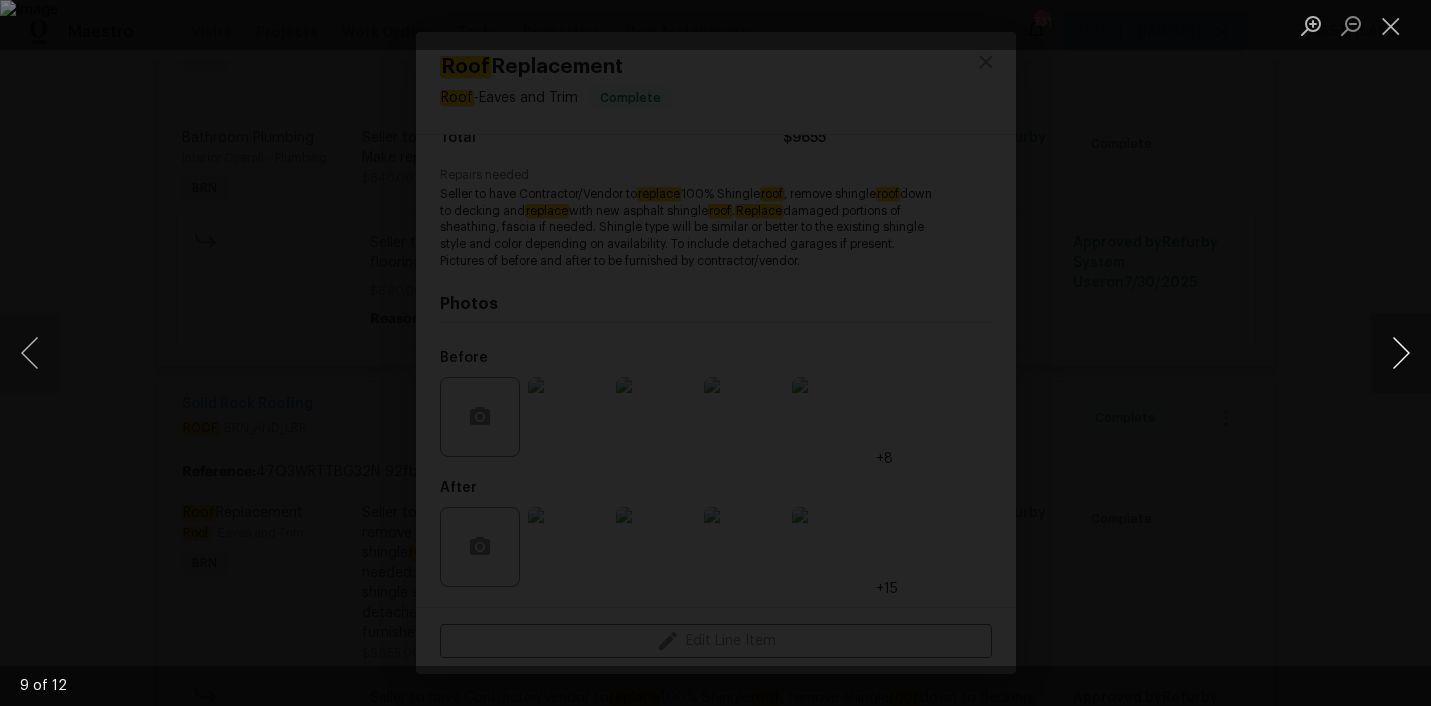 click at bounding box center (1401, 353) 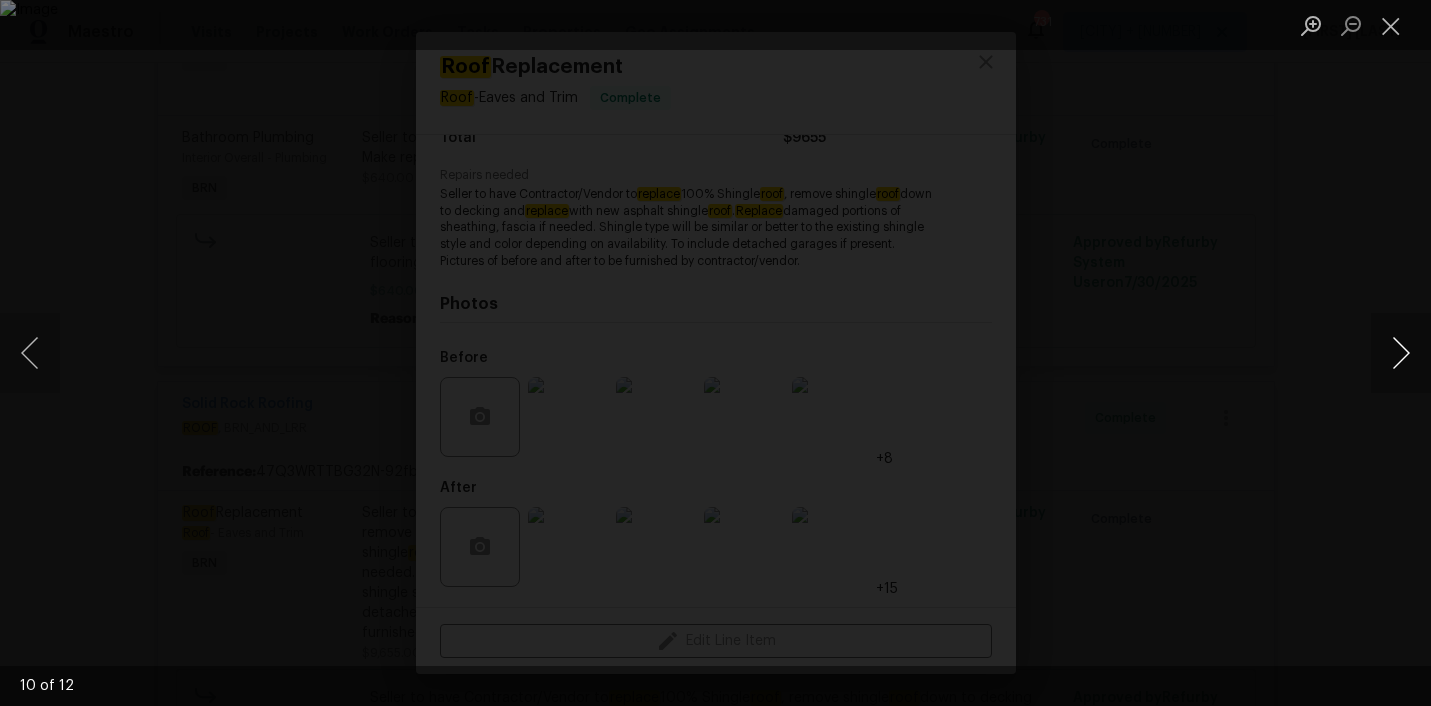 click at bounding box center [1401, 353] 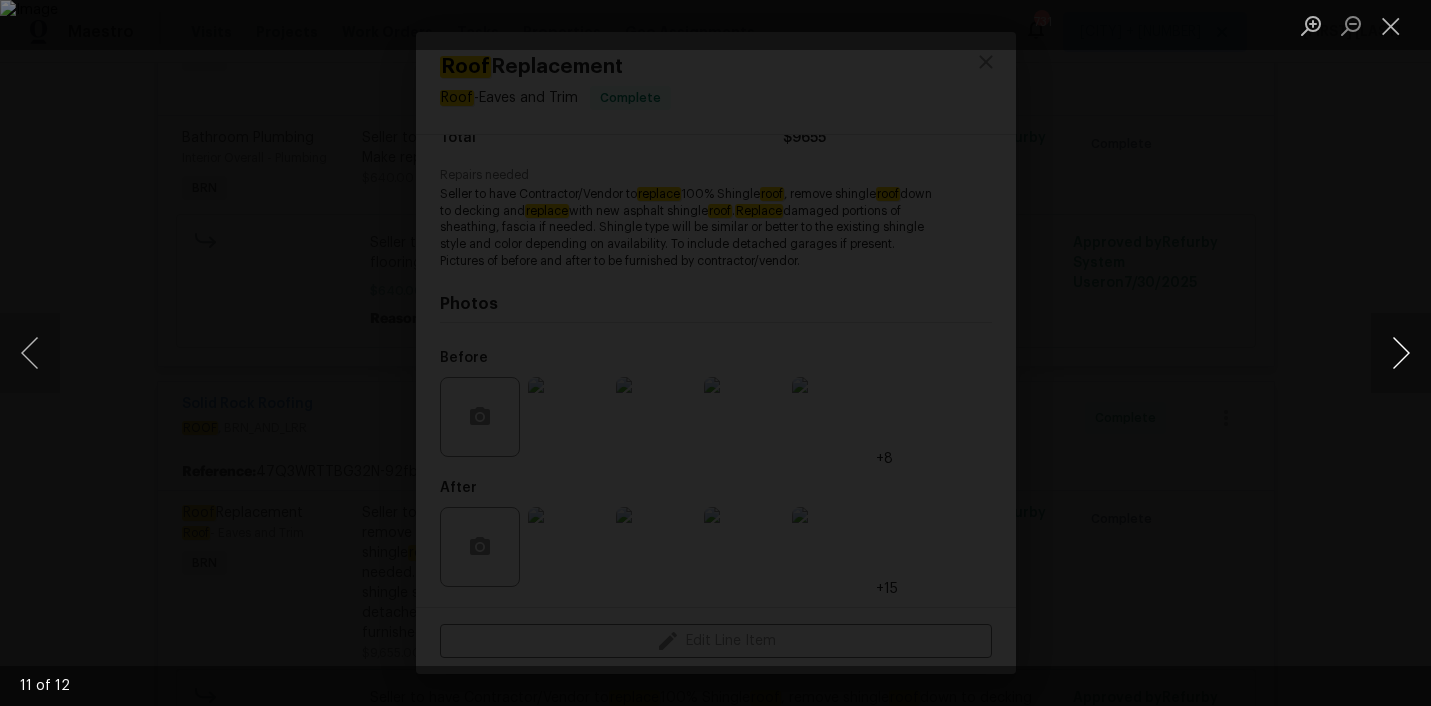 click at bounding box center (1401, 353) 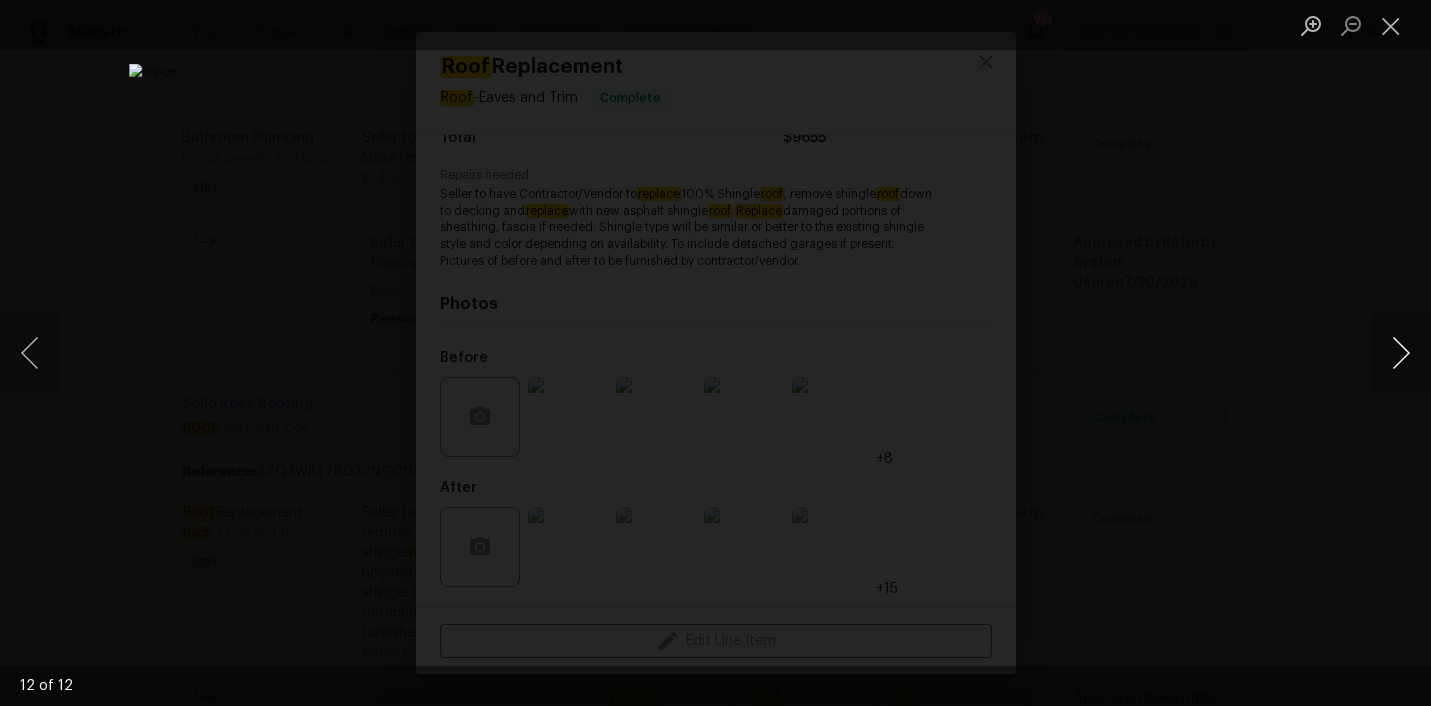 click at bounding box center (1401, 353) 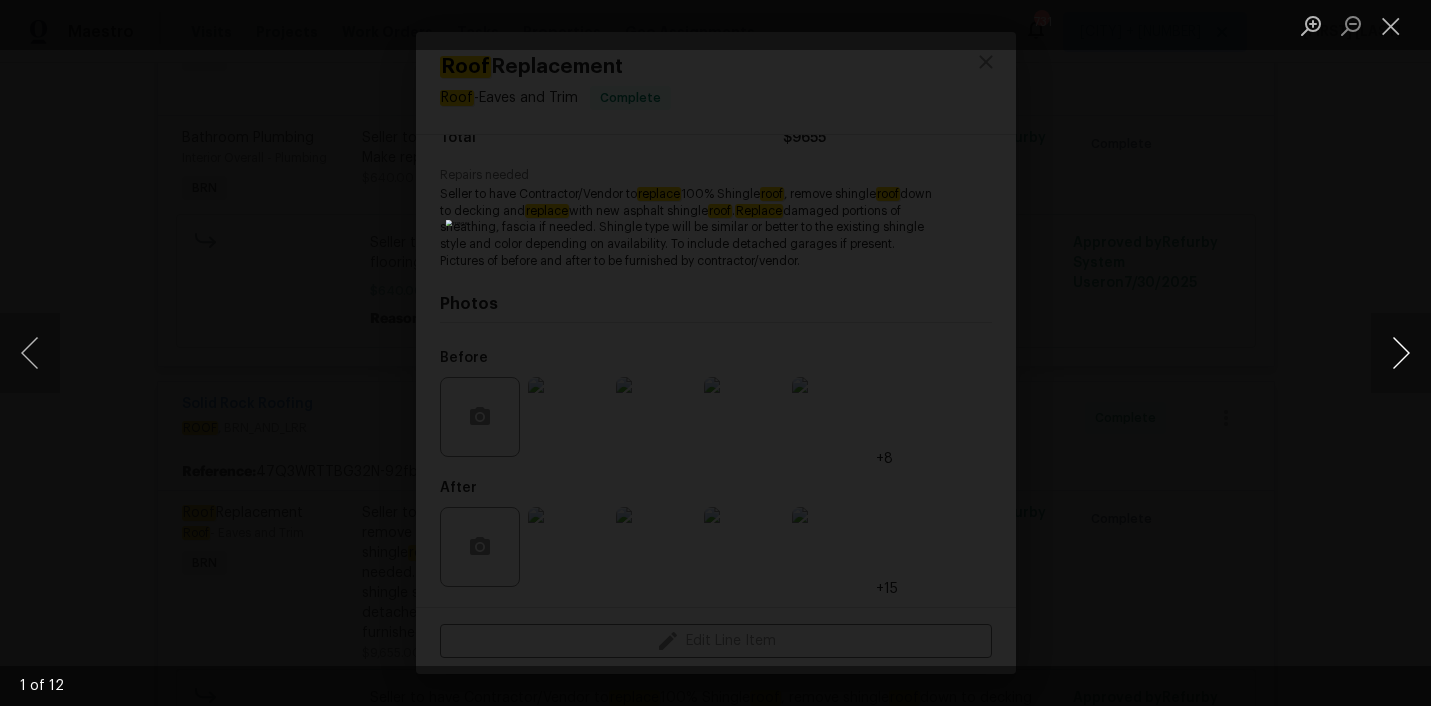 click at bounding box center [1401, 353] 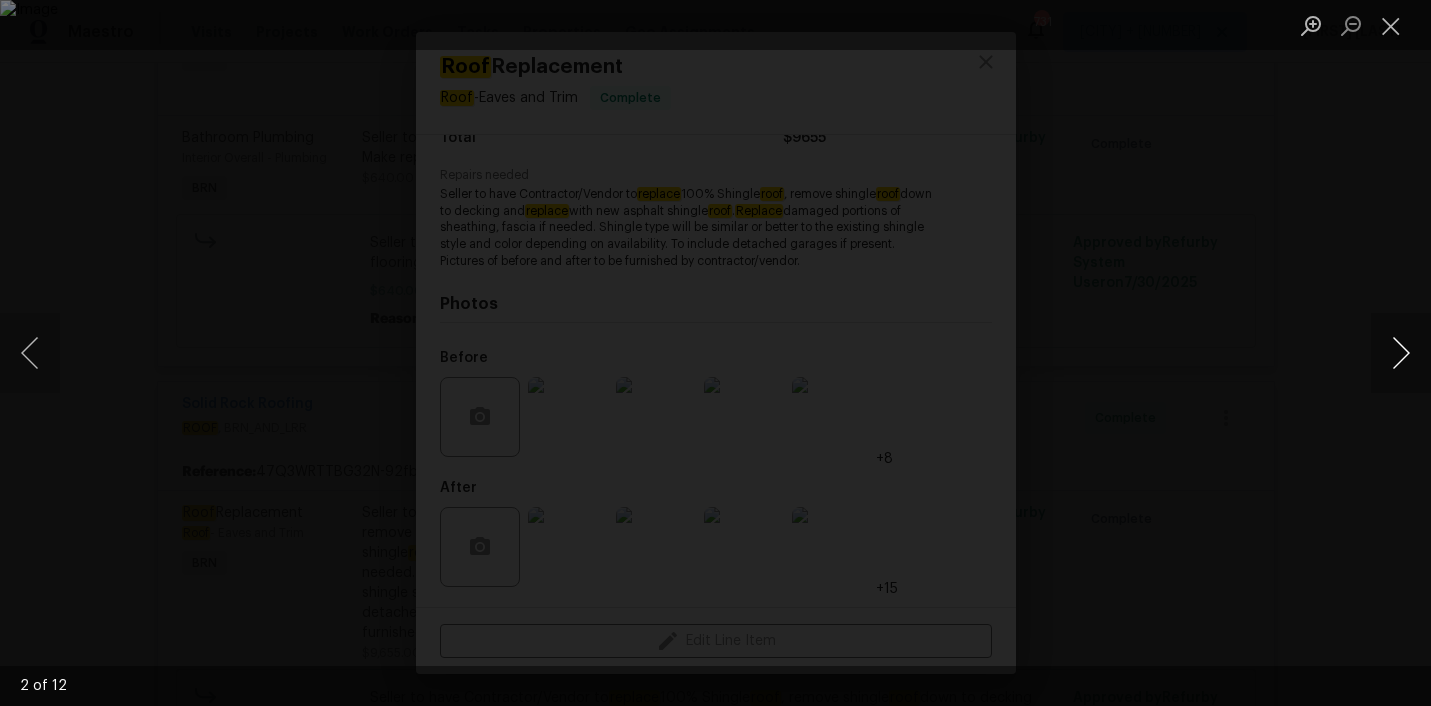 click at bounding box center [1401, 353] 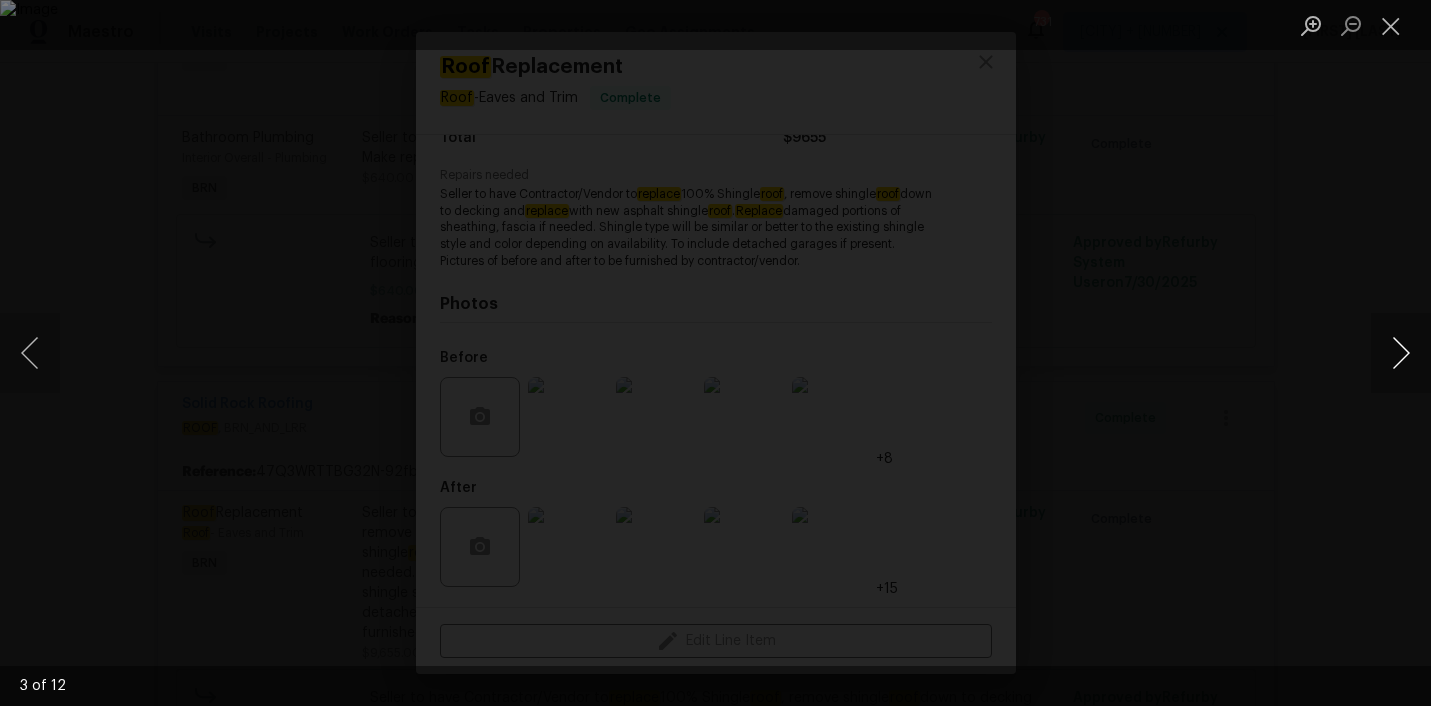 click at bounding box center (1401, 353) 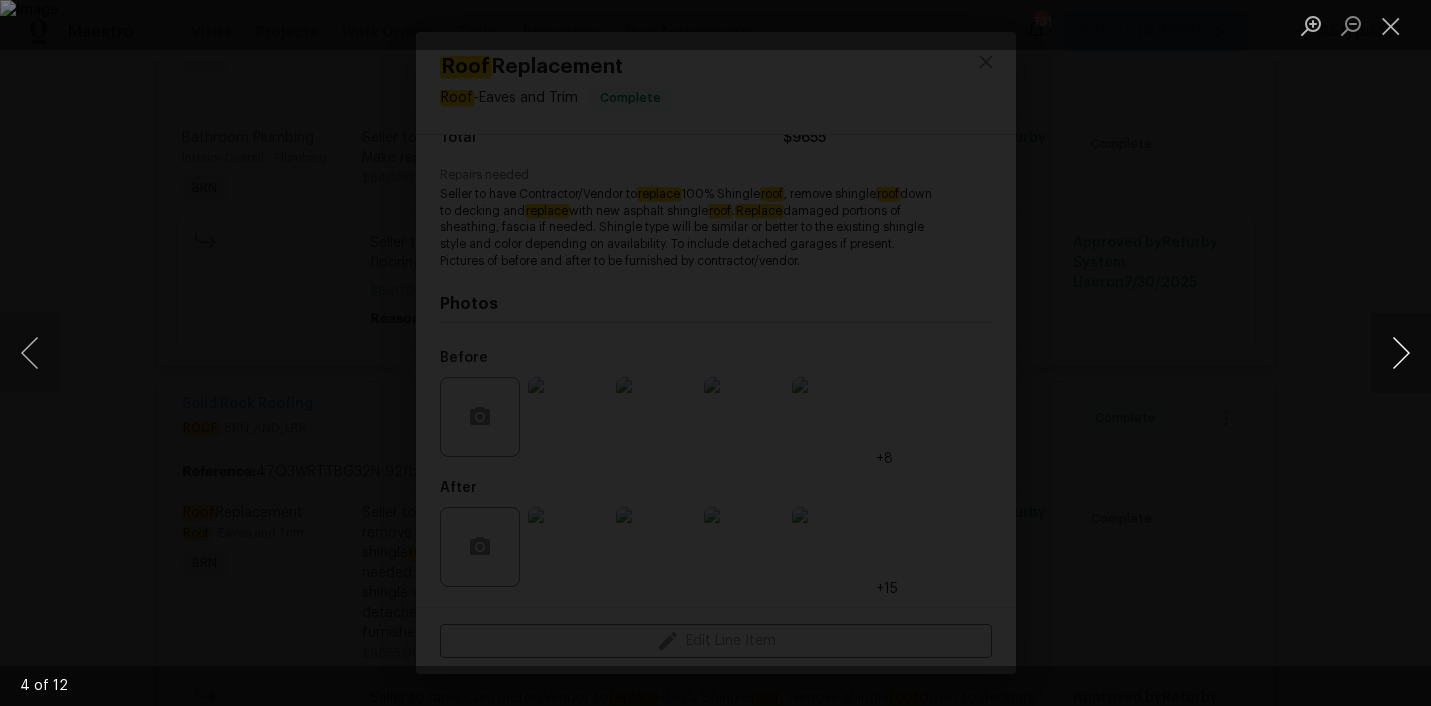 click at bounding box center (1401, 353) 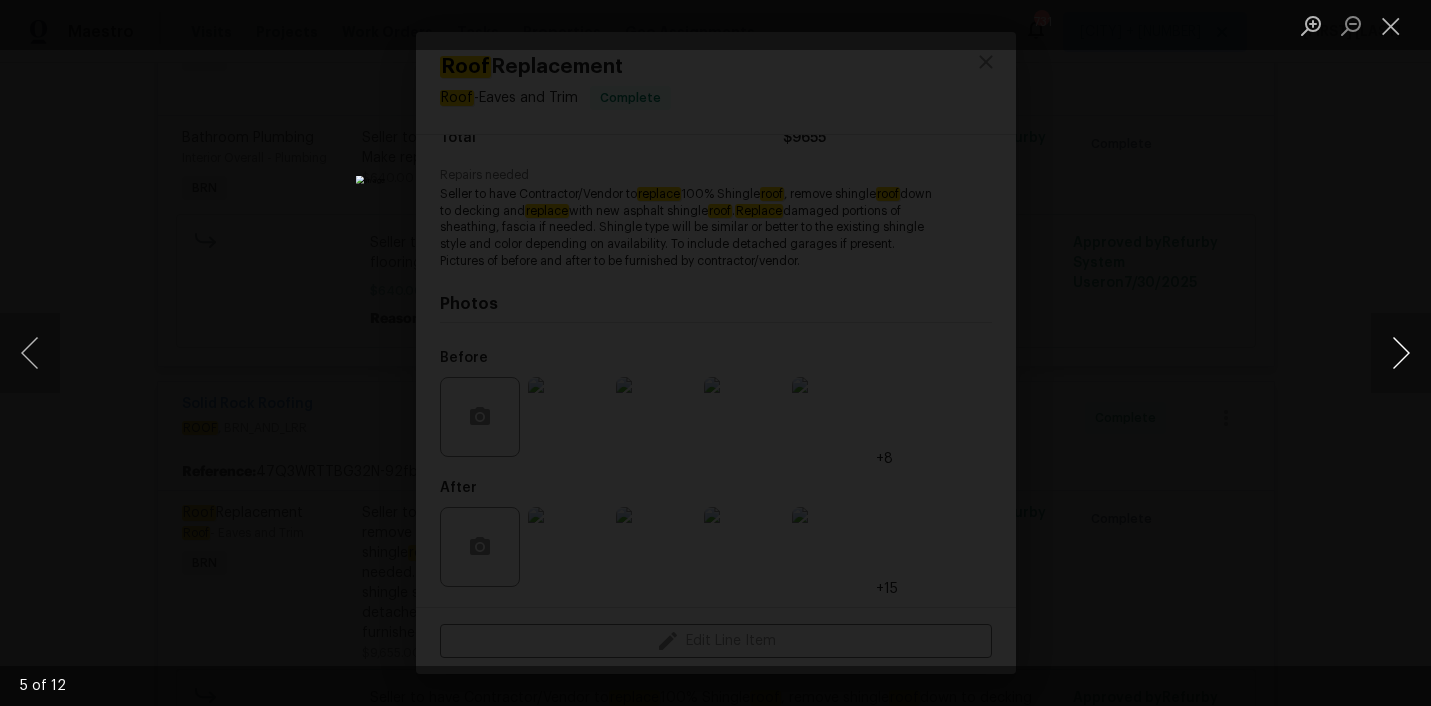 click at bounding box center (1401, 353) 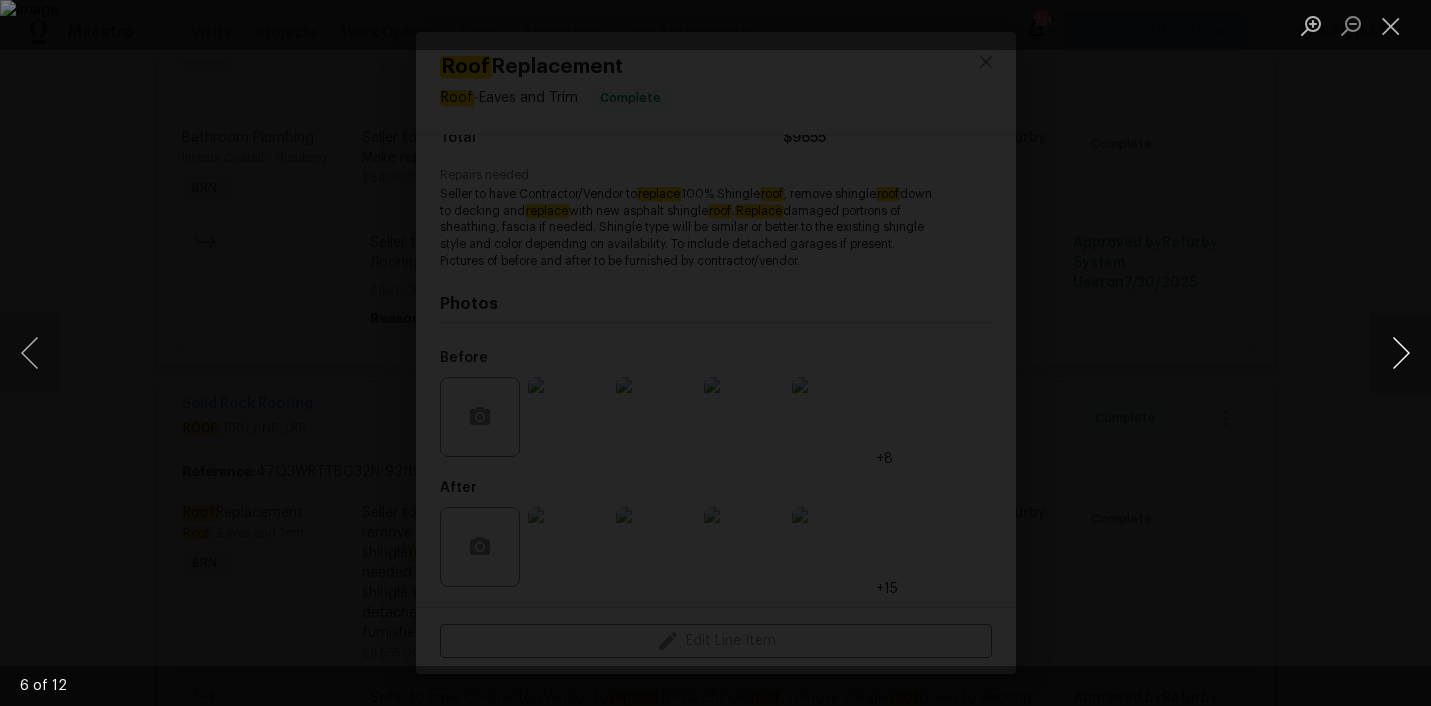 click at bounding box center [1401, 353] 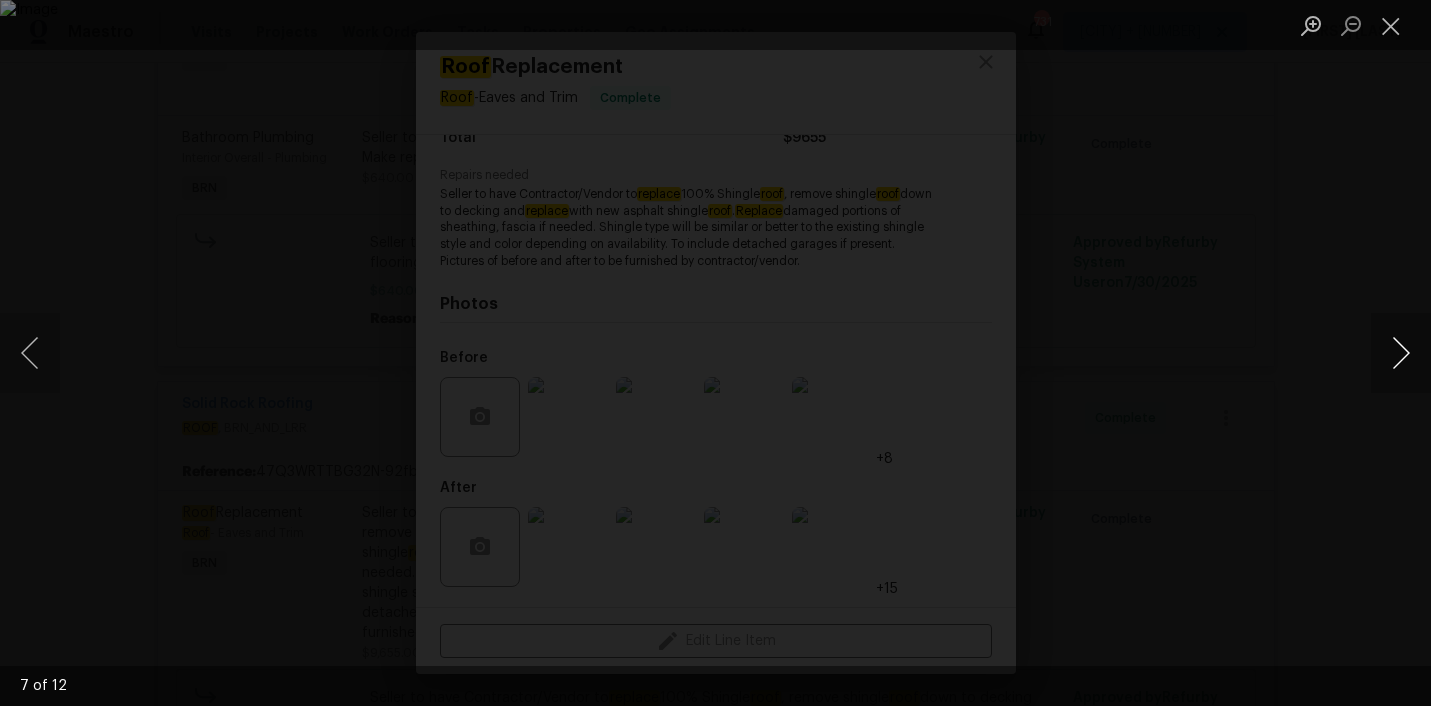click at bounding box center [1401, 353] 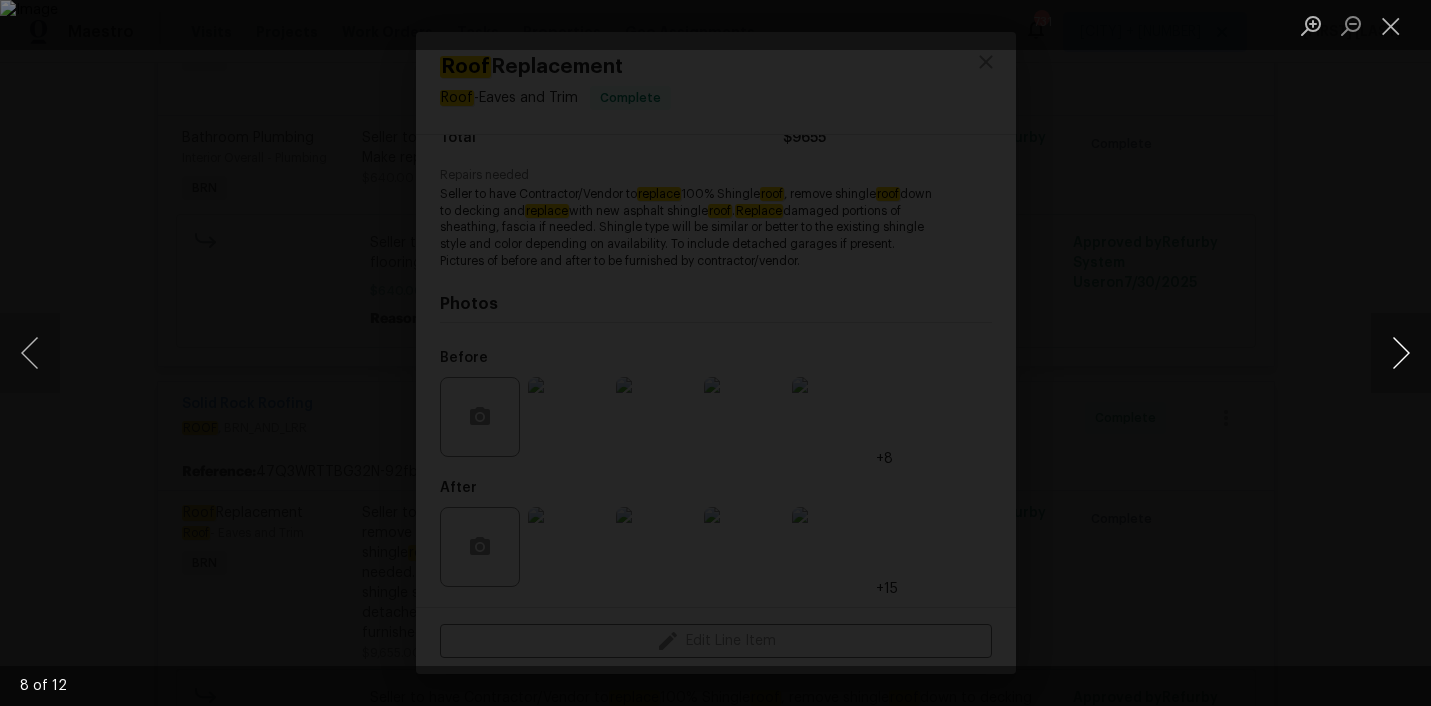 click at bounding box center [1401, 353] 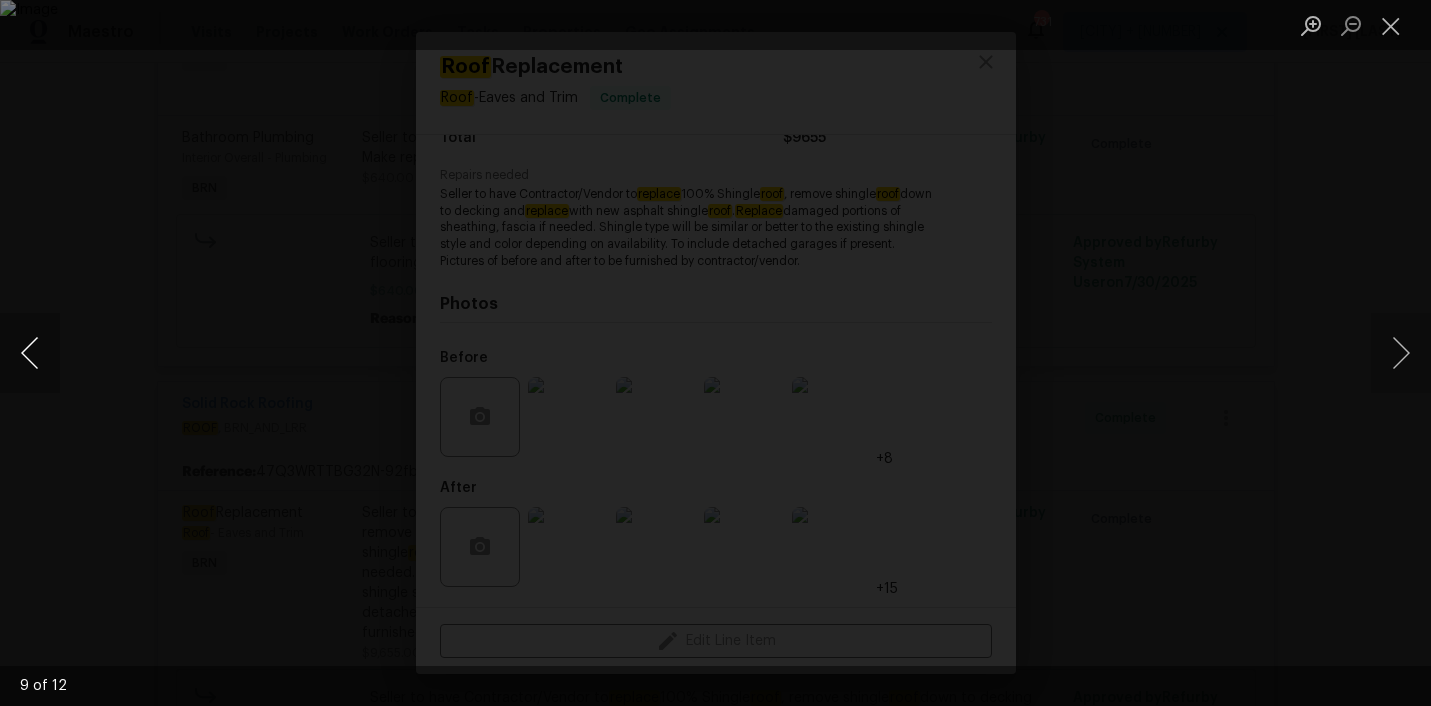 click at bounding box center (30, 353) 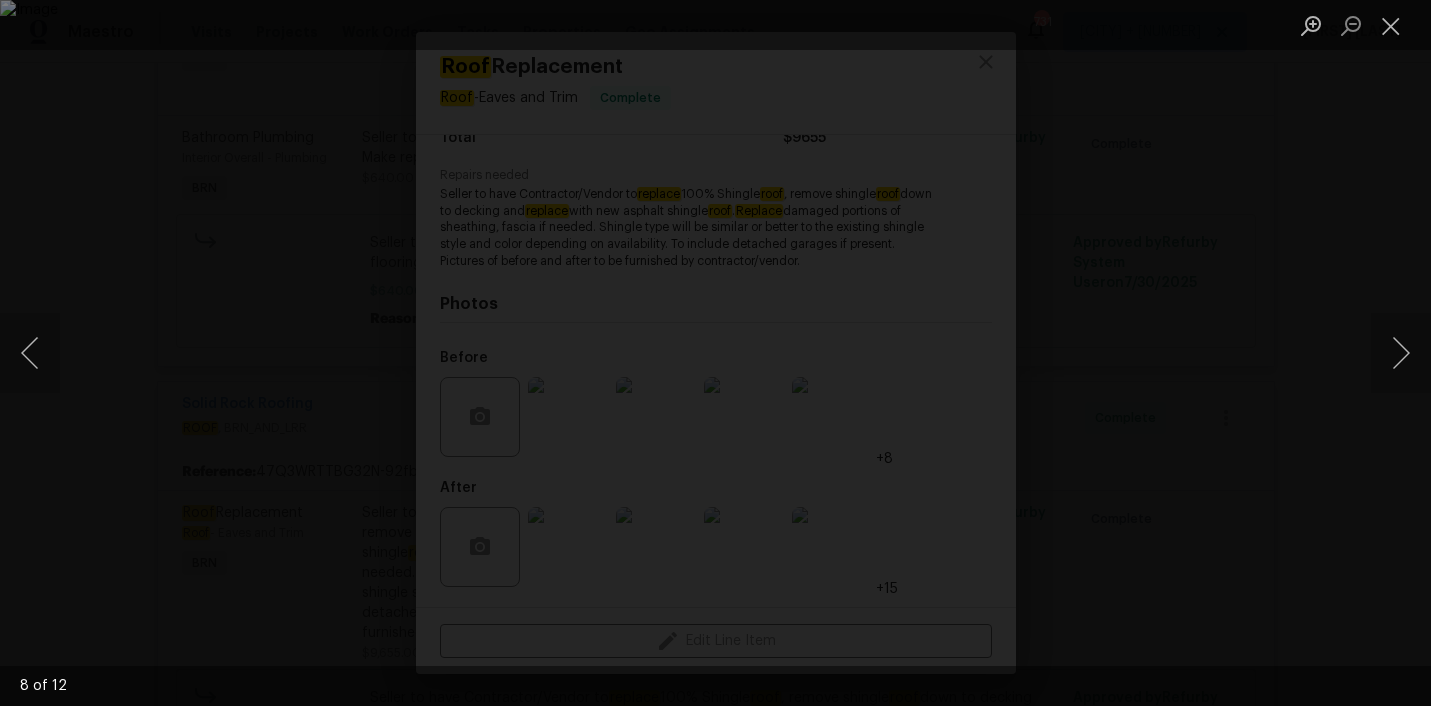 click at bounding box center [715, 353] 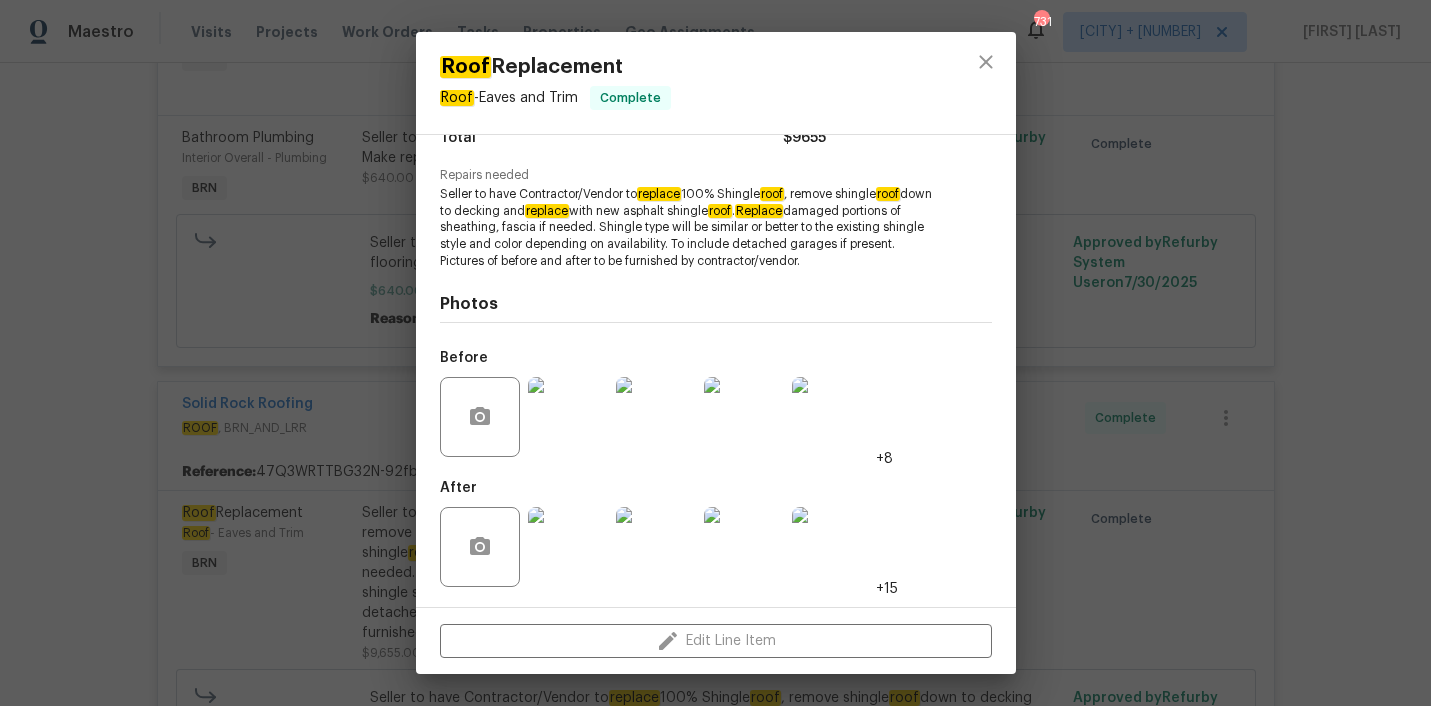 click at bounding box center (568, 547) 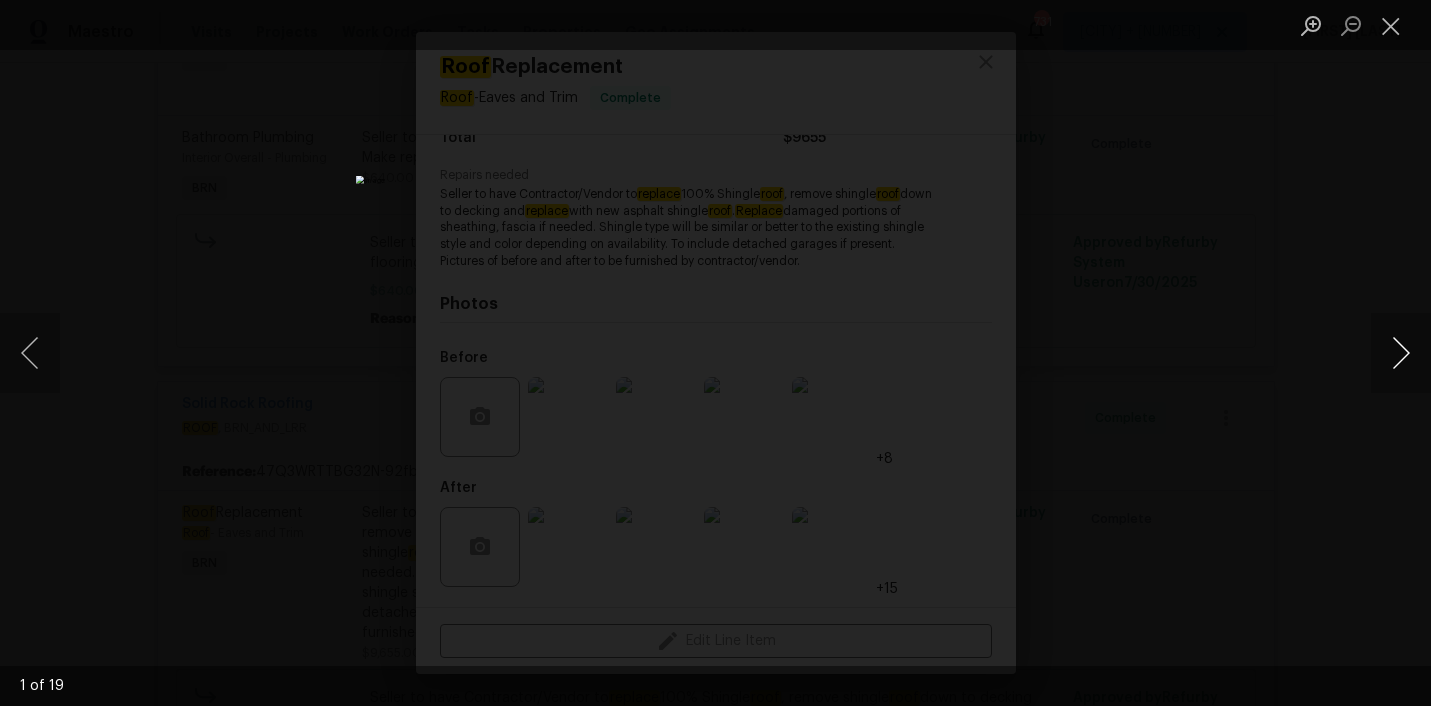 click at bounding box center [1401, 353] 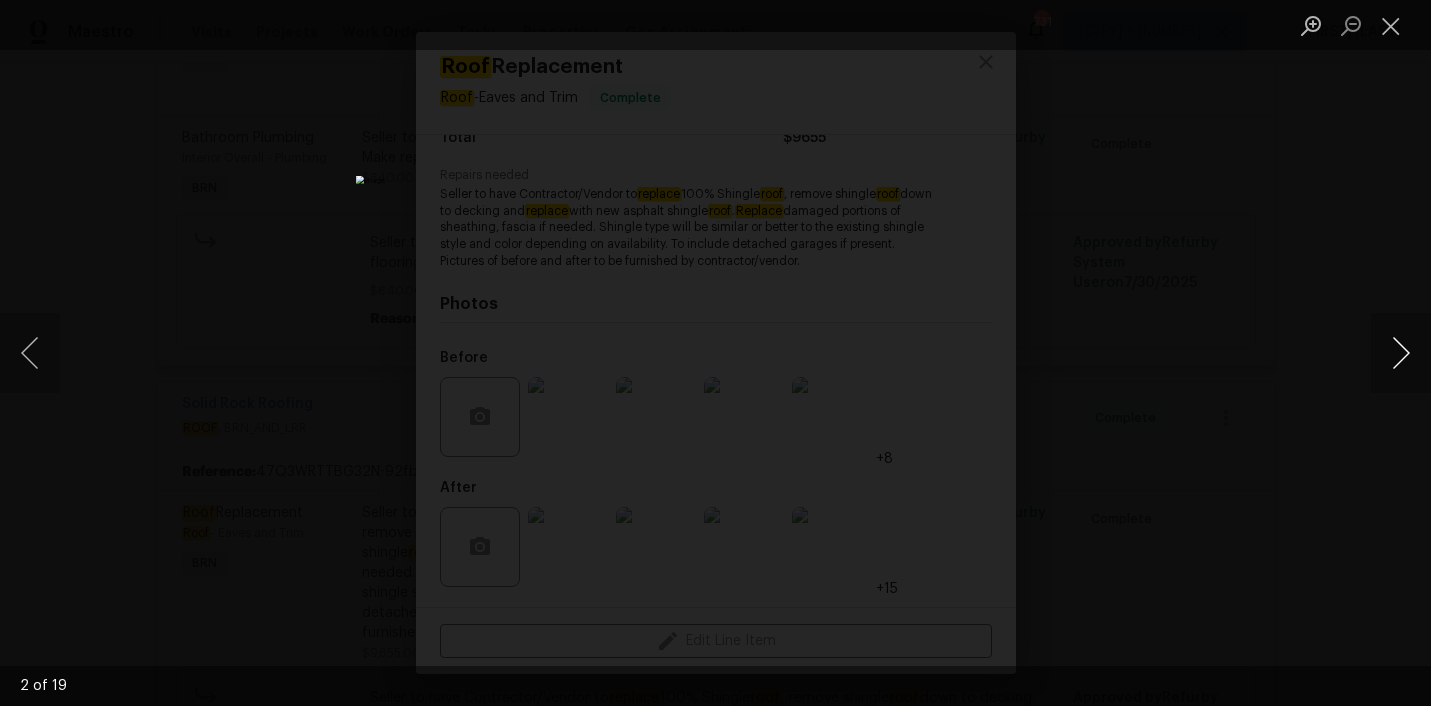 click at bounding box center (1401, 353) 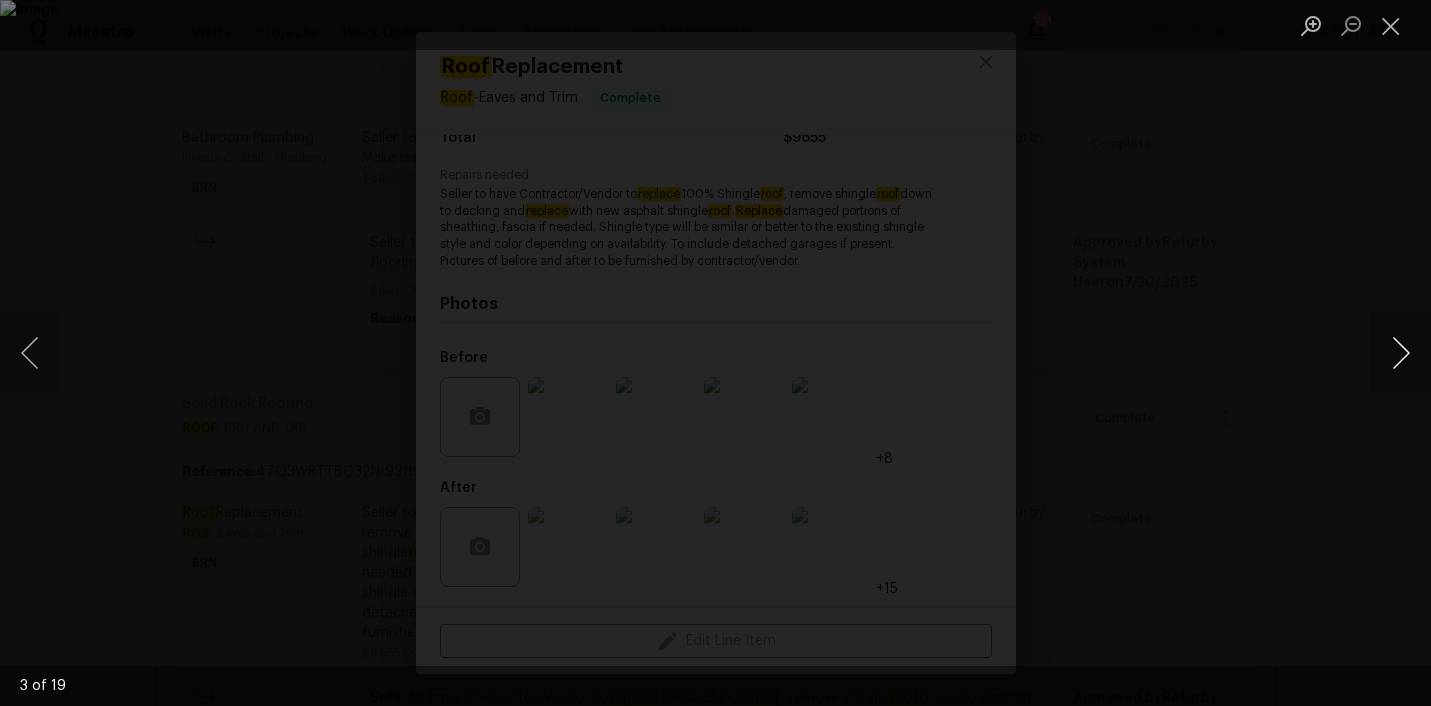 click at bounding box center (1401, 353) 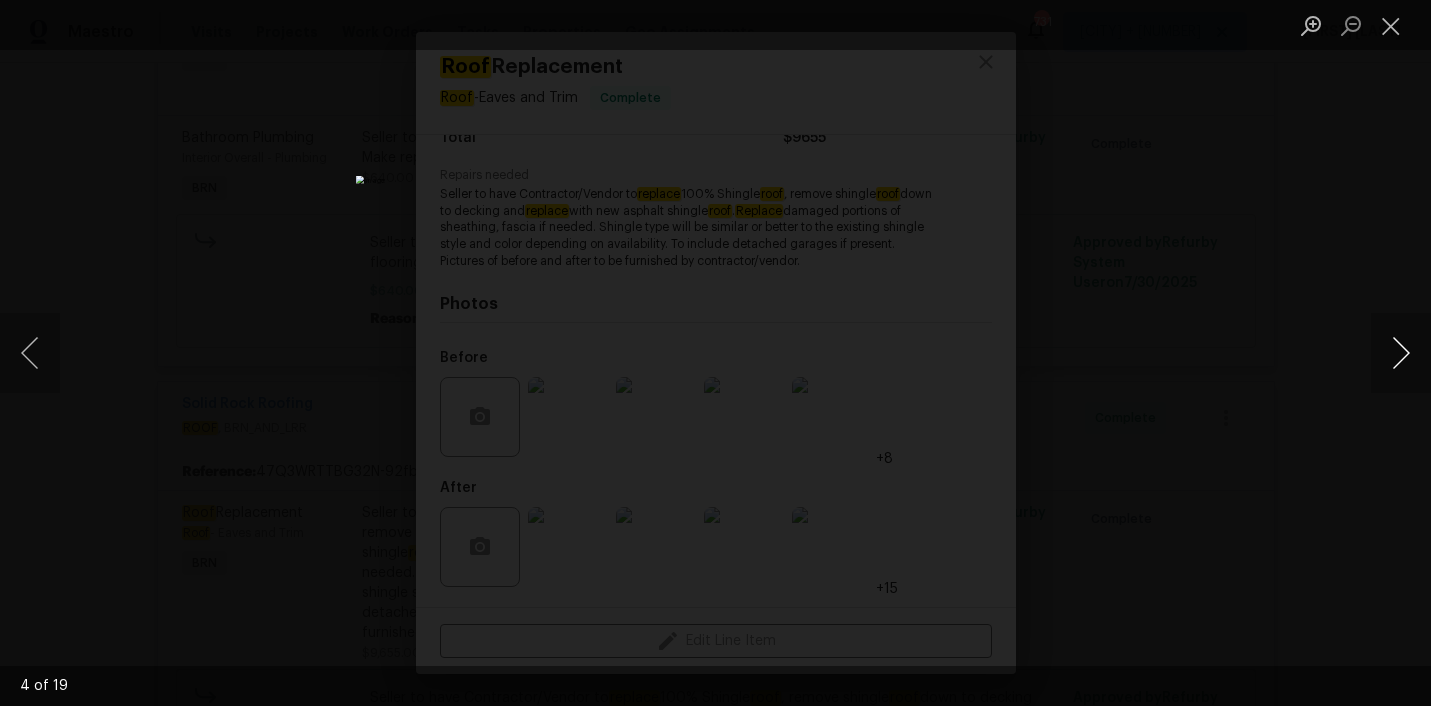 click at bounding box center (1401, 353) 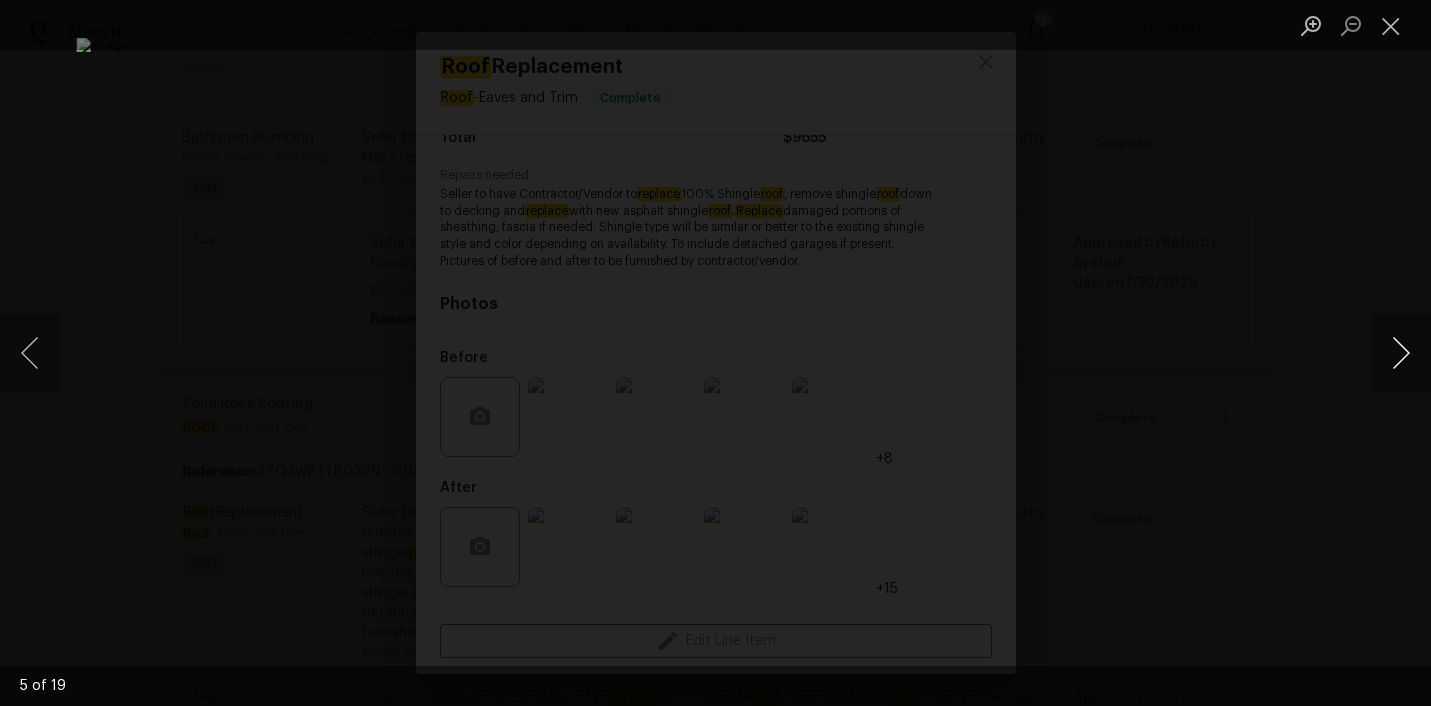 click at bounding box center [1401, 353] 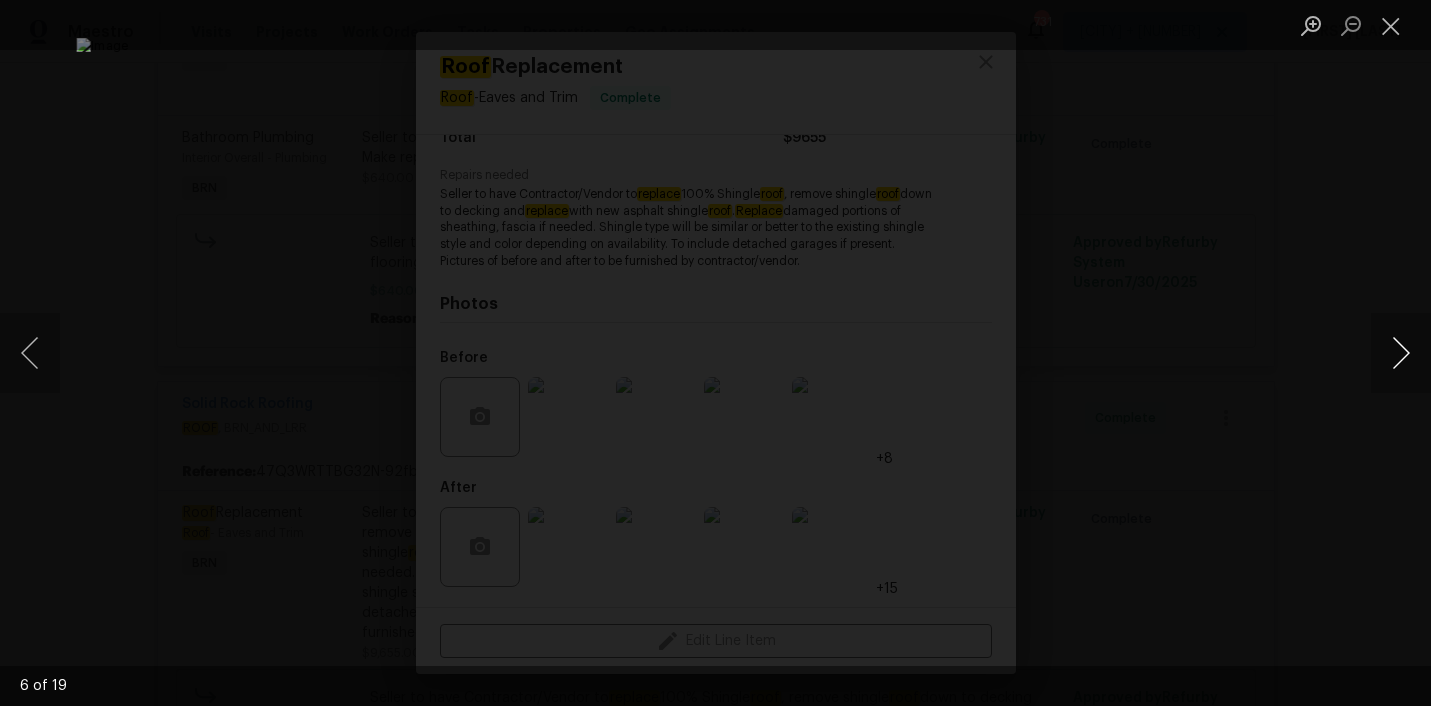 click at bounding box center (1401, 353) 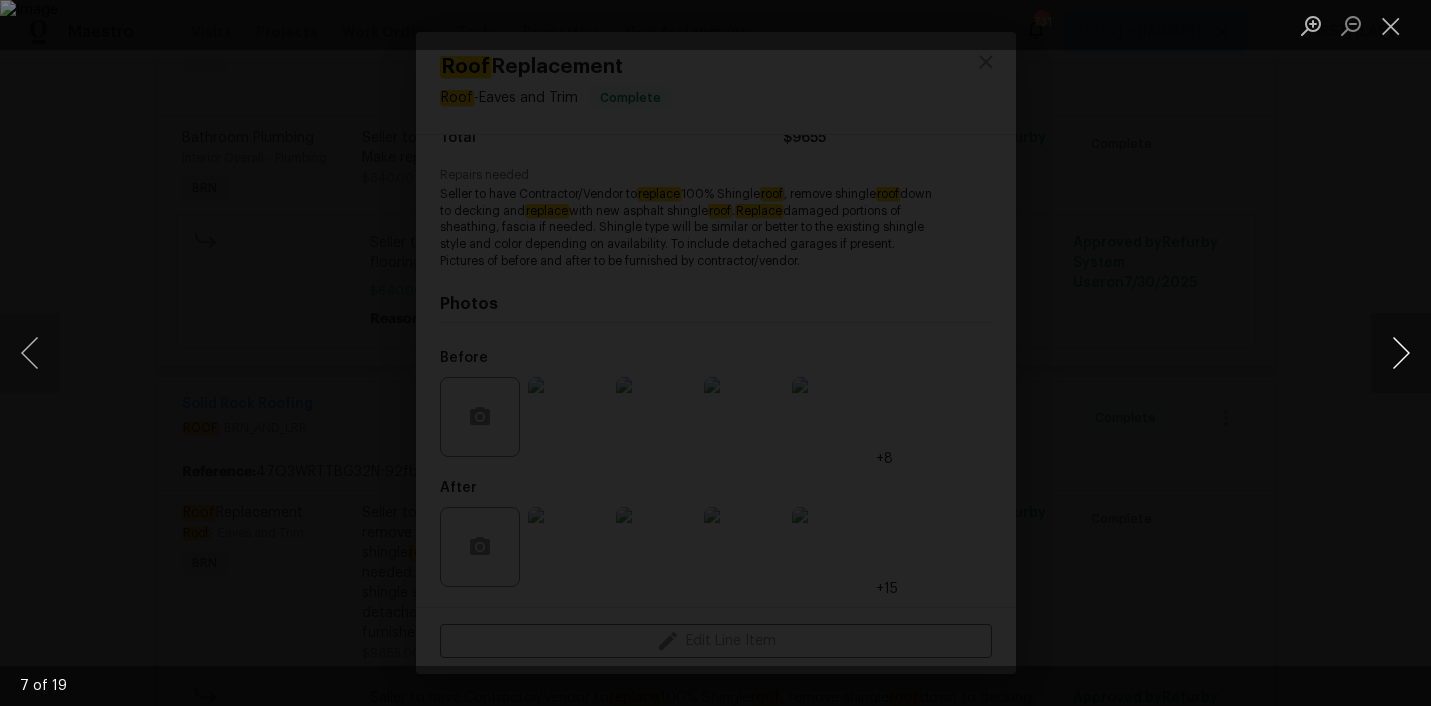 click at bounding box center [1401, 353] 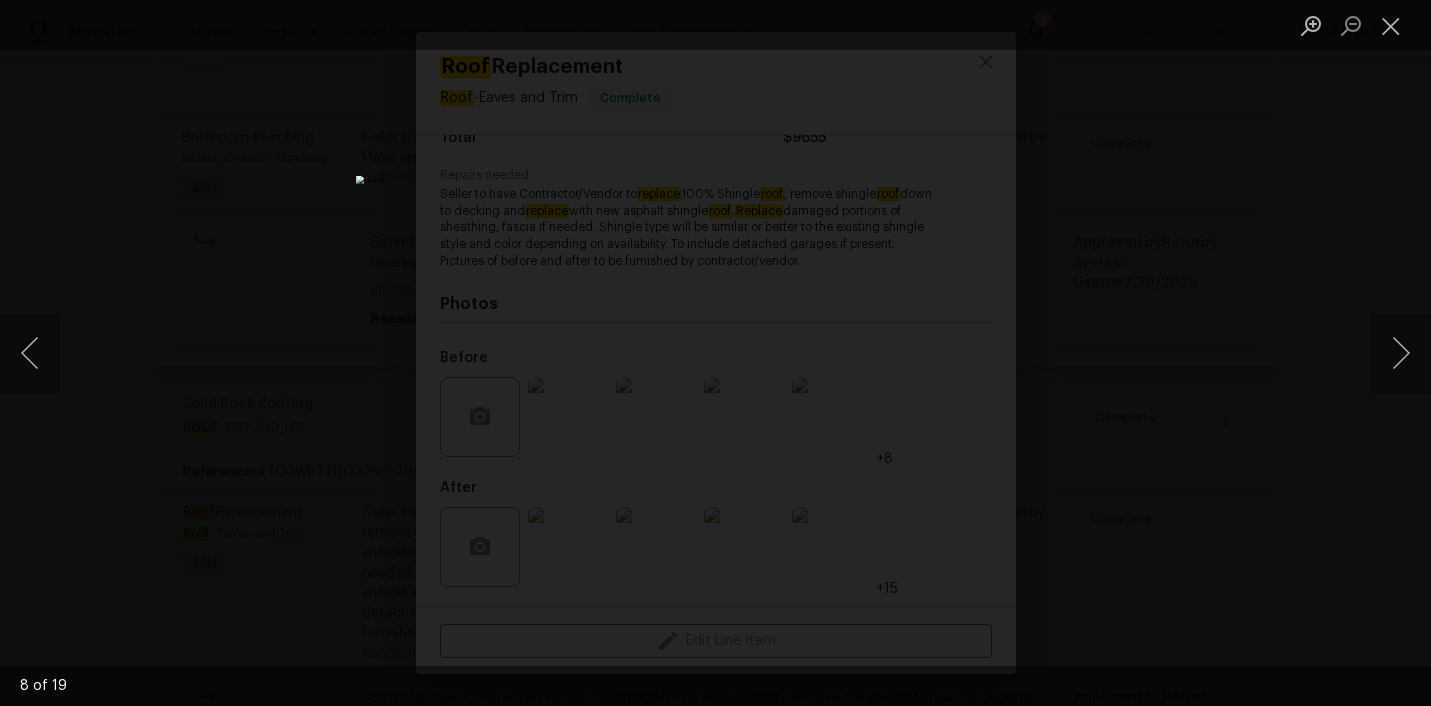 click at bounding box center (715, 353) 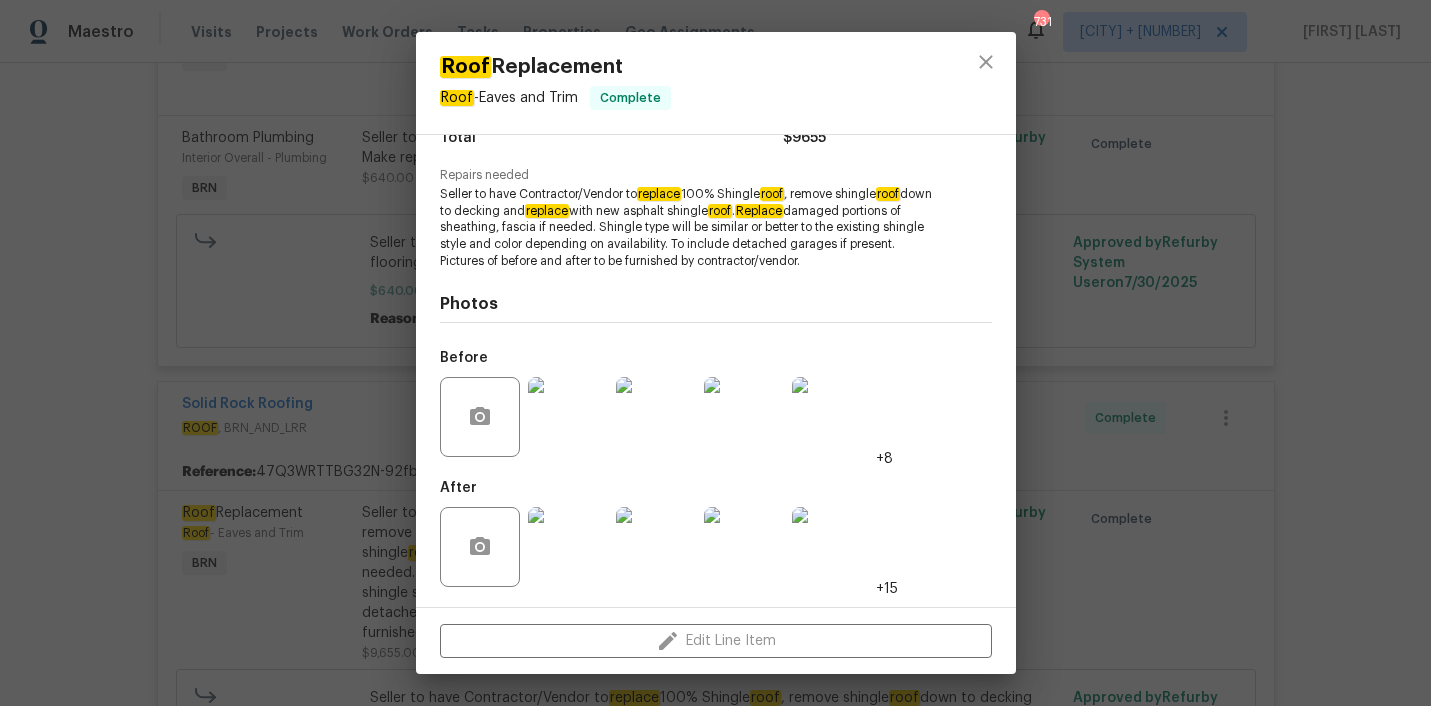 click on "Roof Replacement Roof - Eaves and Trim Complete Vendor Solid Rock Roofing Account Category BINSR Cost $0 x 1 count $0 Labor $9655 Total $9655 Repairs needed Seller to have Contractor/Vendor to replace 100% Shingle roof , remove shingle roof down to decking and replace with new asphalt shingle roof . Replace damaged portions of sheathing, fascia if needed. Shingle type will be similar or better to the existing shingle style and color depending on availability. To include detached garages if present. Pictures of before and after to be furnished by contractor/vendor. Photos Before +8 After +15 Edit Line Item" at bounding box center (715, 353) 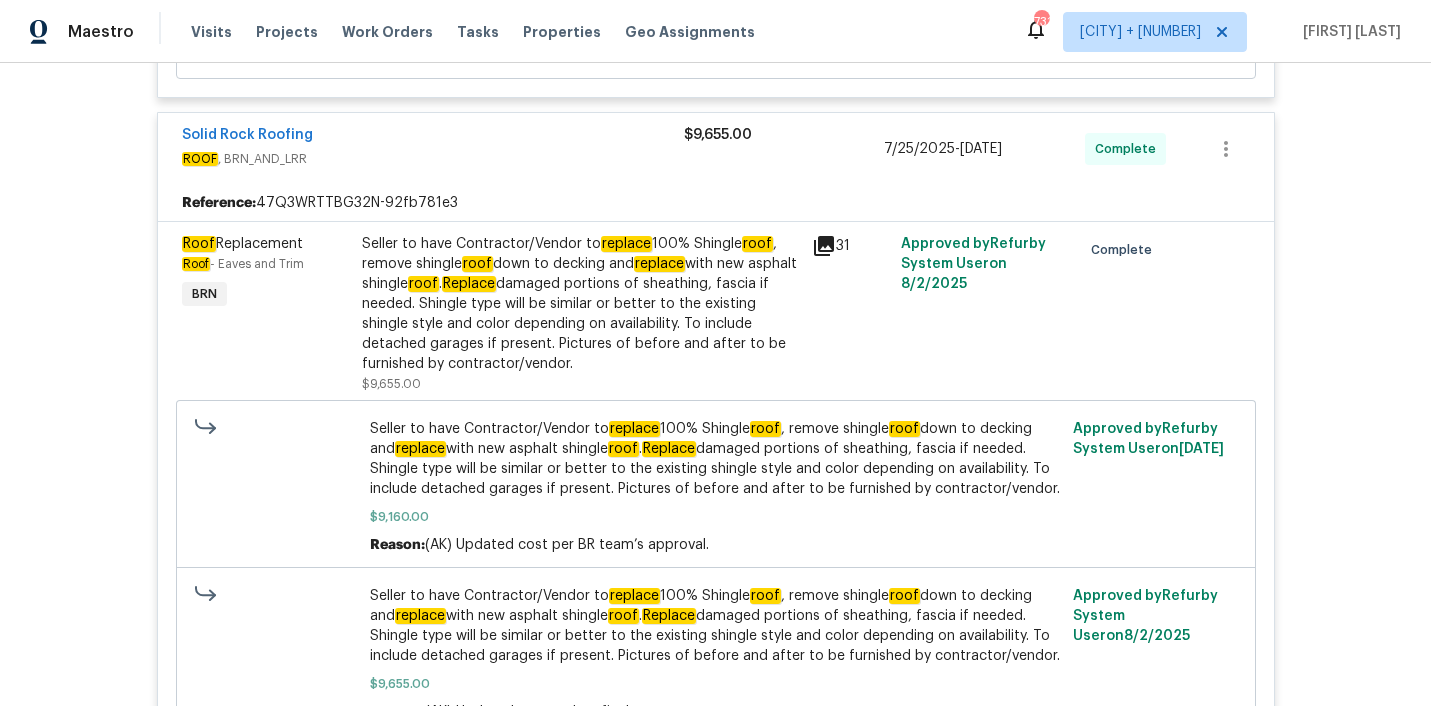 scroll, scrollTop: 883, scrollLeft: 0, axis: vertical 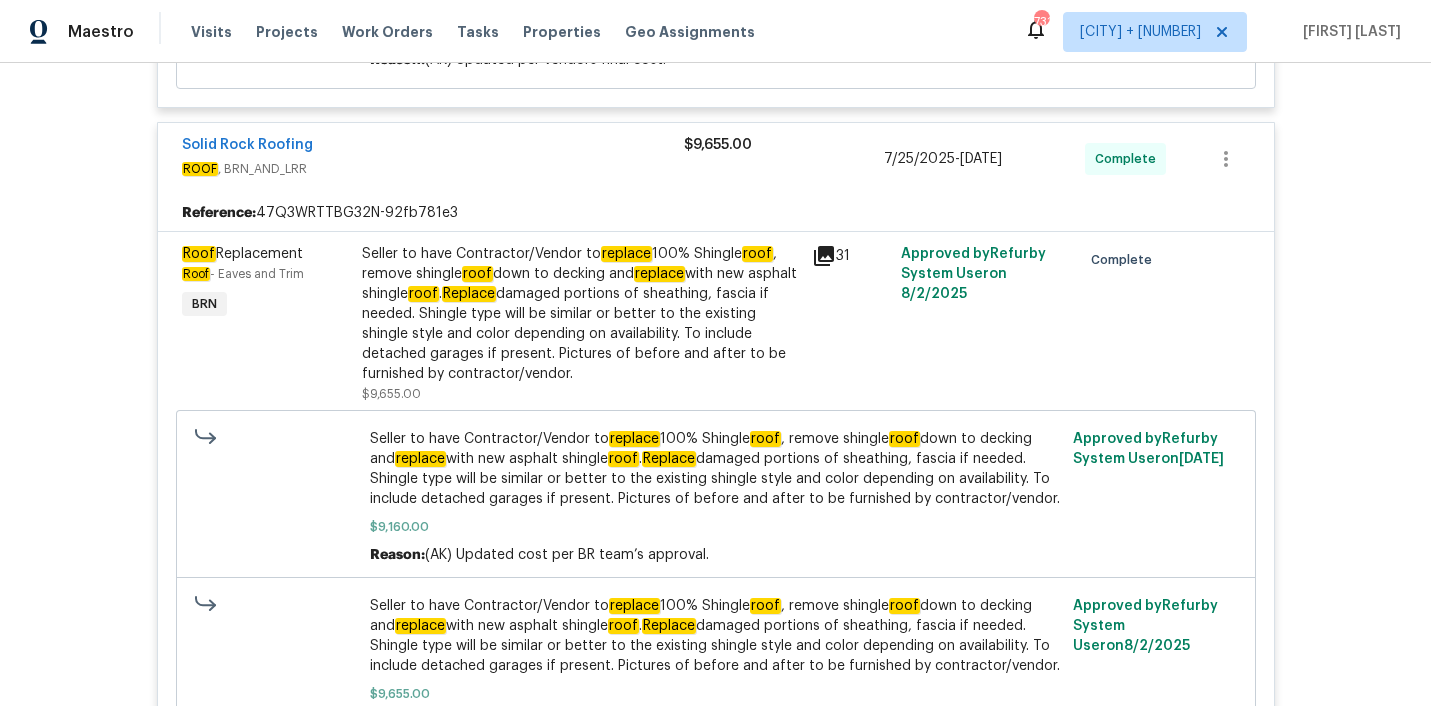 click on "Seller to have Contractor/Vendor to replace 100% Shingle roof , remove shingle roof down to decking and replace with new asphalt shingle roof . Replace damaged portions of sheathing, fascia if needed. Shingle type will be similar or better to the existing shingle style and color depending on availability. To include detached garages if present. Pictures of before and after to be furnished by contractor/vendor." at bounding box center (581, 314) 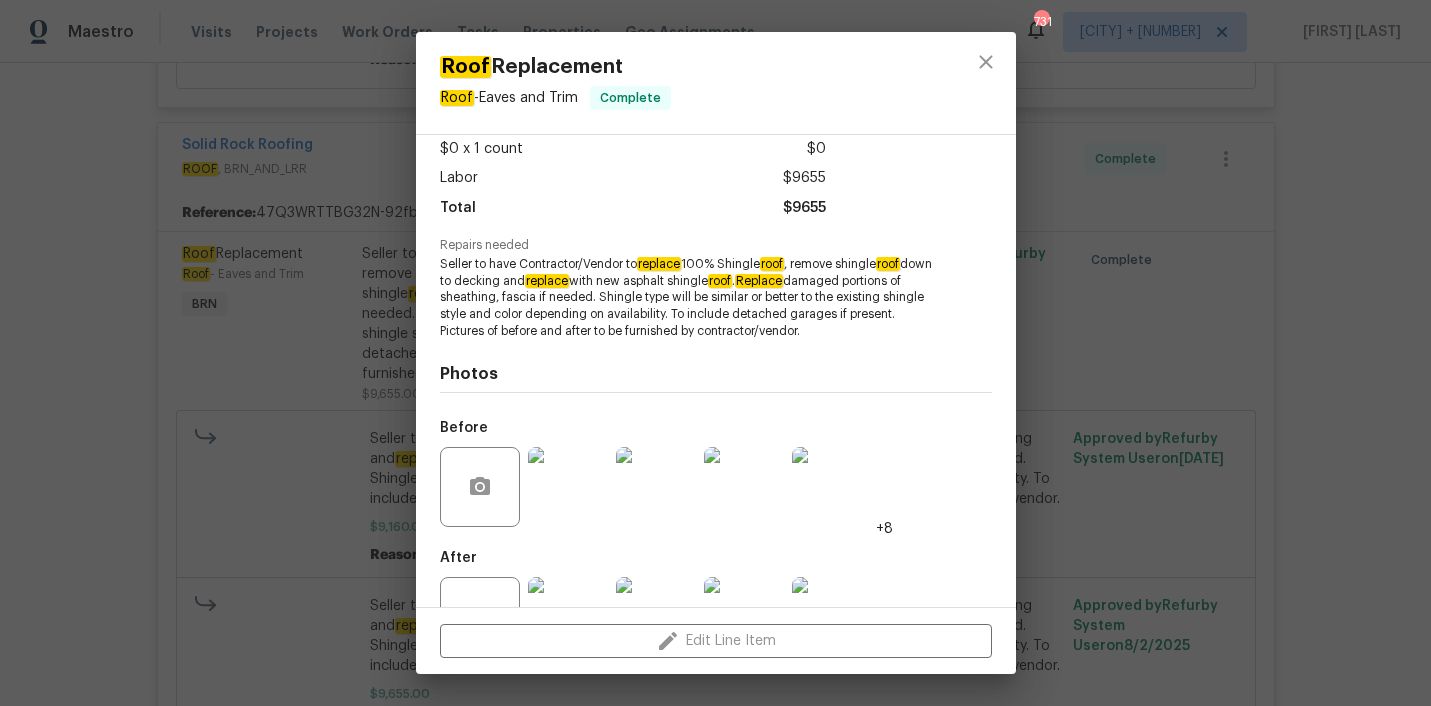 scroll, scrollTop: 182, scrollLeft: 0, axis: vertical 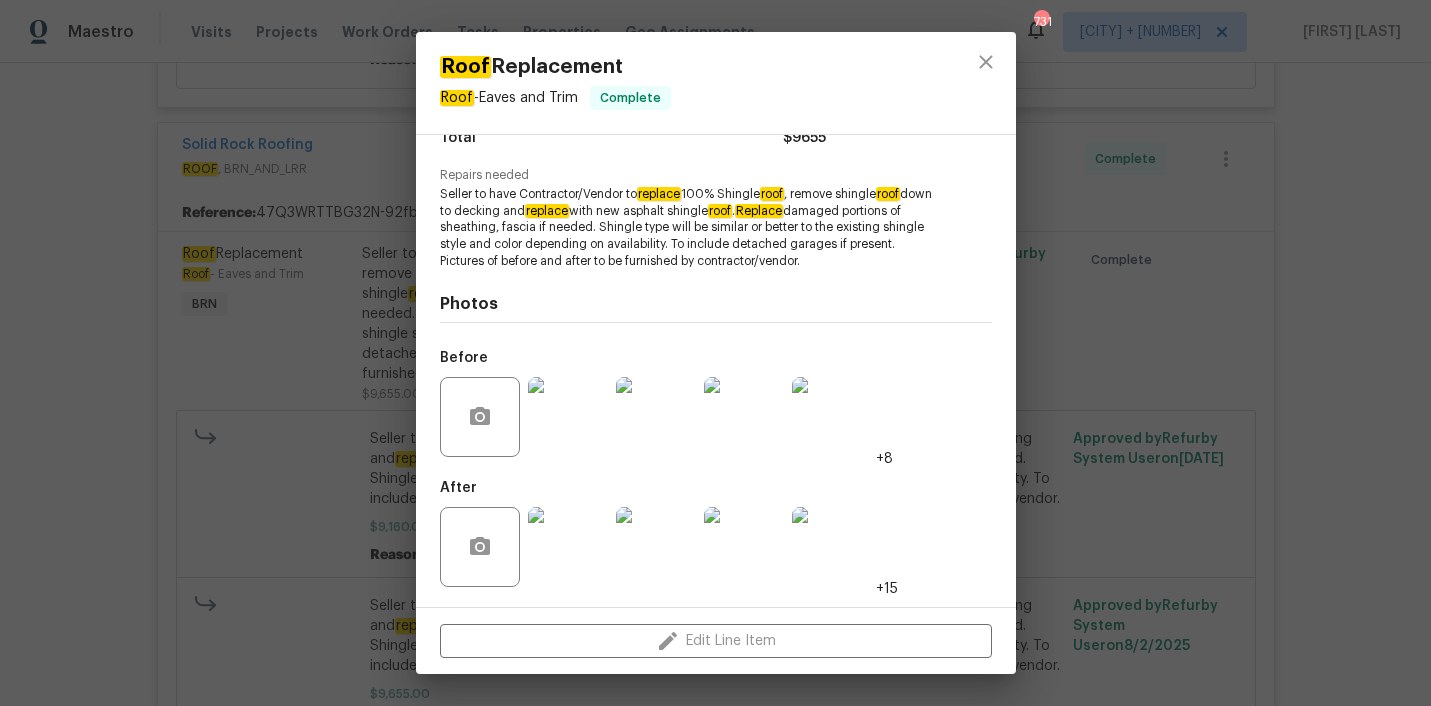 click at bounding box center (744, 547) 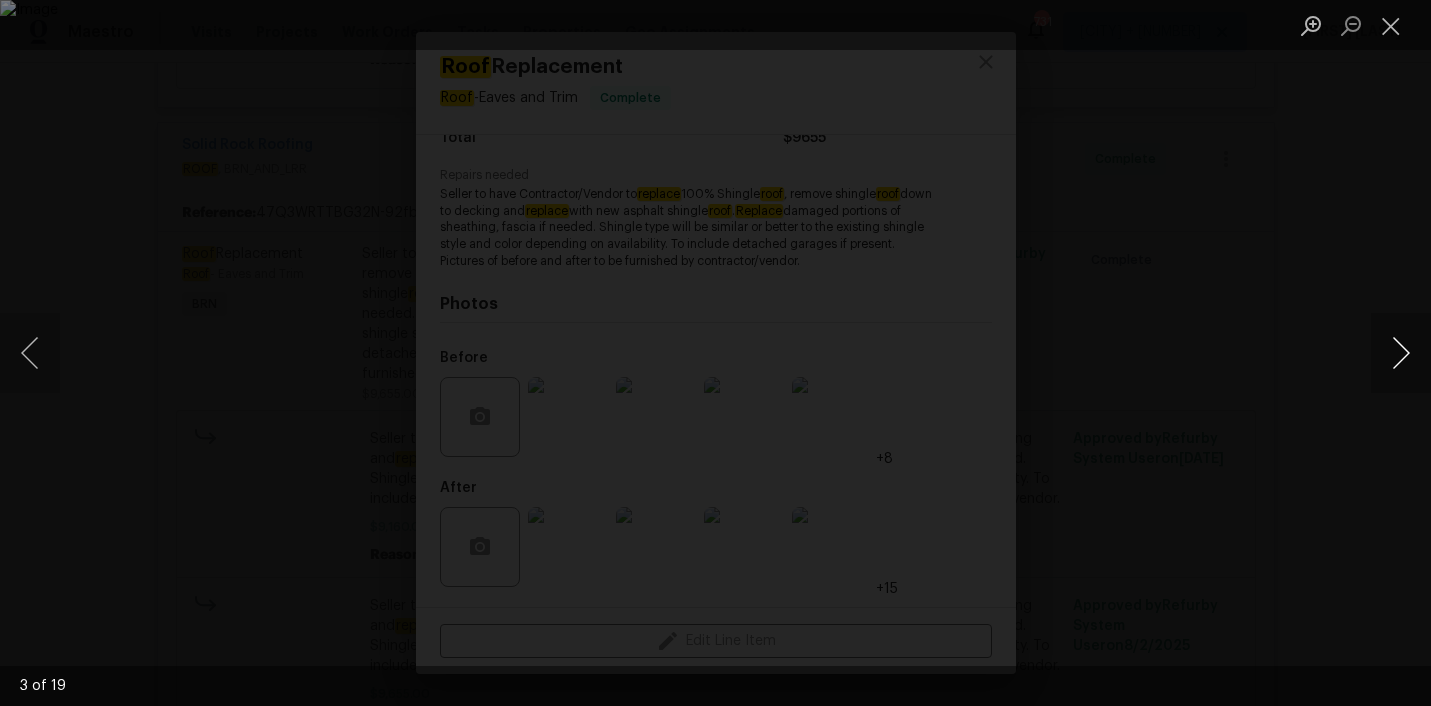 click at bounding box center [1401, 353] 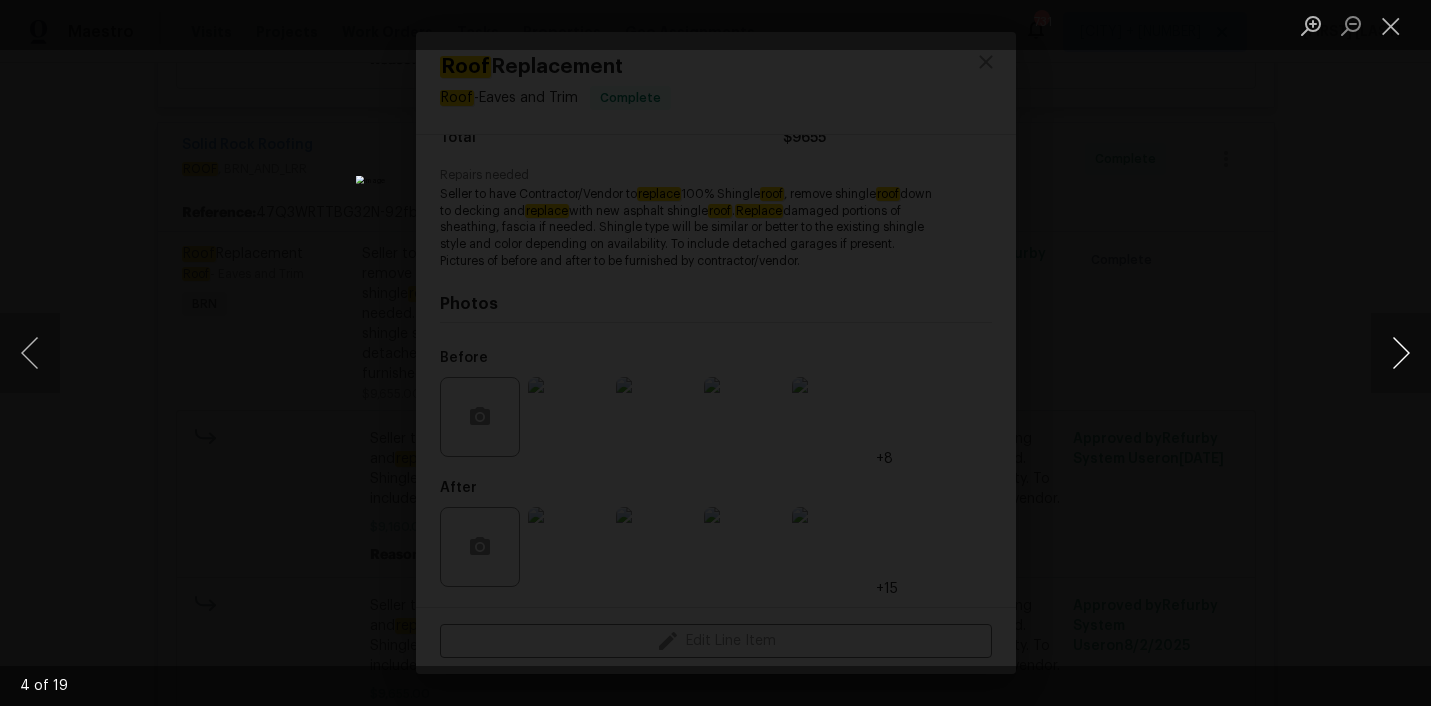 click at bounding box center (1401, 353) 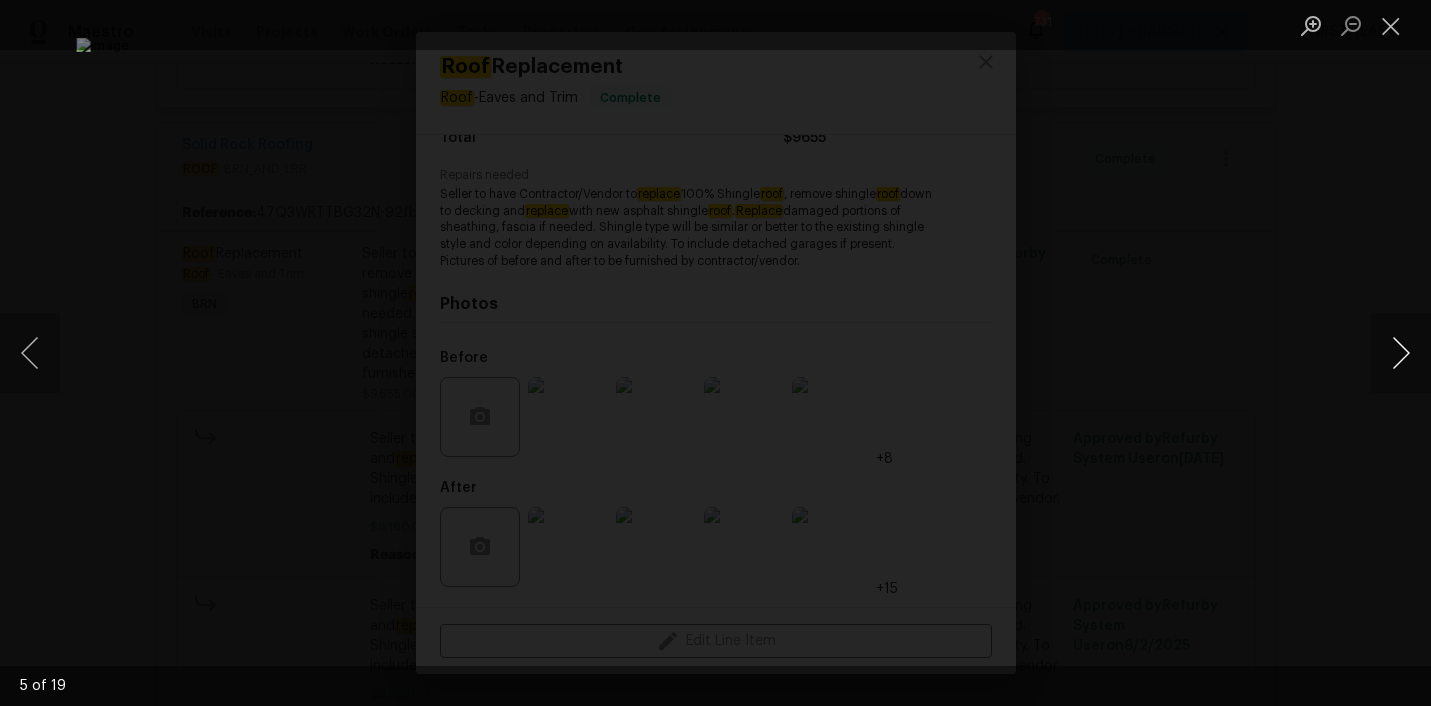 click at bounding box center [1401, 353] 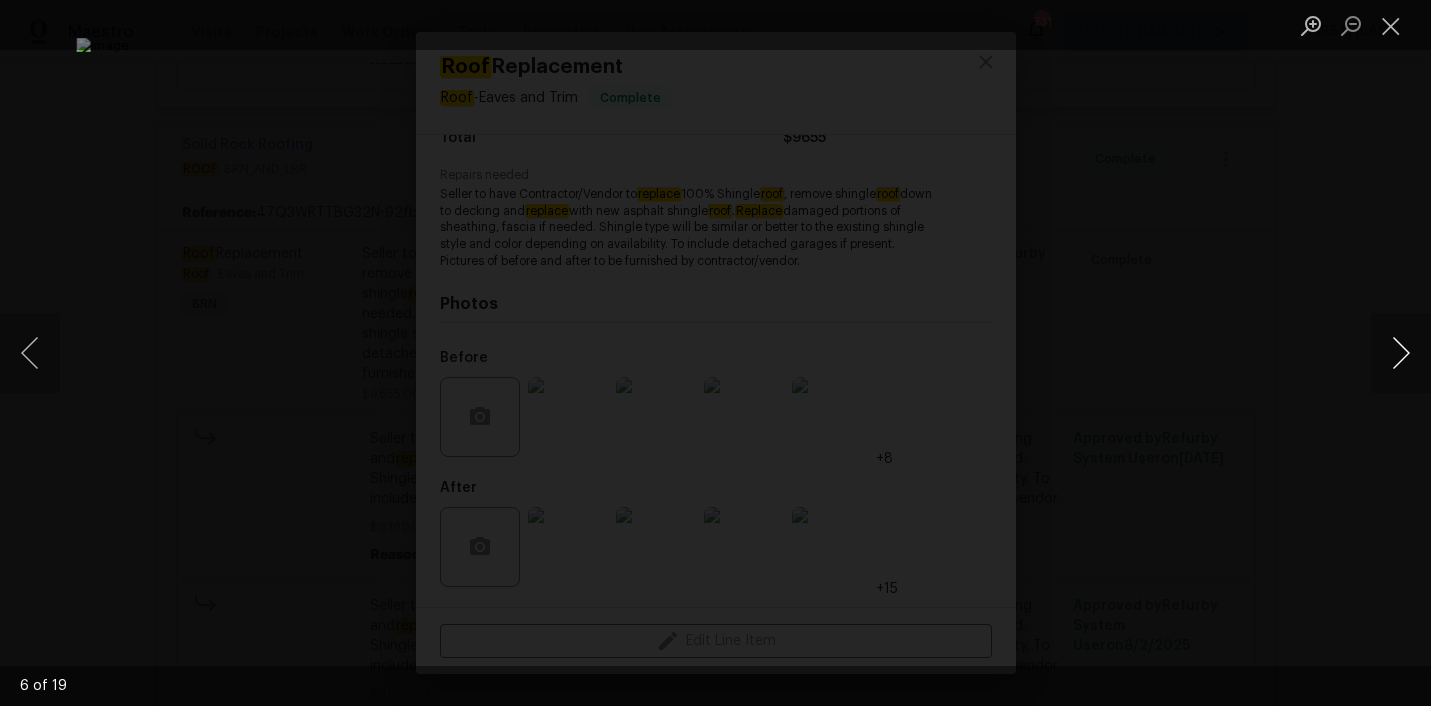click at bounding box center (1401, 353) 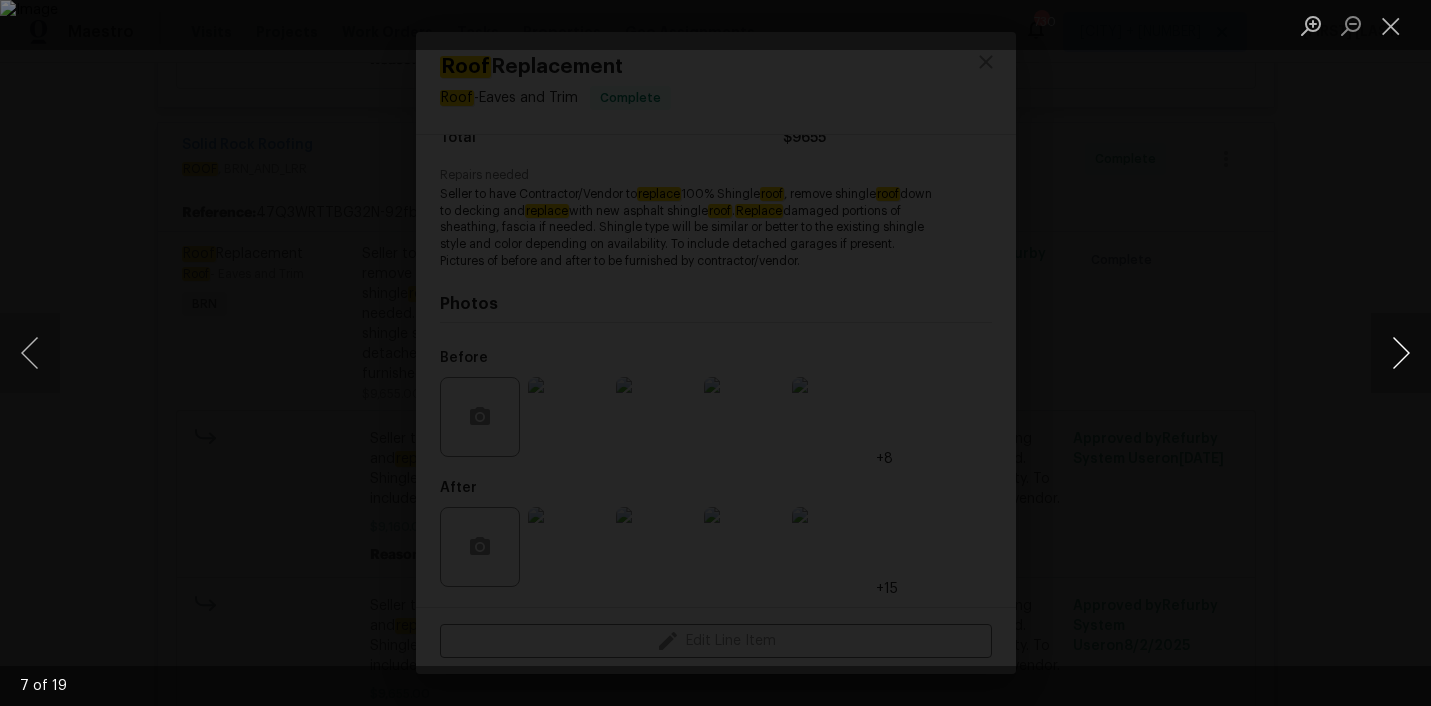 click at bounding box center (1401, 353) 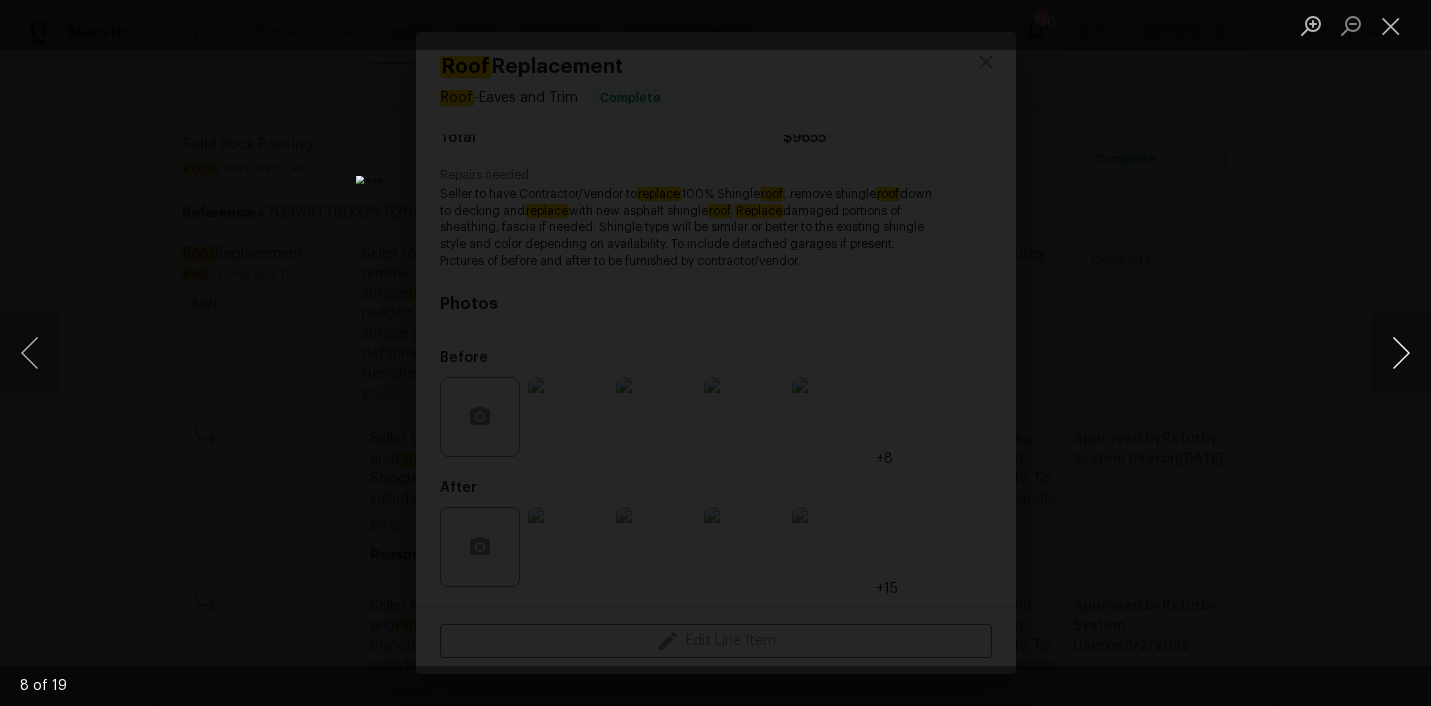 click at bounding box center (1401, 353) 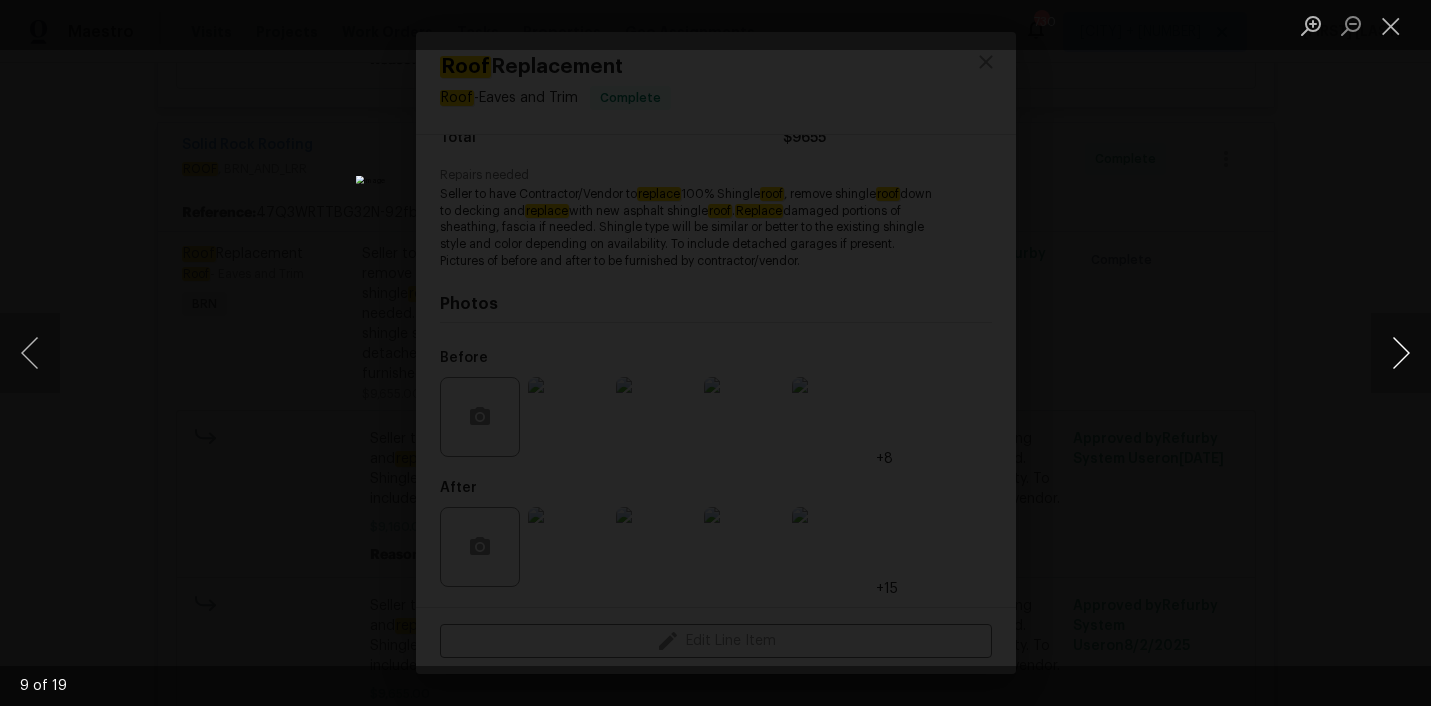 click at bounding box center (1401, 353) 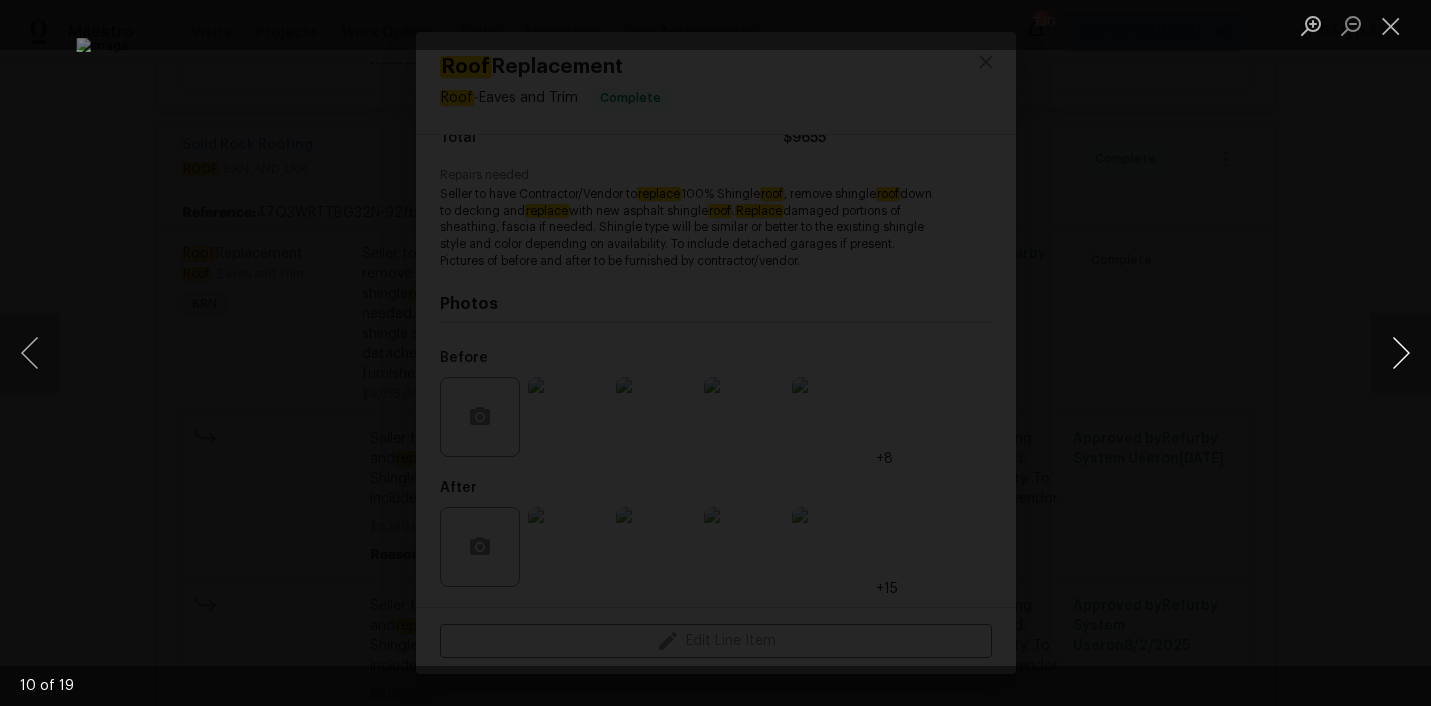 click at bounding box center [1401, 353] 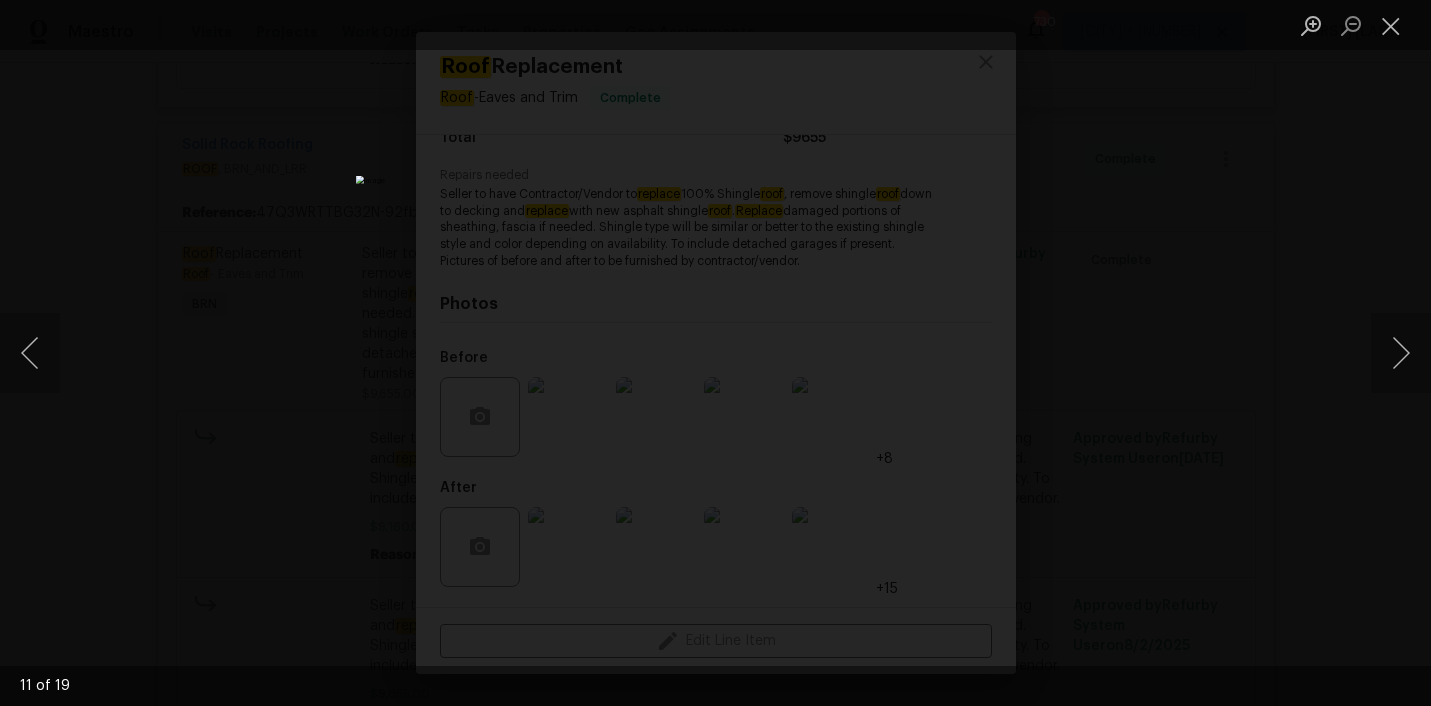 click at bounding box center [715, 353] 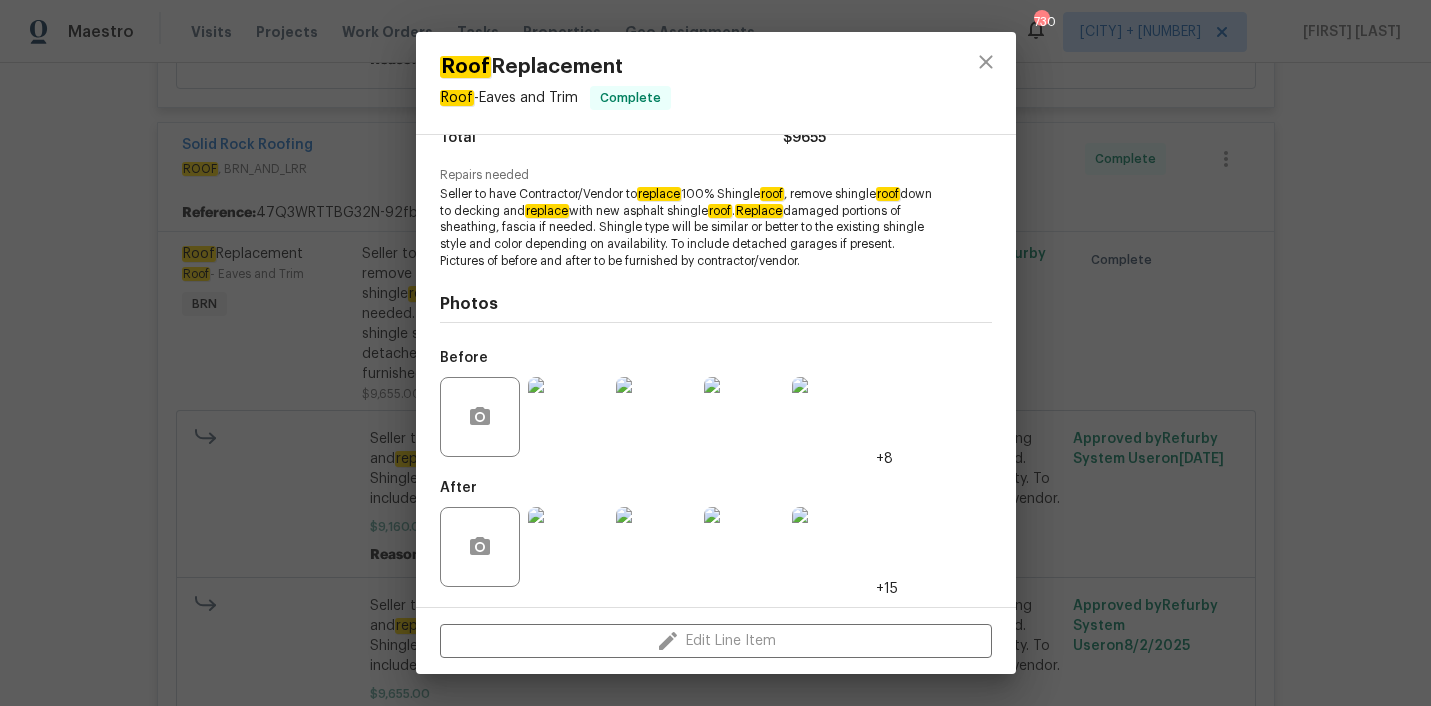 click at bounding box center [832, 547] 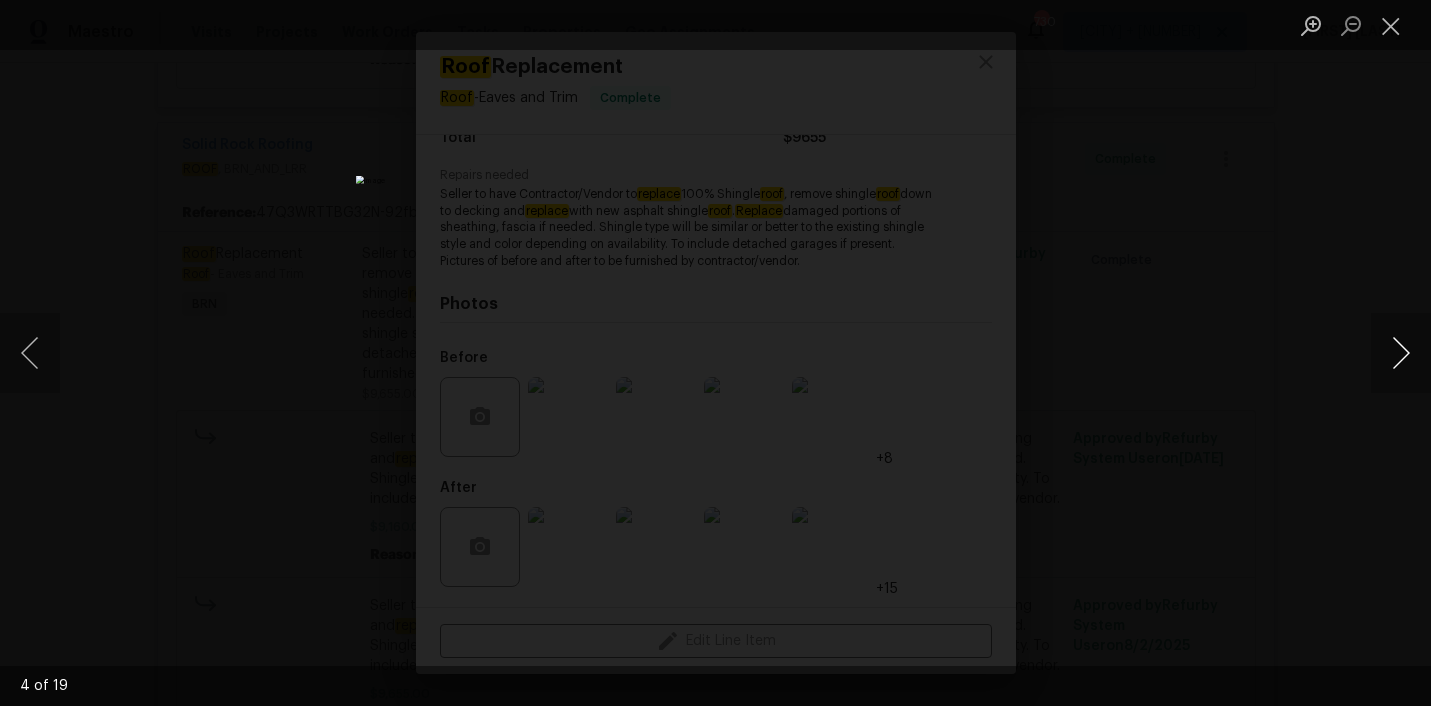 click at bounding box center (1401, 353) 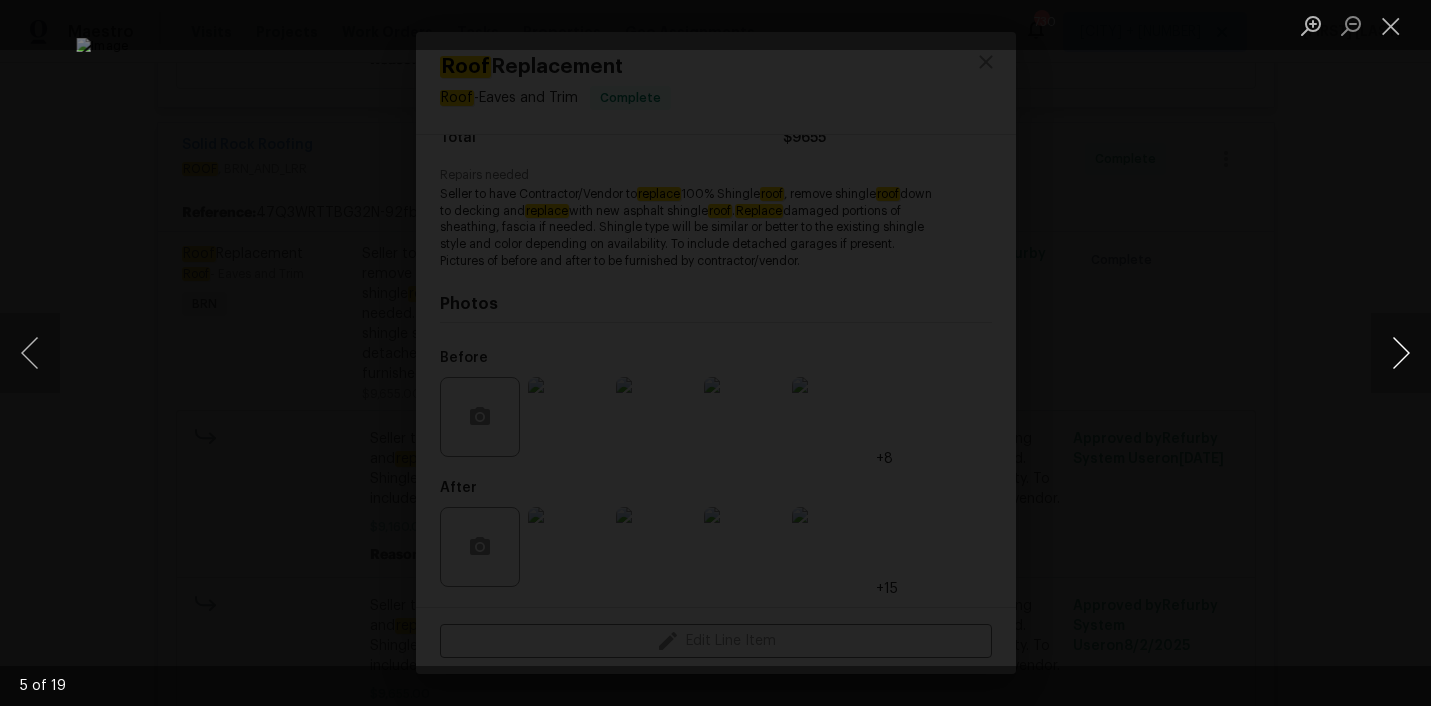 click at bounding box center [1401, 353] 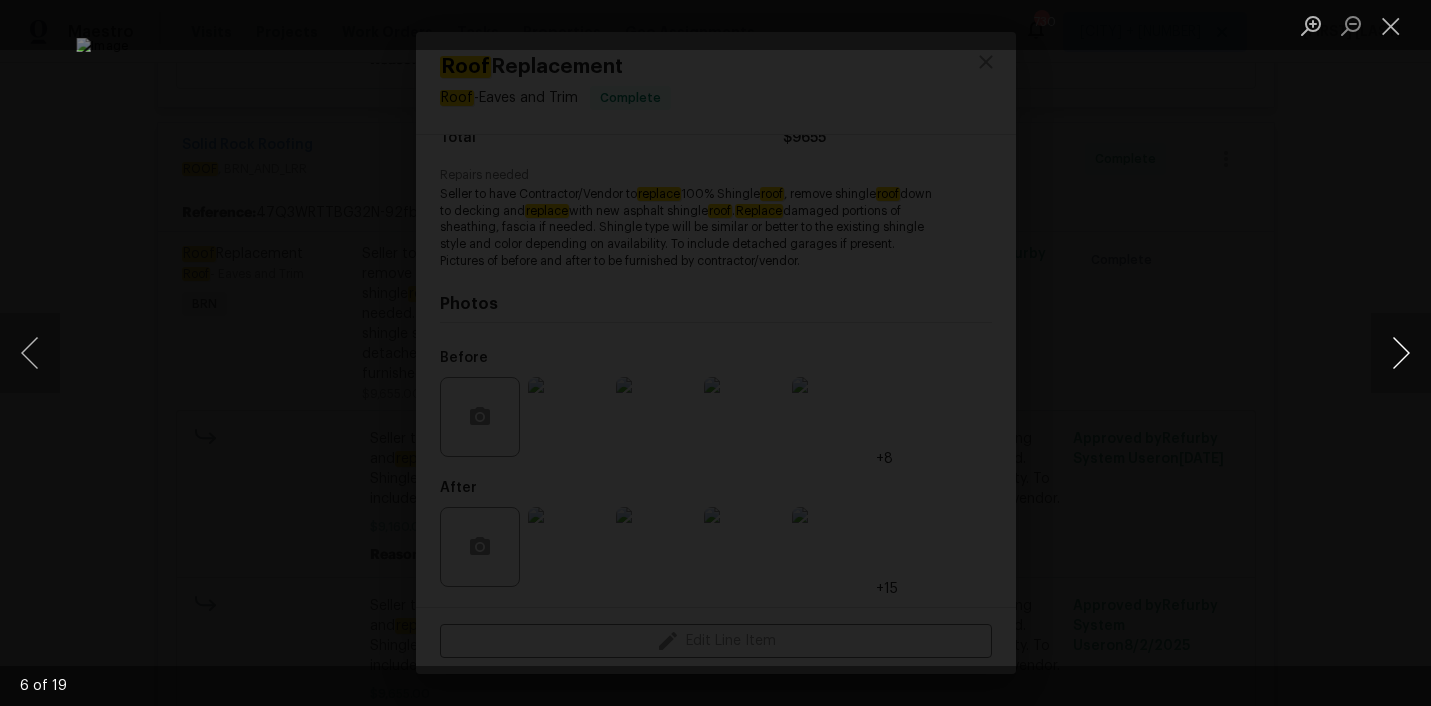 click at bounding box center [1401, 353] 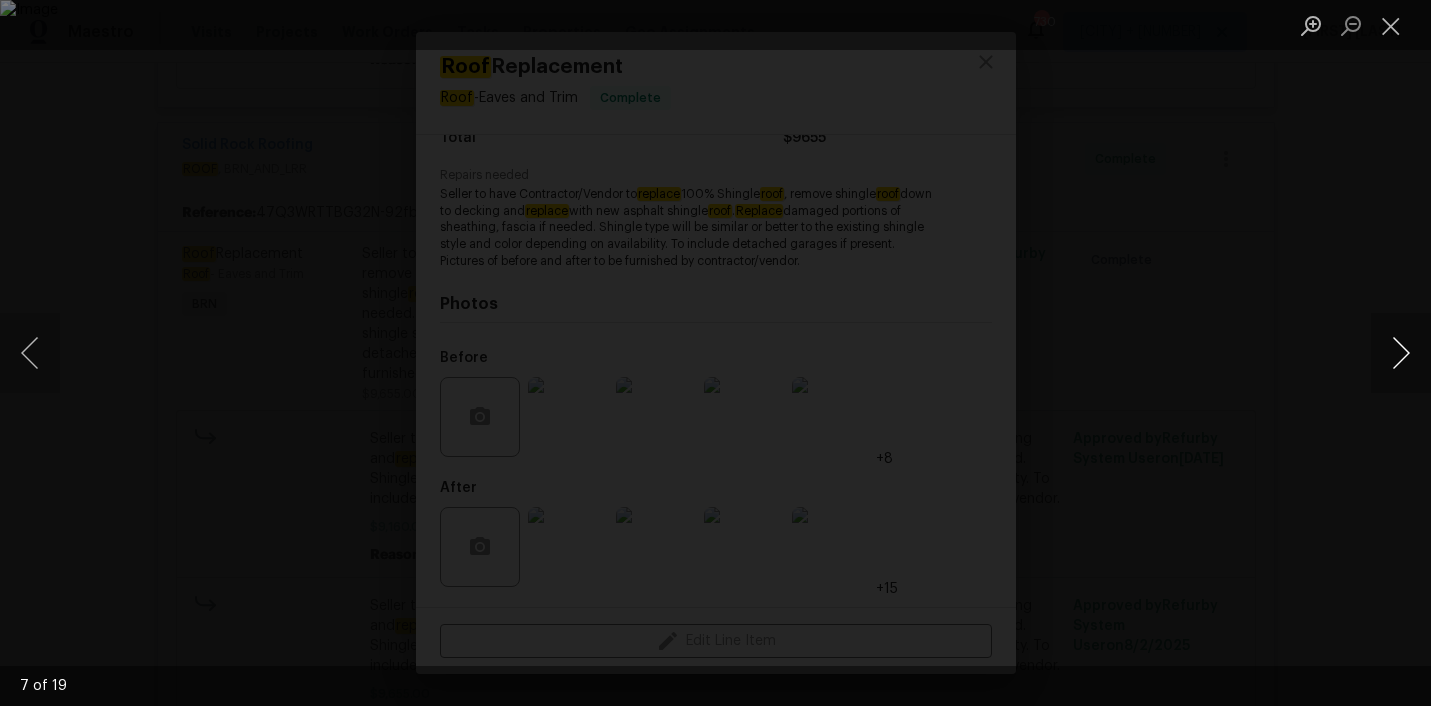 click at bounding box center (1401, 353) 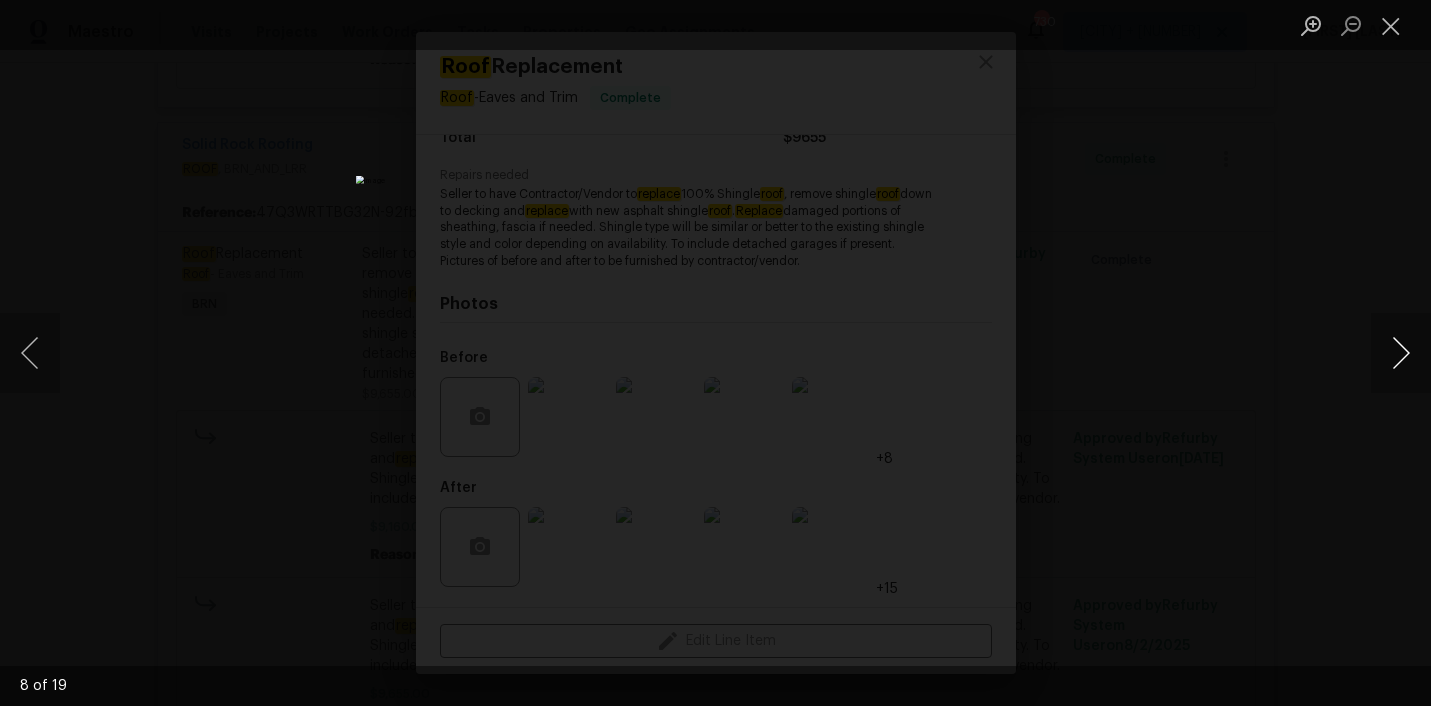 click at bounding box center [1401, 353] 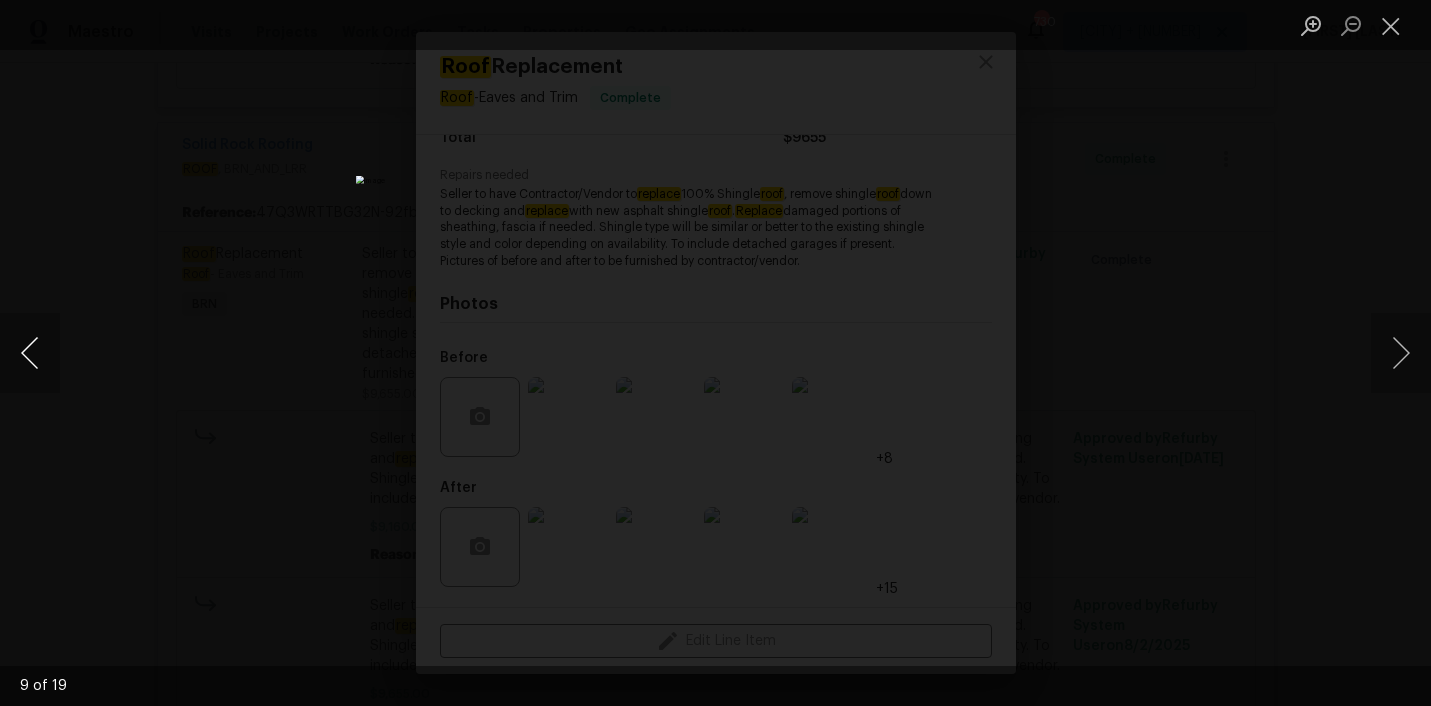 click at bounding box center [30, 353] 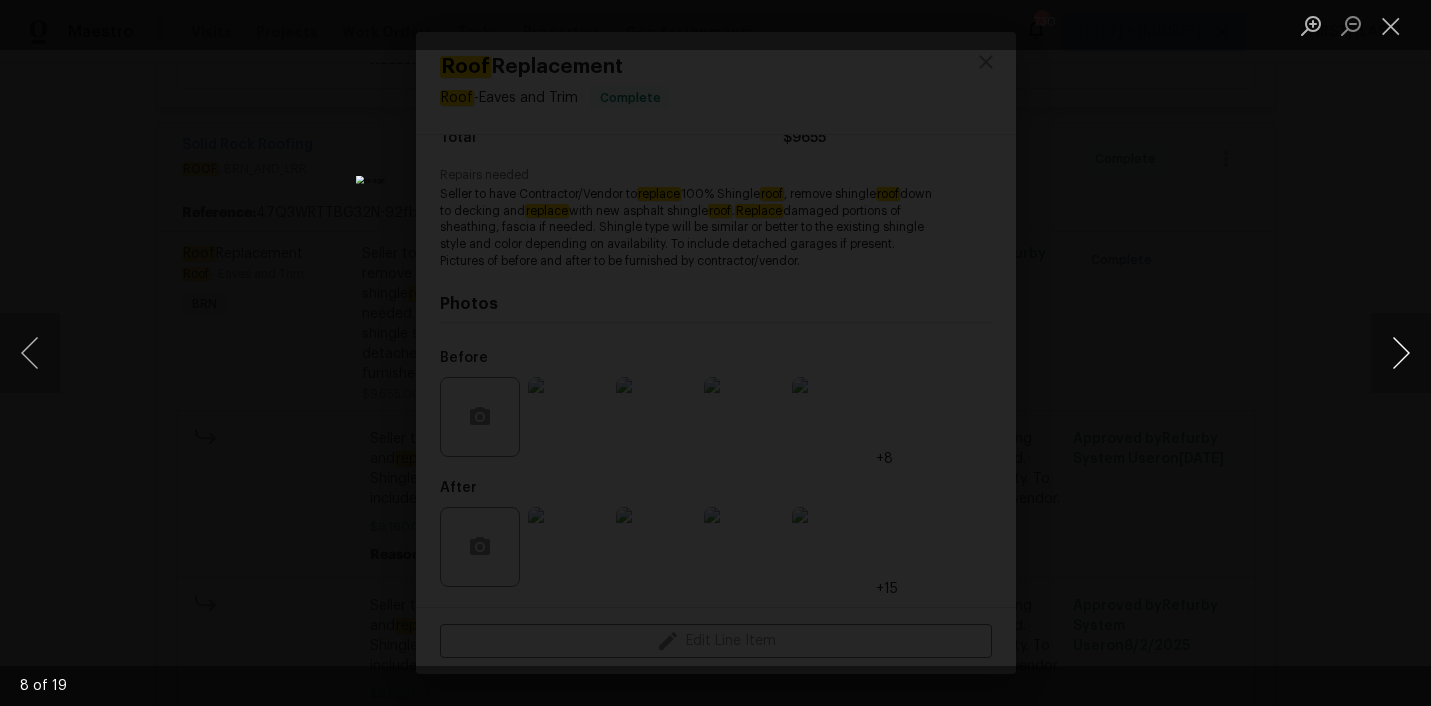 click at bounding box center (1401, 353) 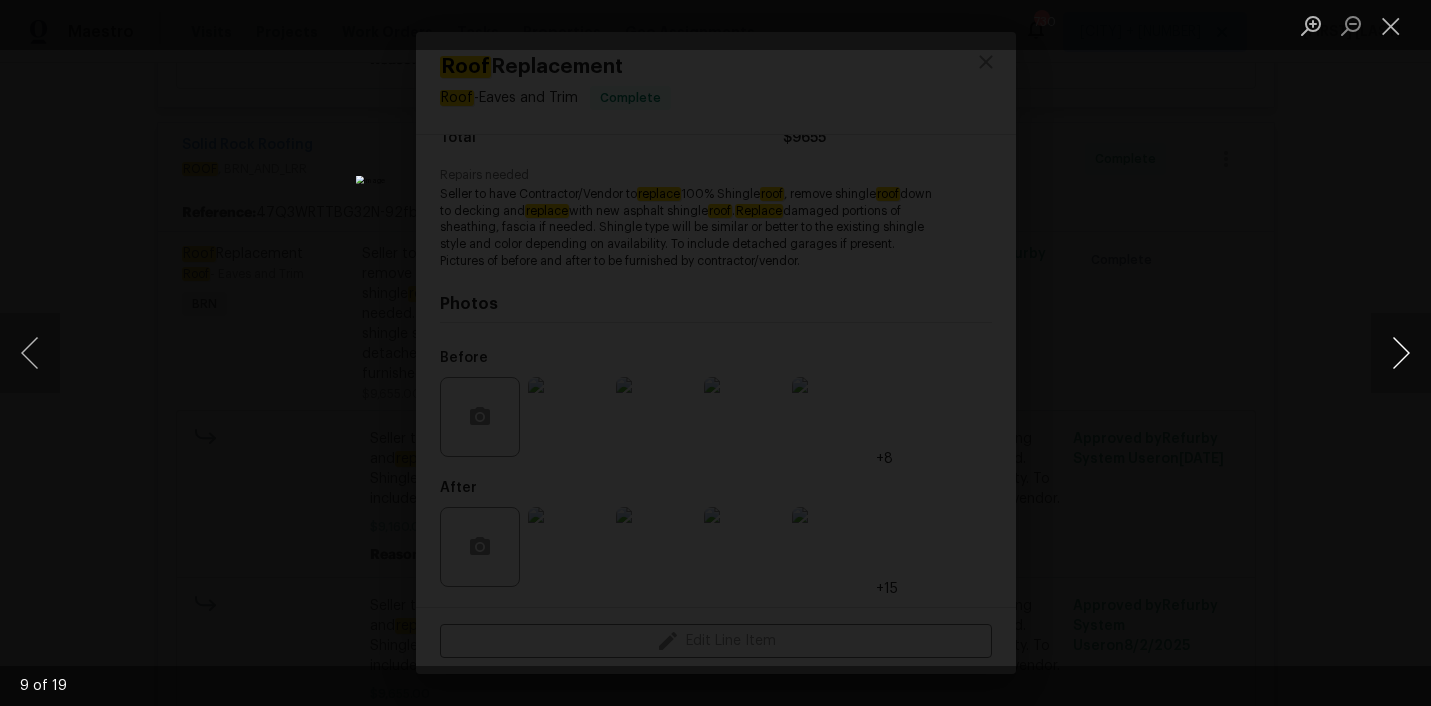 click at bounding box center [1401, 353] 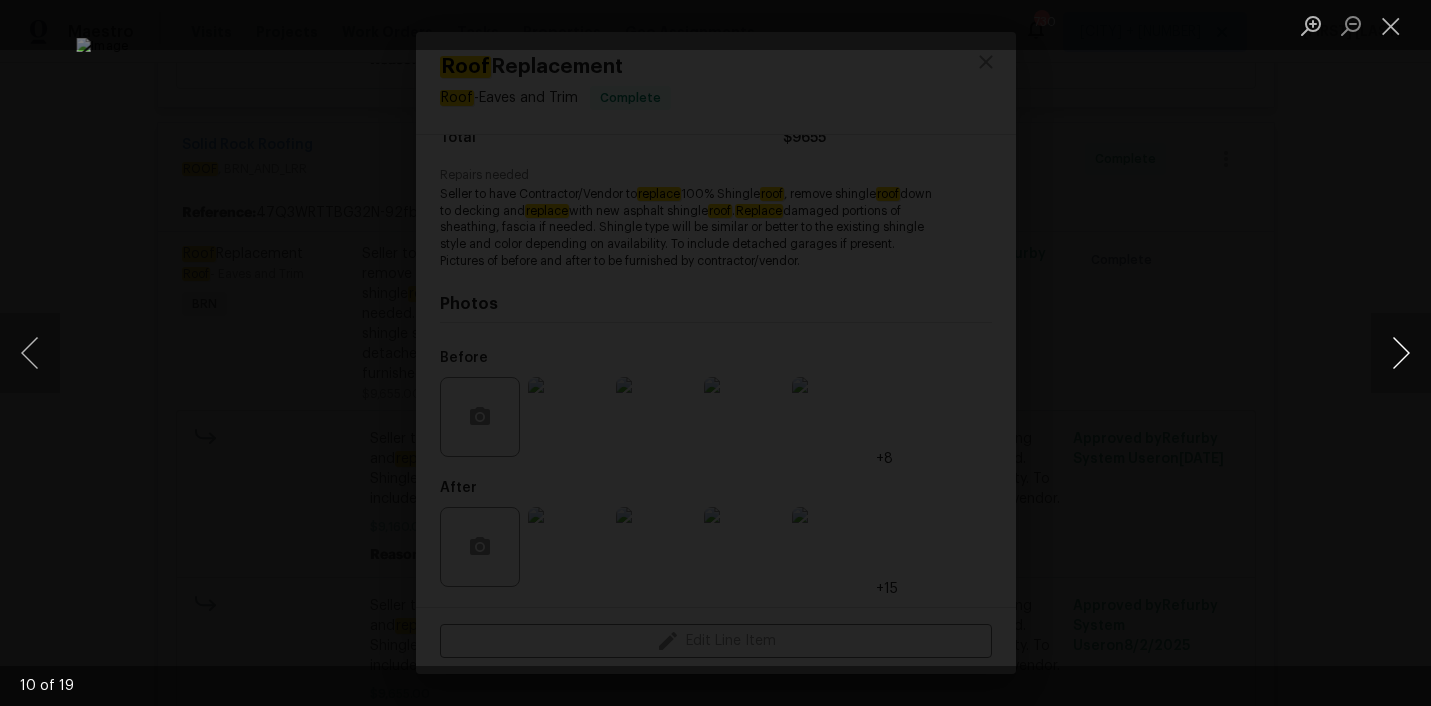 click at bounding box center (1401, 353) 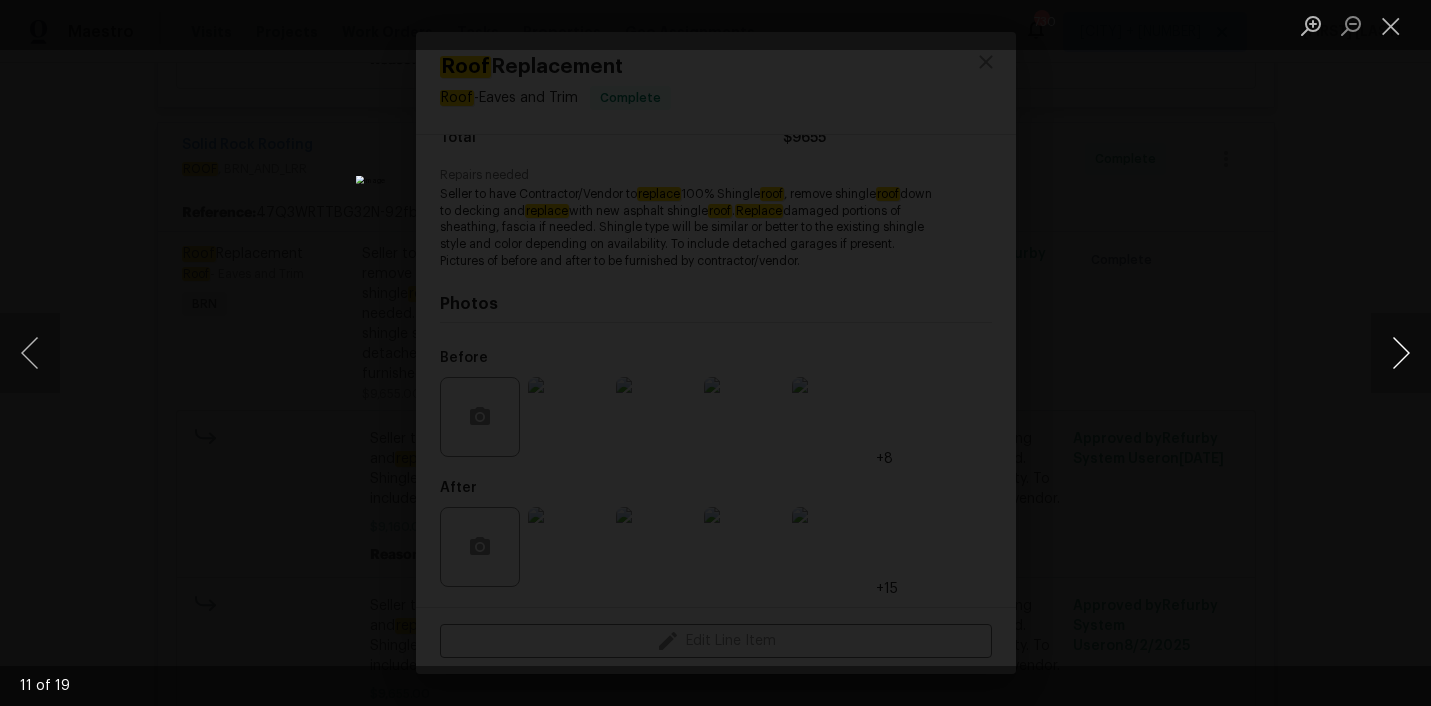 click at bounding box center [1401, 353] 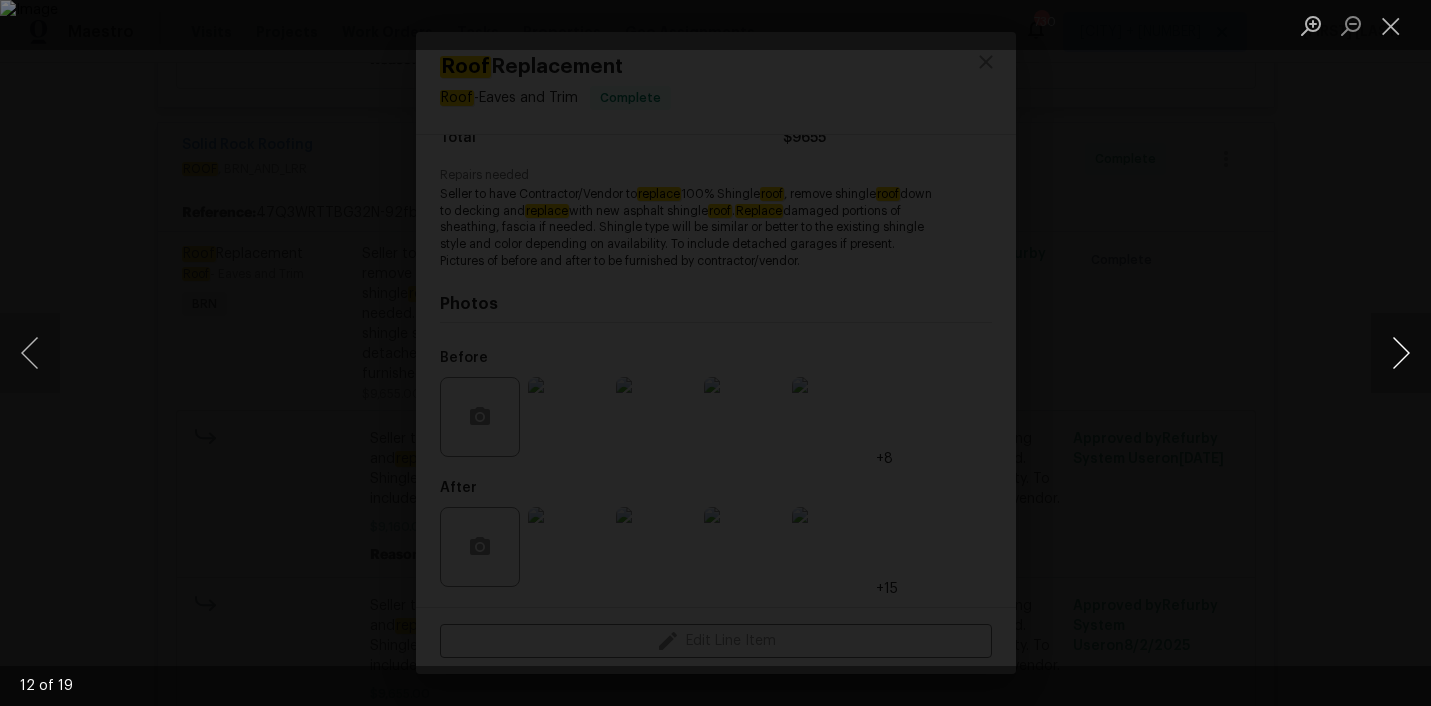 click at bounding box center (1401, 353) 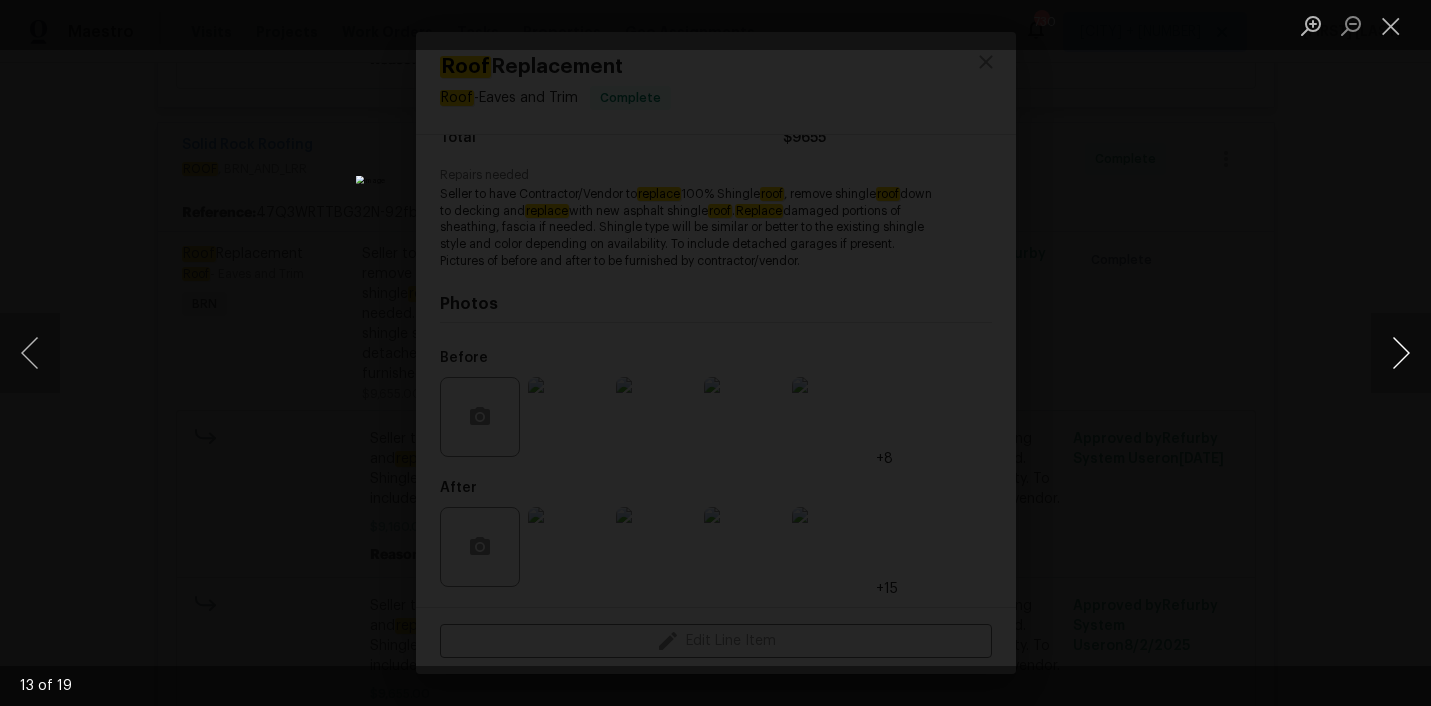 click at bounding box center (1401, 353) 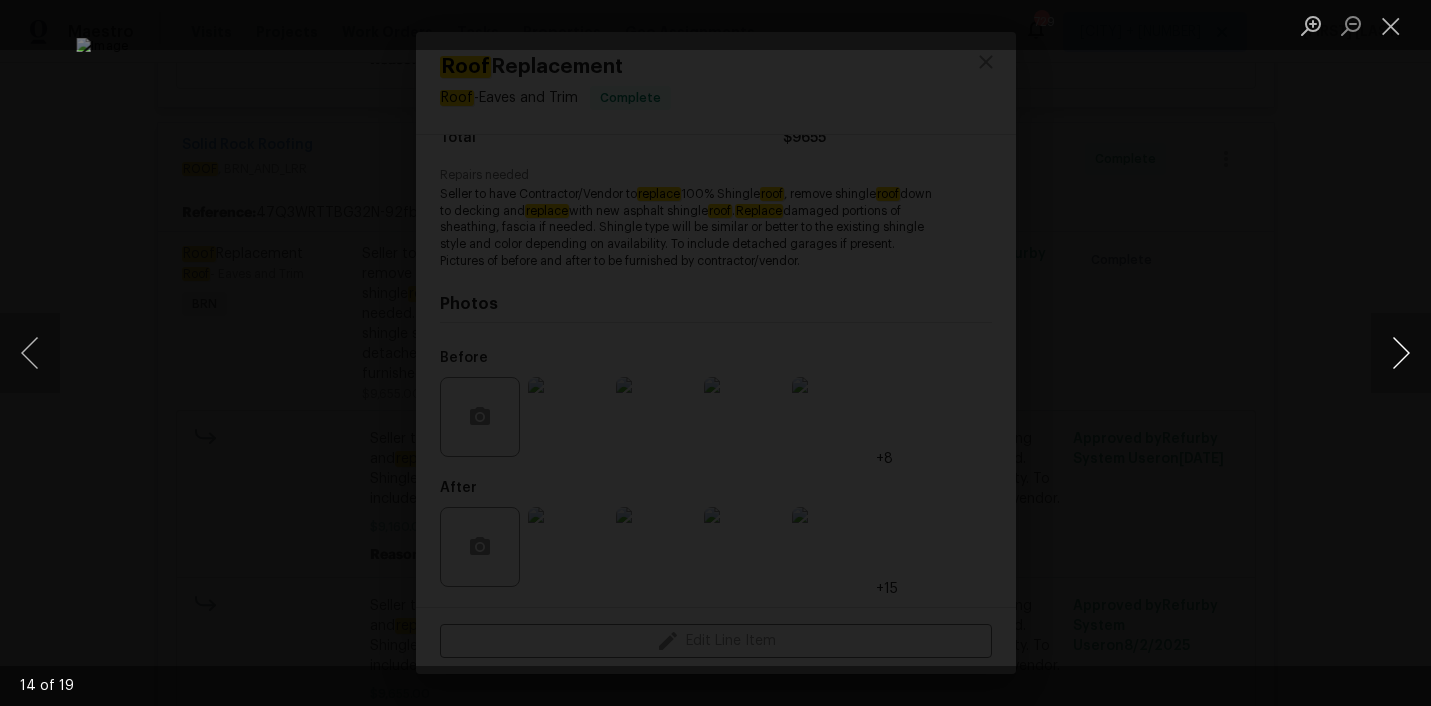 click at bounding box center [1401, 353] 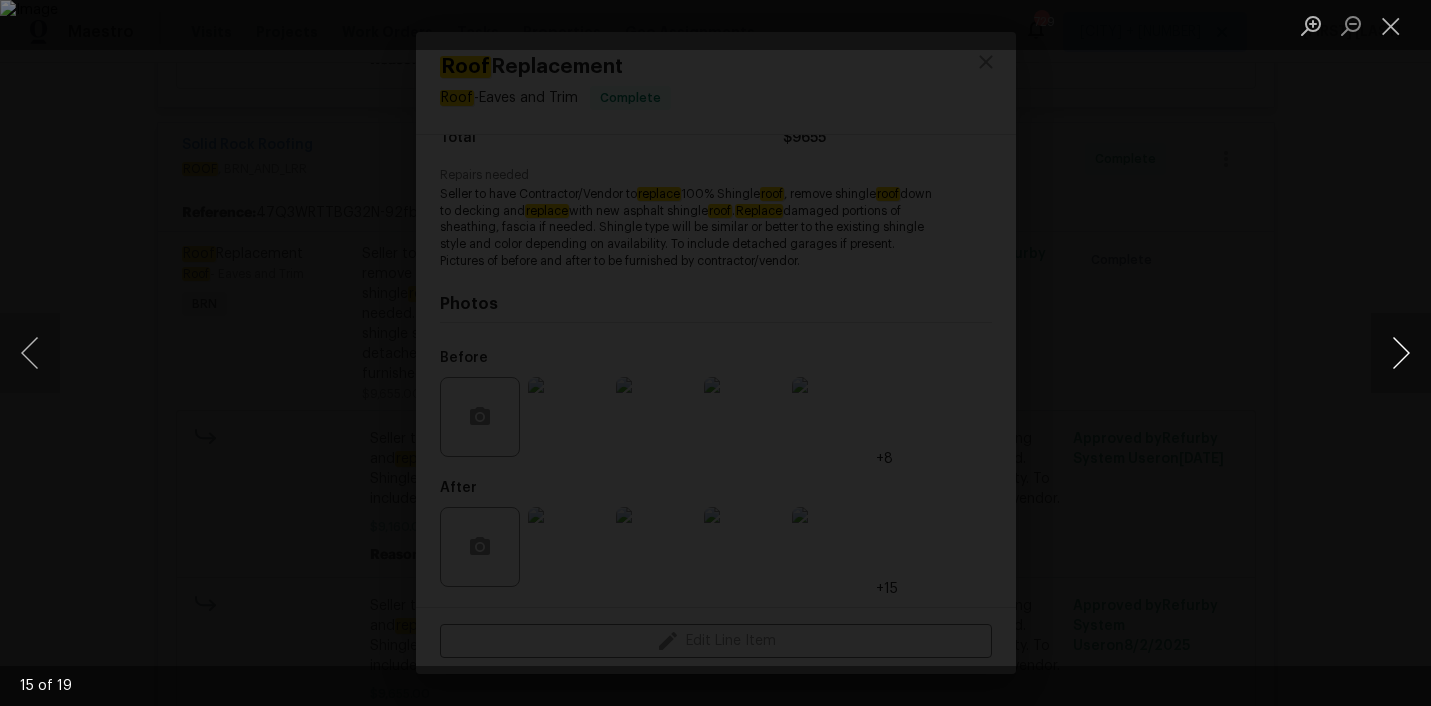 click at bounding box center [1401, 353] 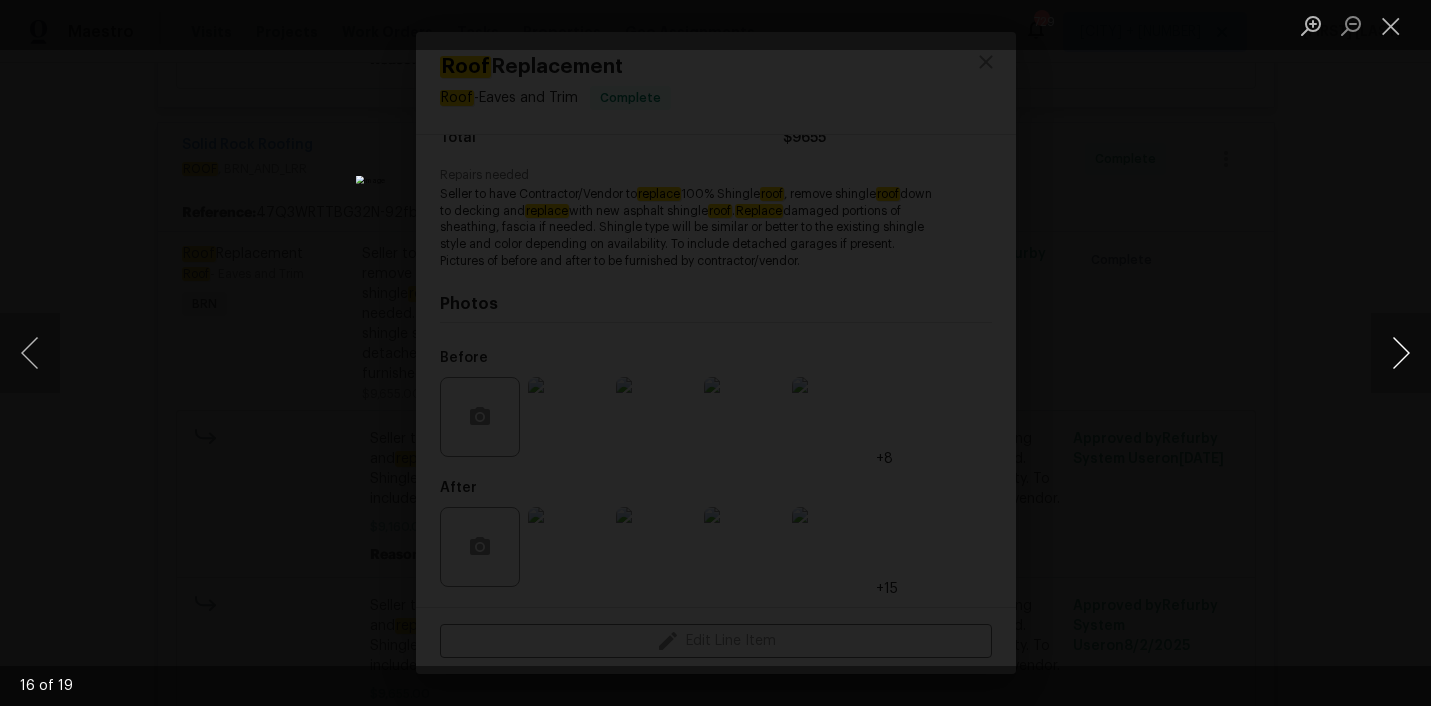 click at bounding box center (1401, 353) 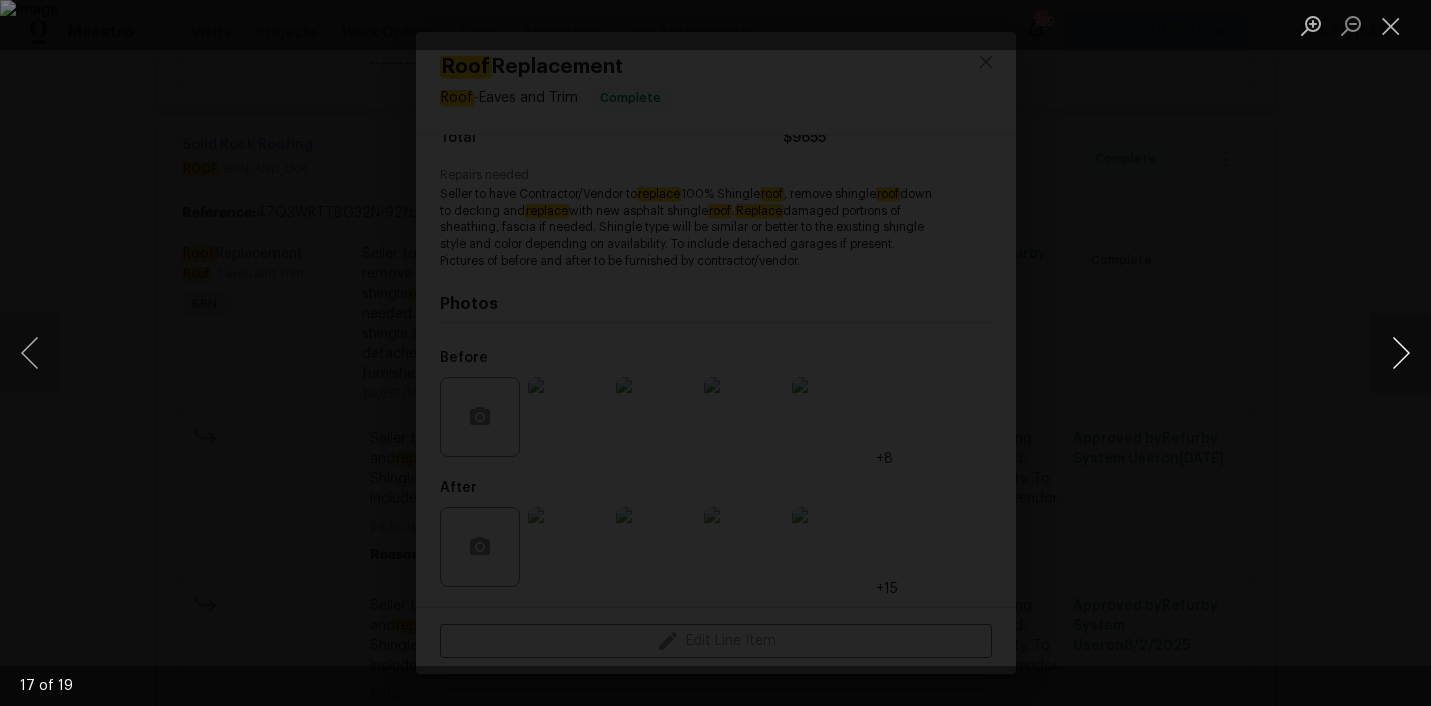 click at bounding box center [1401, 353] 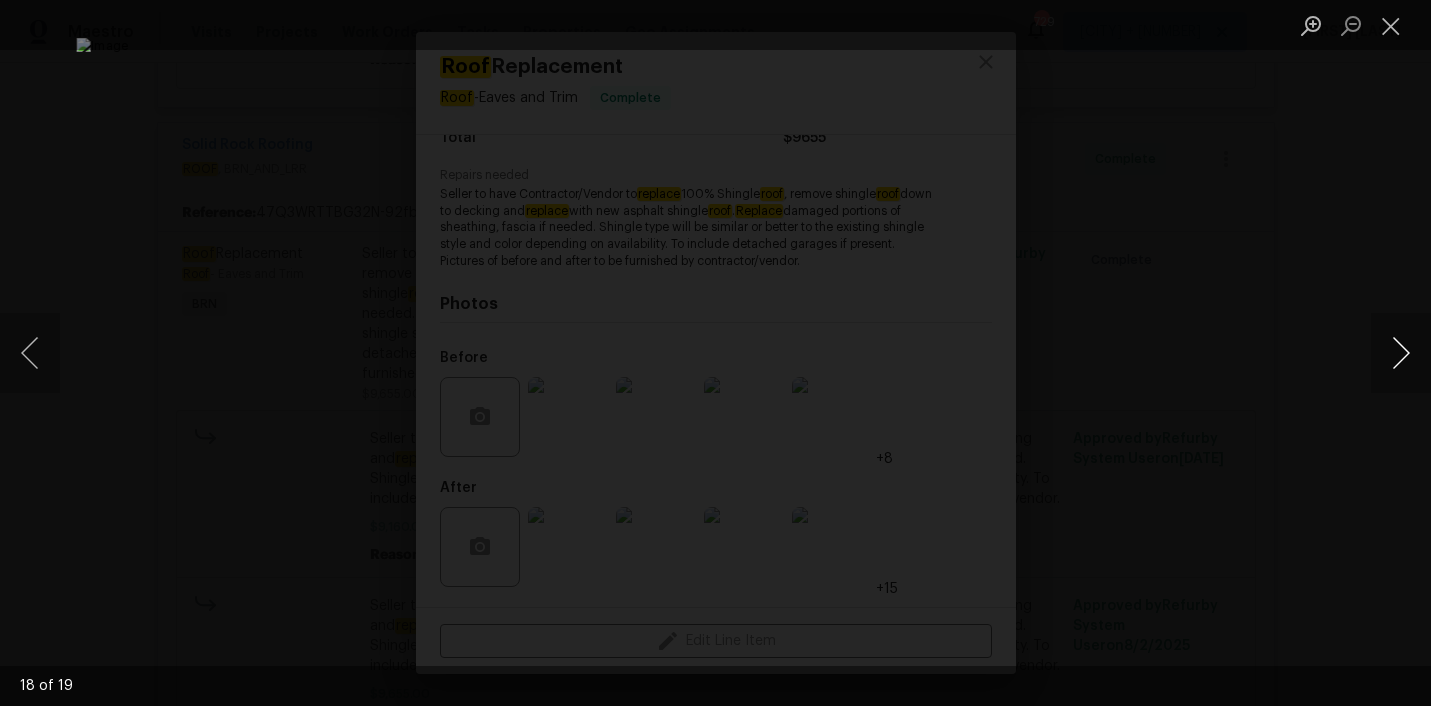 click at bounding box center [1401, 353] 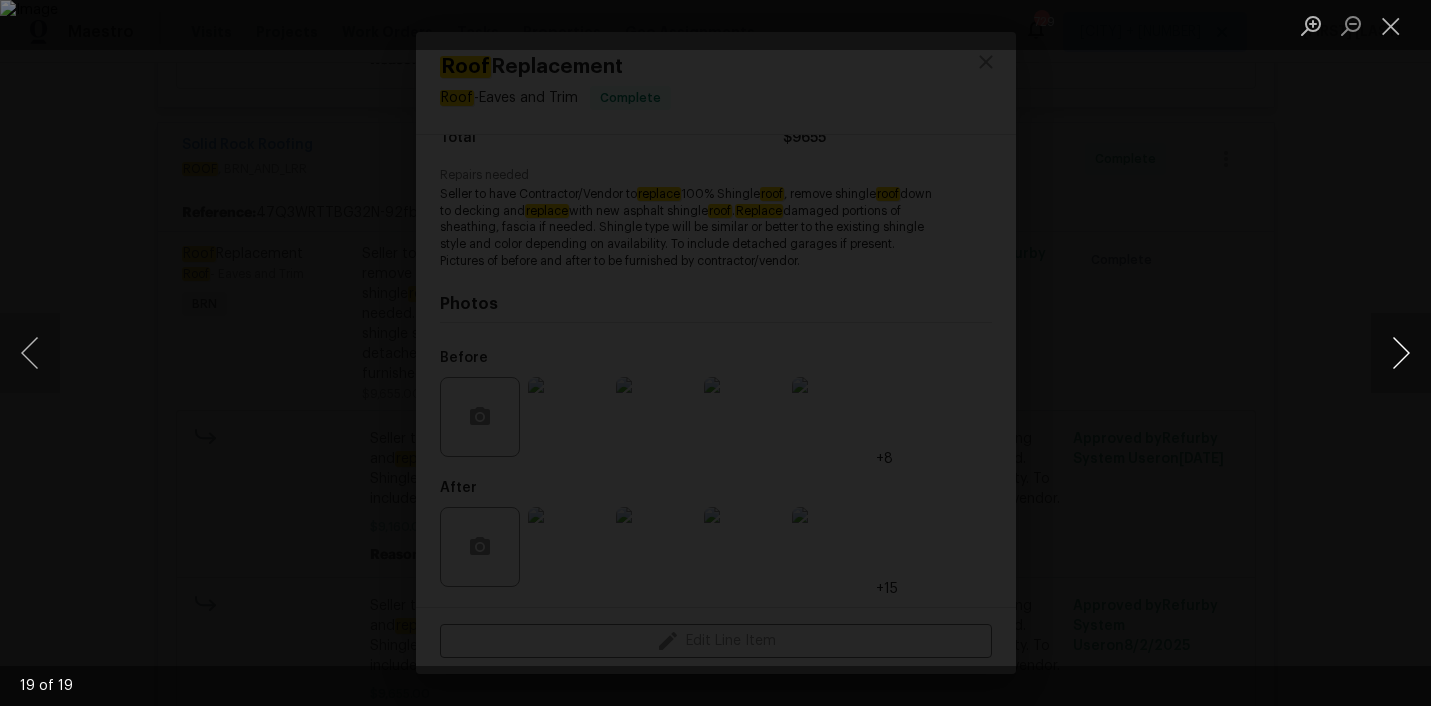 click at bounding box center (1401, 353) 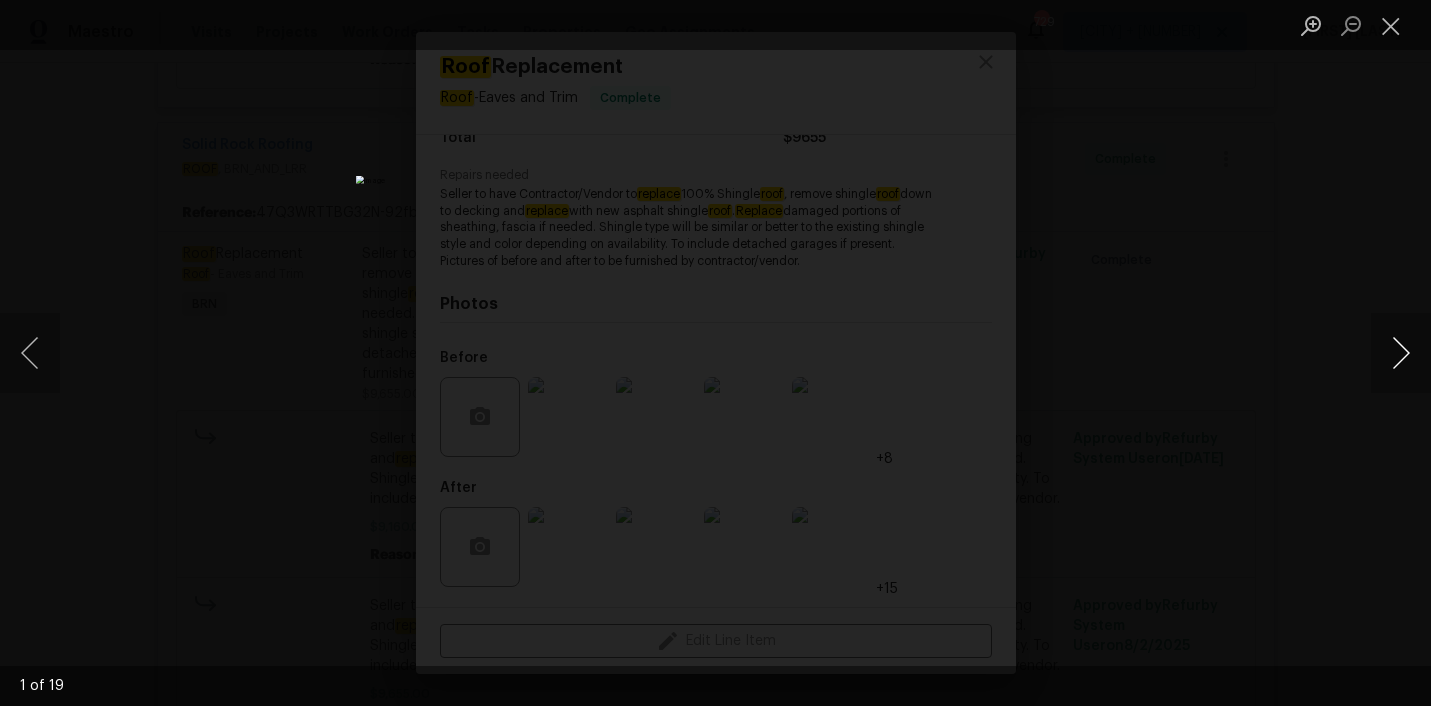 click at bounding box center [1401, 353] 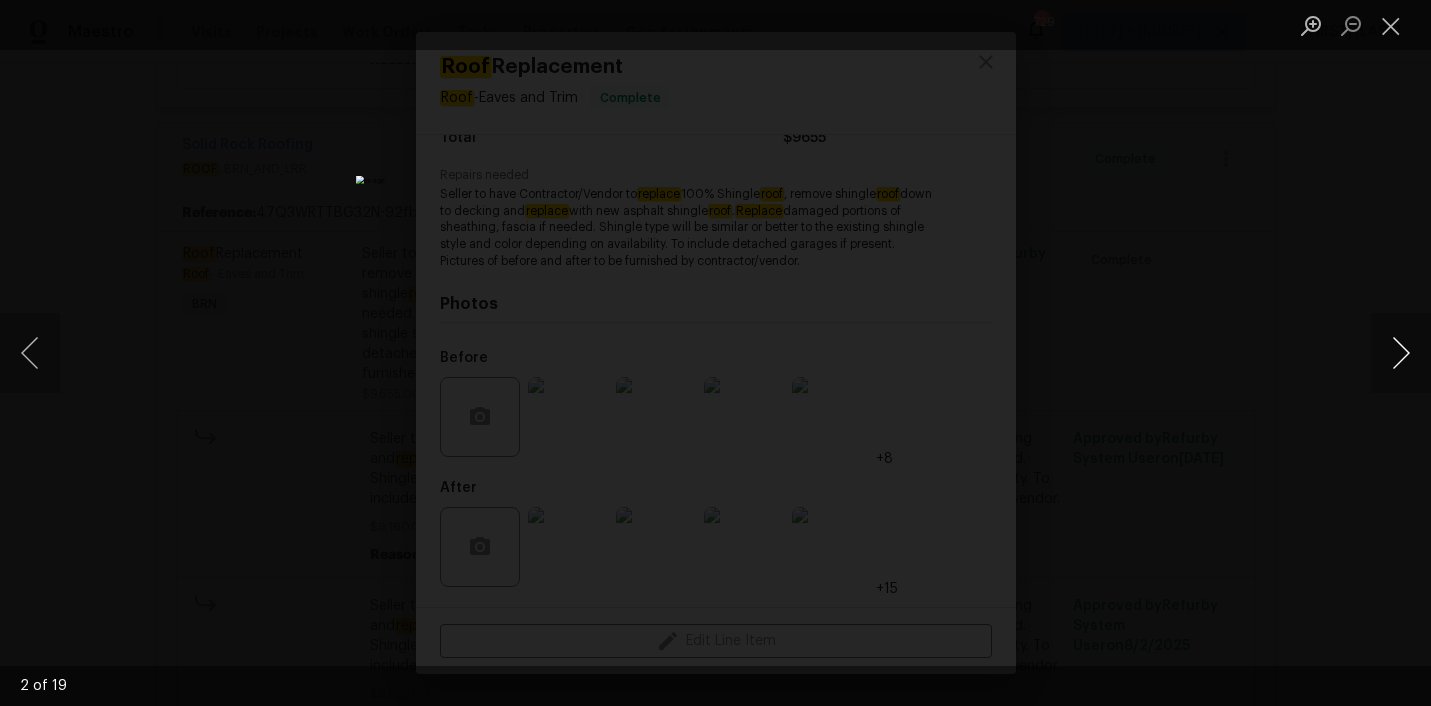 click at bounding box center [1401, 353] 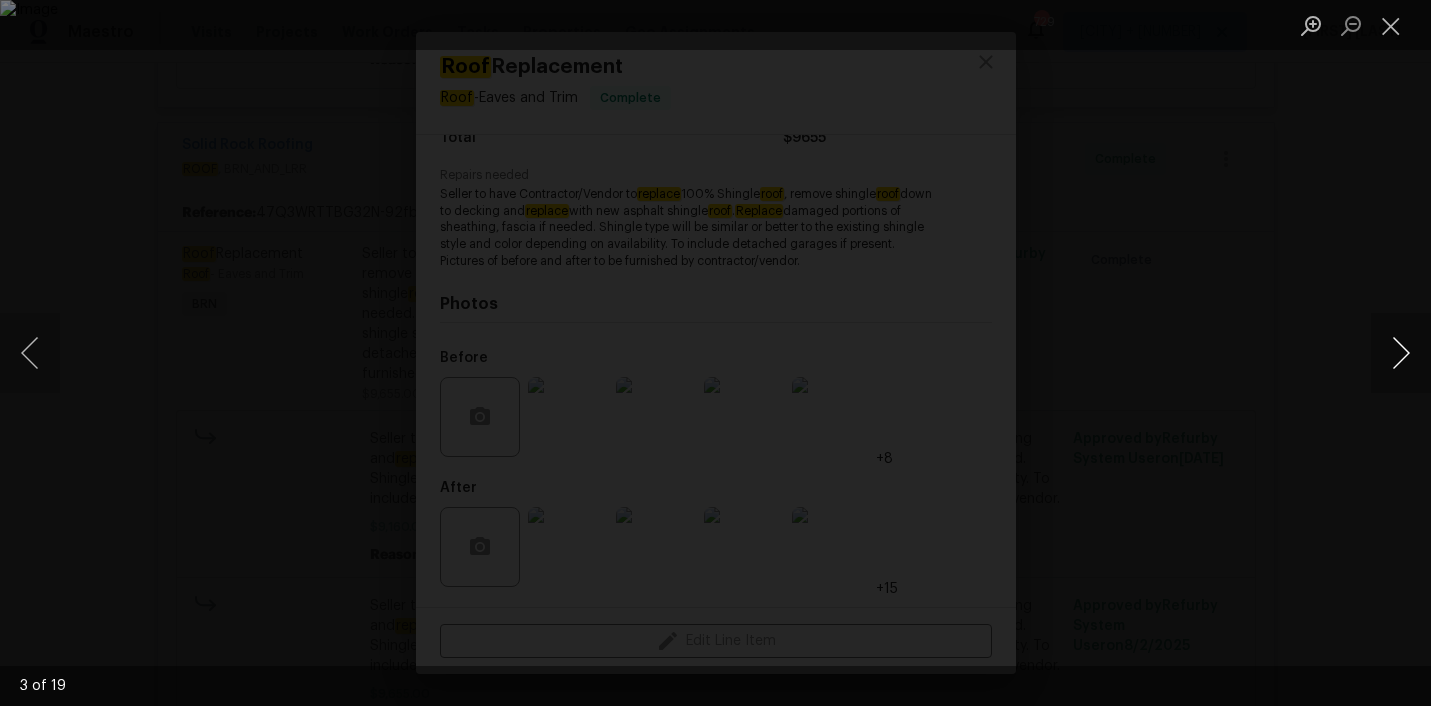 click at bounding box center [1401, 353] 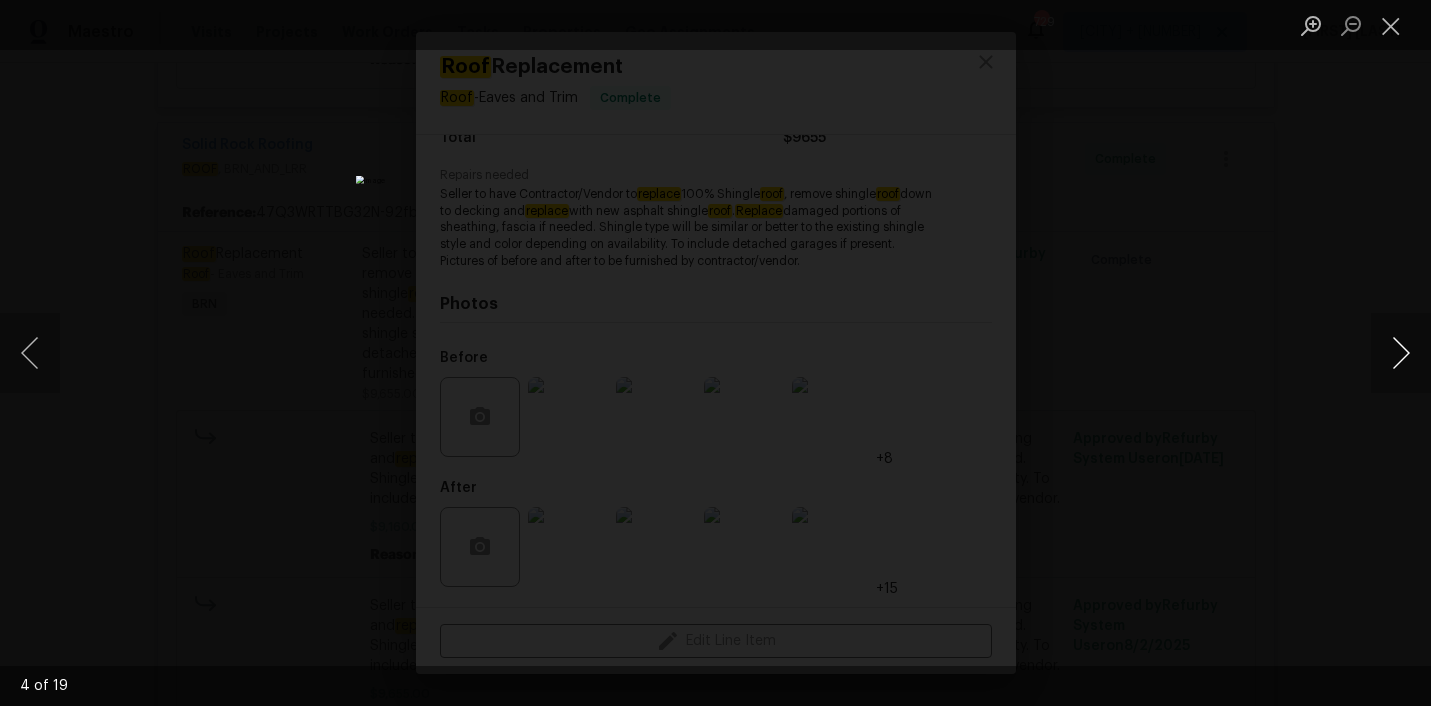 click at bounding box center (1401, 353) 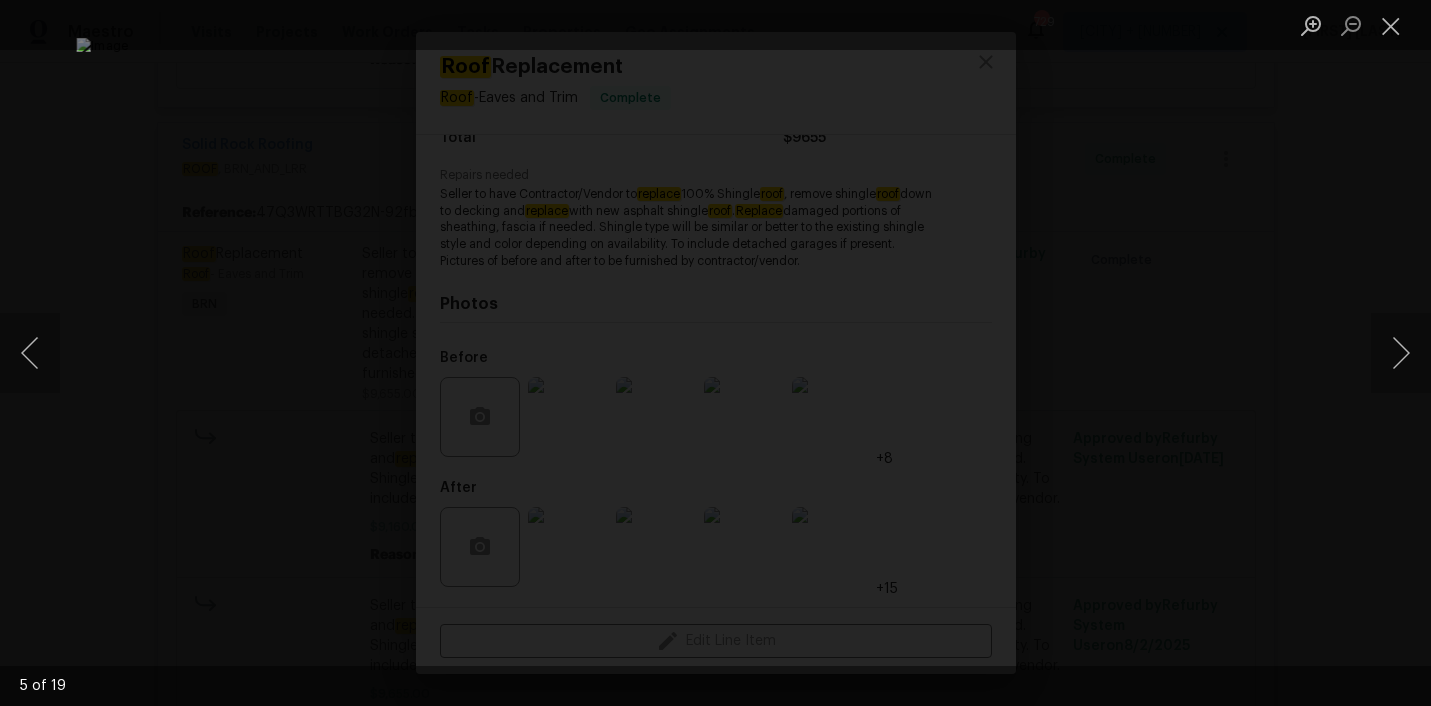 click at bounding box center (715, 353) 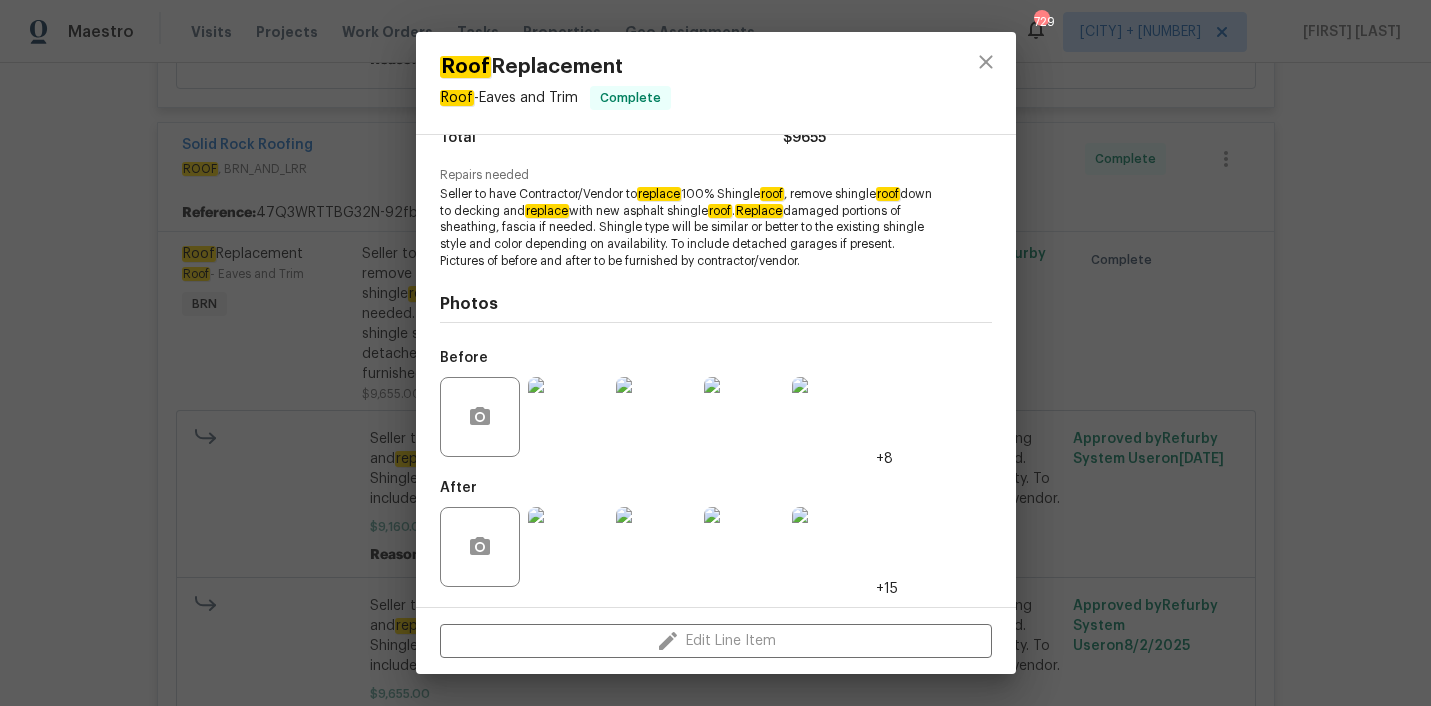 click on "Roof Replacement Roof - Eaves and Trim Complete Vendor Solid Rock Roofing Account Category BINSR Cost $0 x 1 count $0 Labor $9655 Total $9655 Repairs needed Seller to have Contractor/Vendor to replace 100% Shingle roof , remove shingle roof down to decking and replace with new asphalt shingle roof . Replace damaged portions of sheathing, fascia if needed. Shingle type will be similar or better to the existing shingle style and color depending on availability. To include detached garages if present. Pictures of before and after to be furnished by contractor/vendor. Photos Before +8 After +15 Edit Line Item" at bounding box center (715, 353) 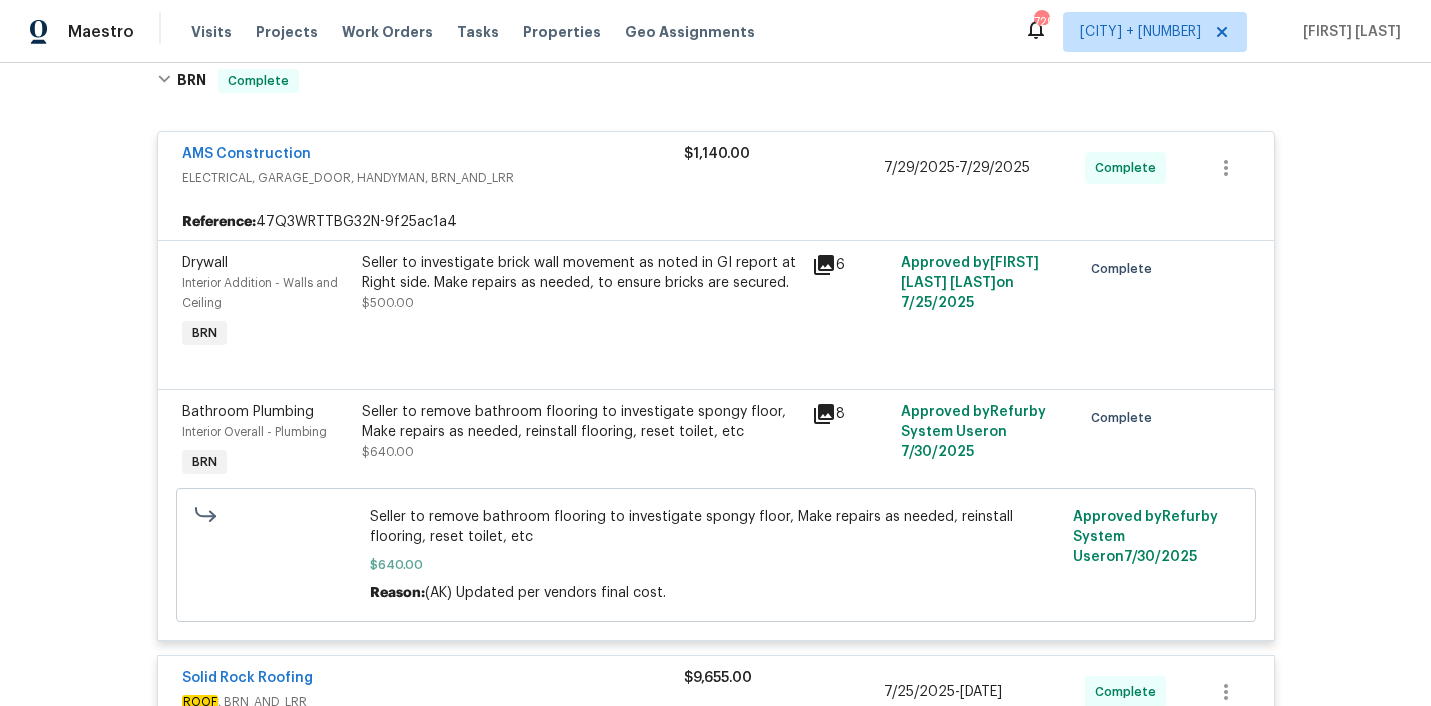 scroll, scrollTop: 356, scrollLeft: 0, axis: vertical 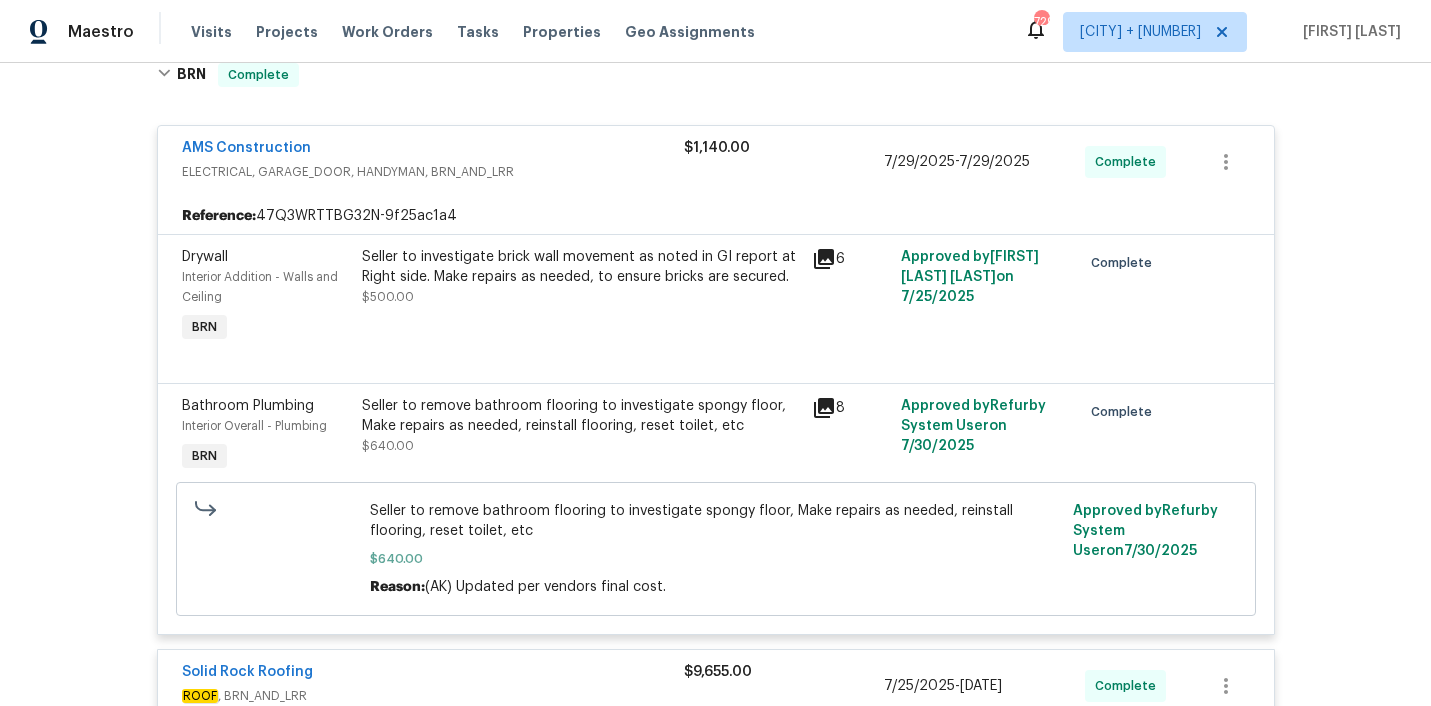 click on "Seller to investigate brick wall movement as noted in GI report at Right side. Make repairs as needed, to ensure bricks are secured. [PRICE]" at bounding box center [581, 277] 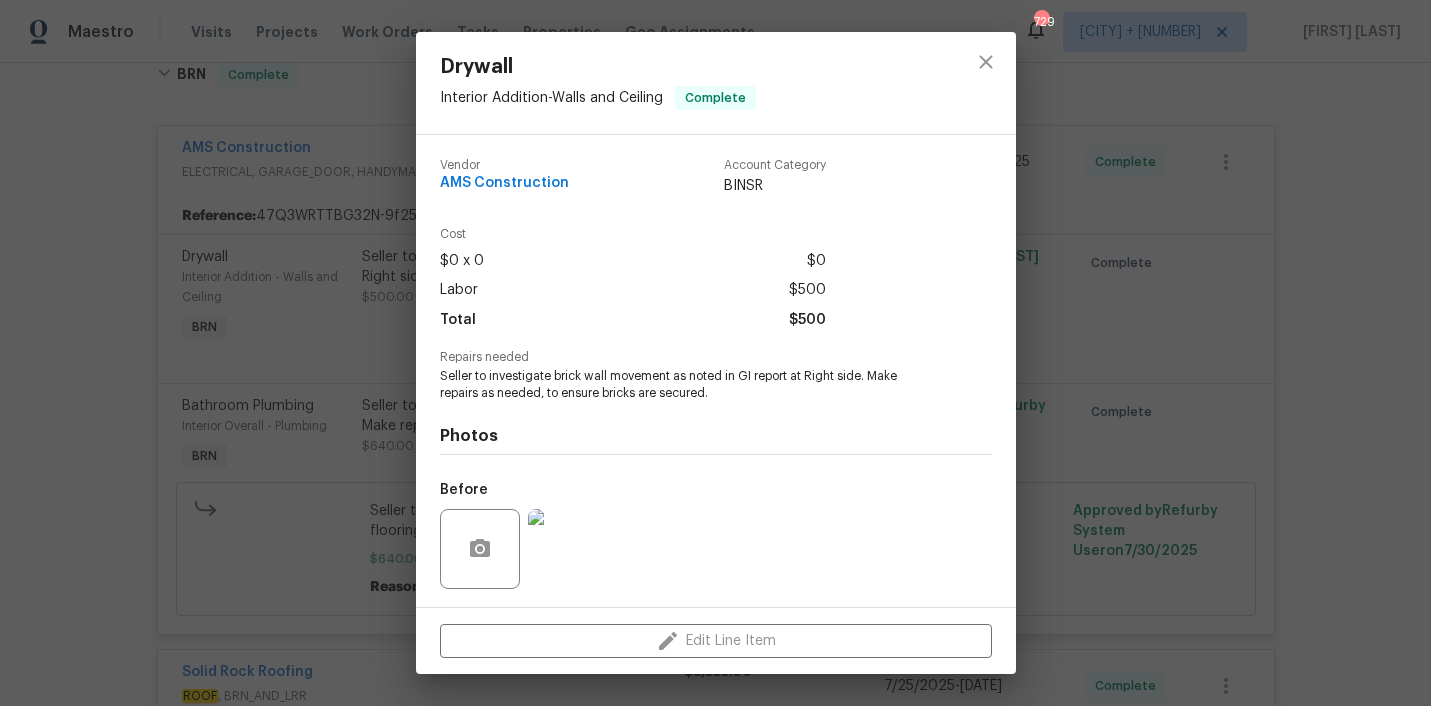 scroll, scrollTop: 132, scrollLeft: 0, axis: vertical 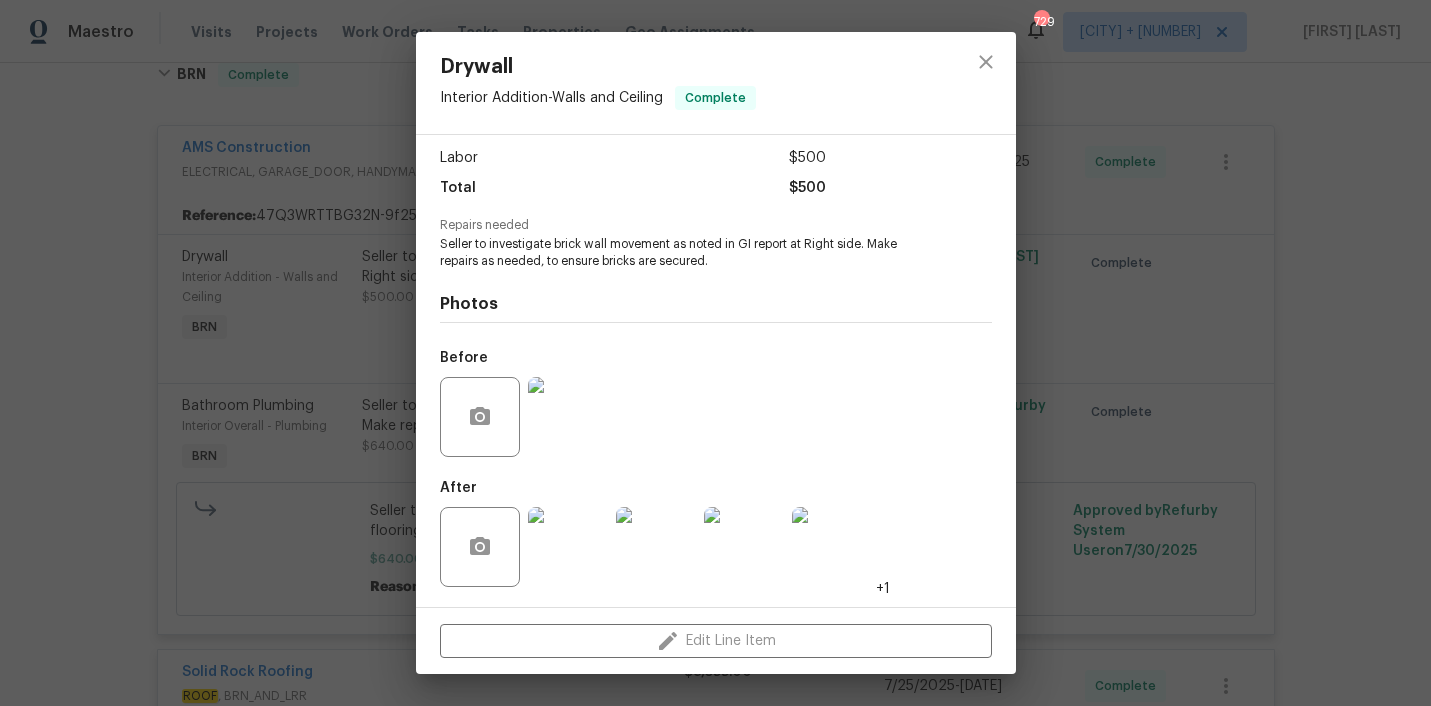 click at bounding box center [568, 547] 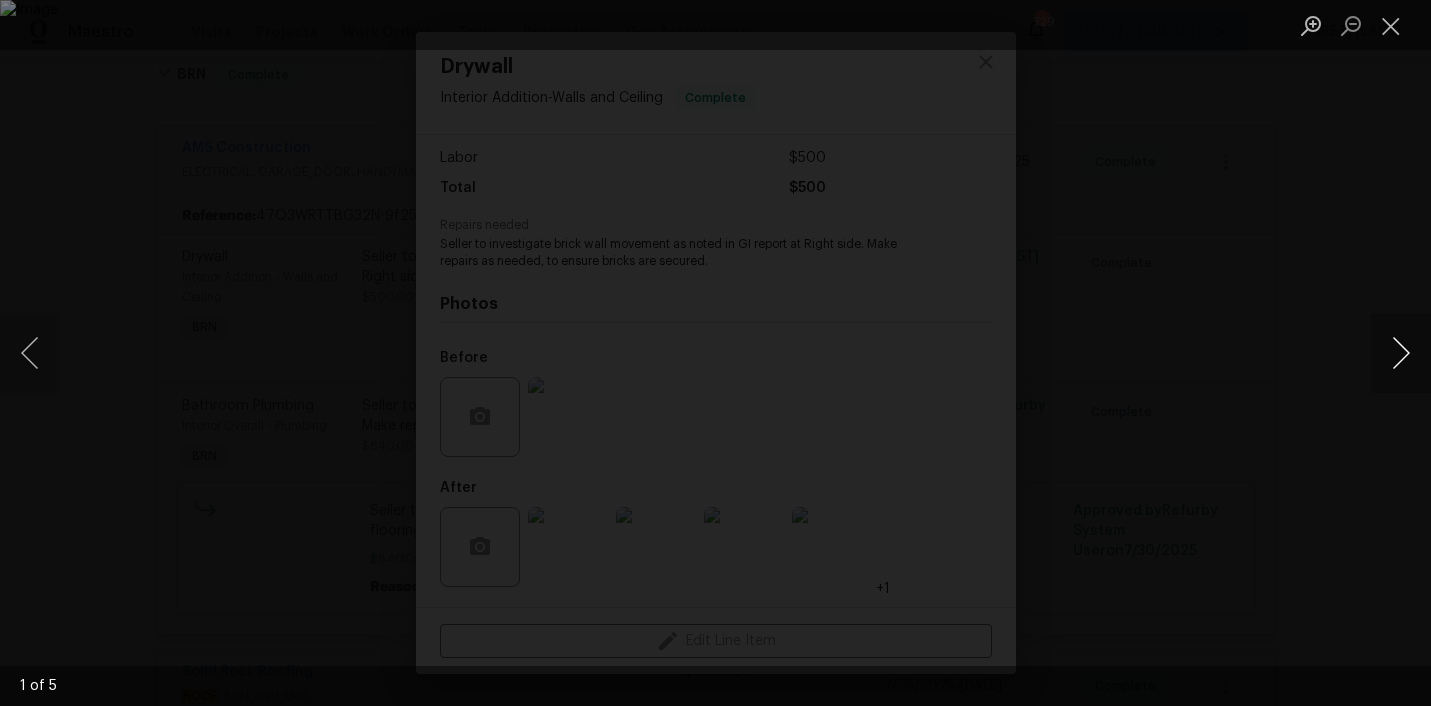 click at bounding box center [1401, 353] 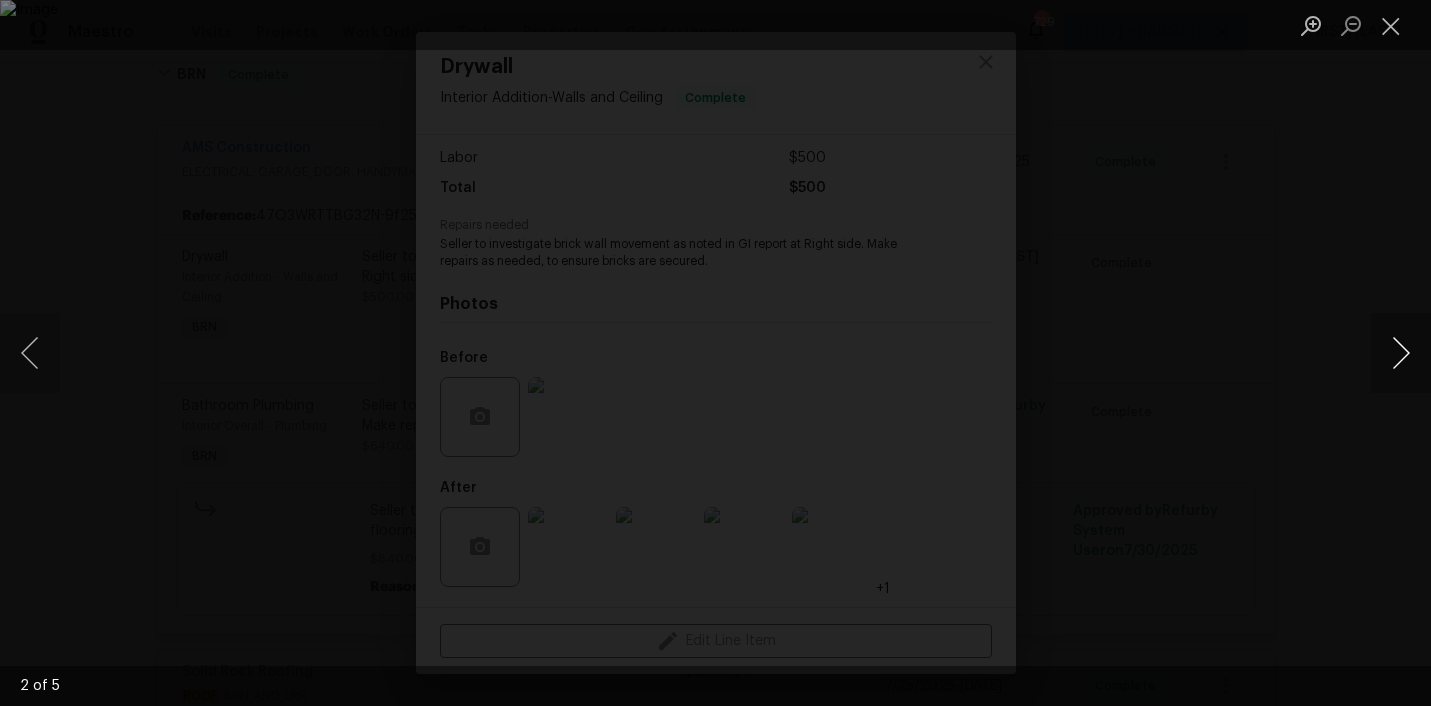 click at bounding box center (1401, 353) 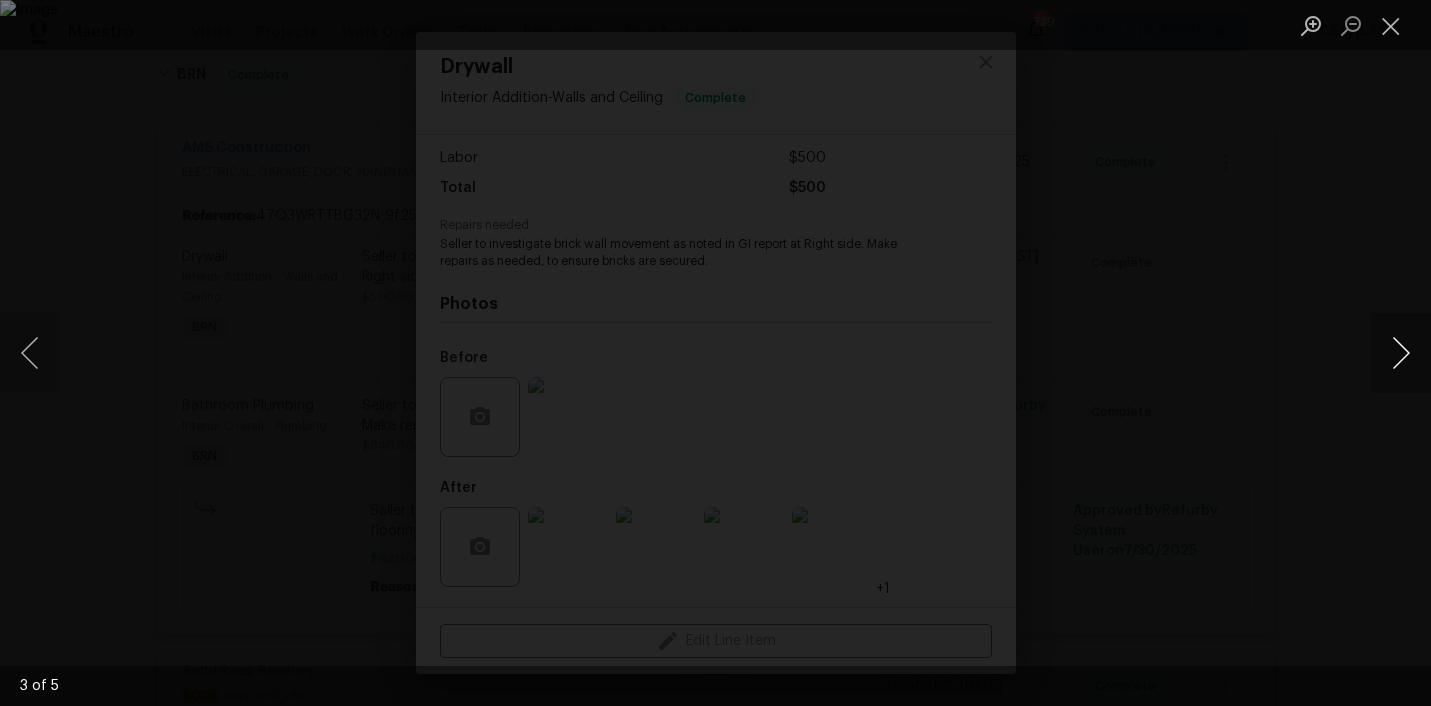 click at bounding box center (1401, 353) 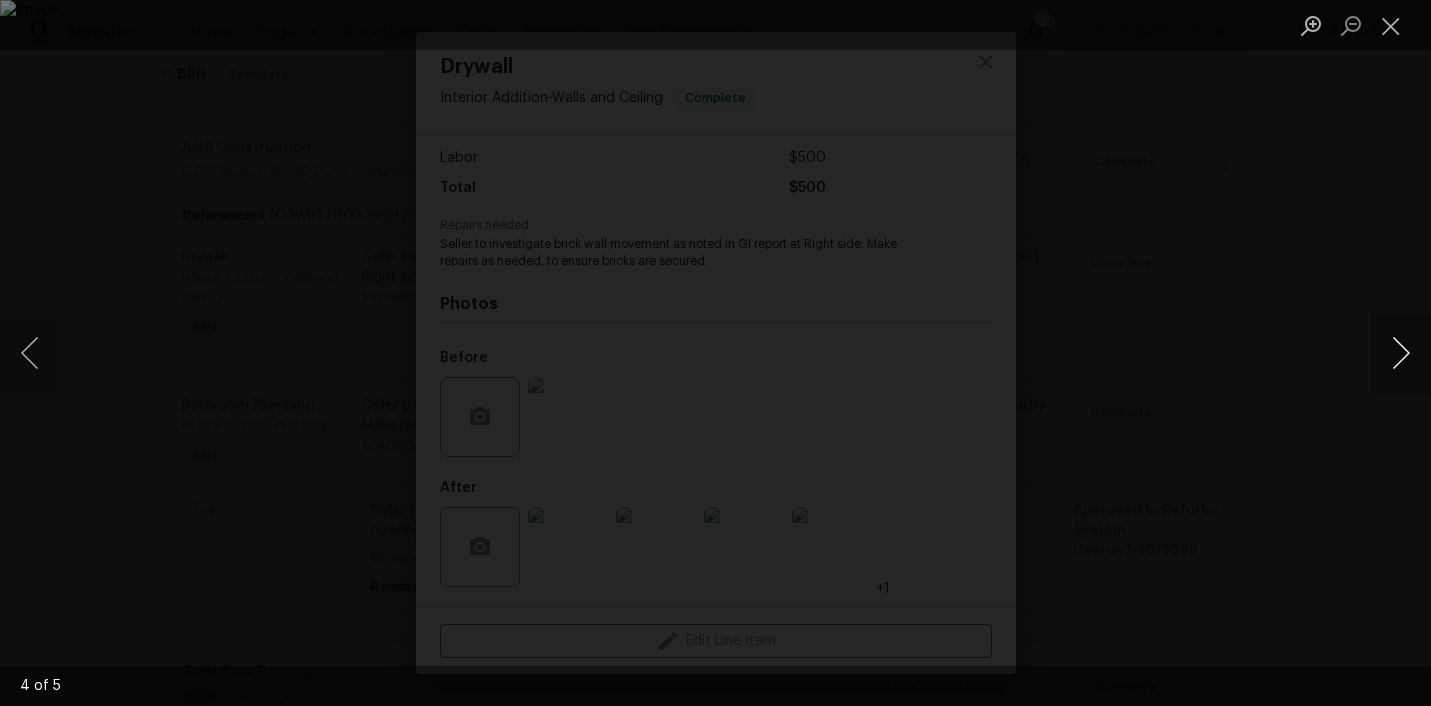 click at bounding box center (1401, 353) 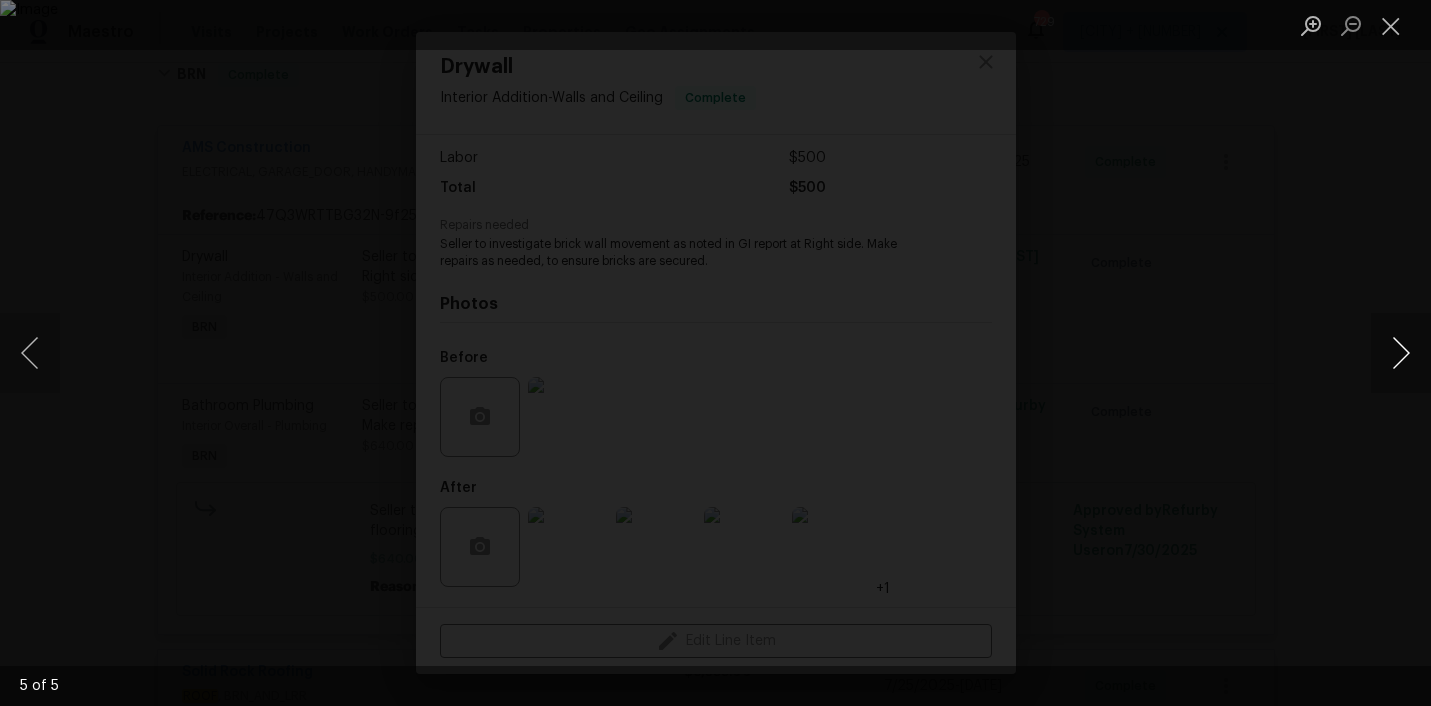 click at bounding box center (1401, 353) 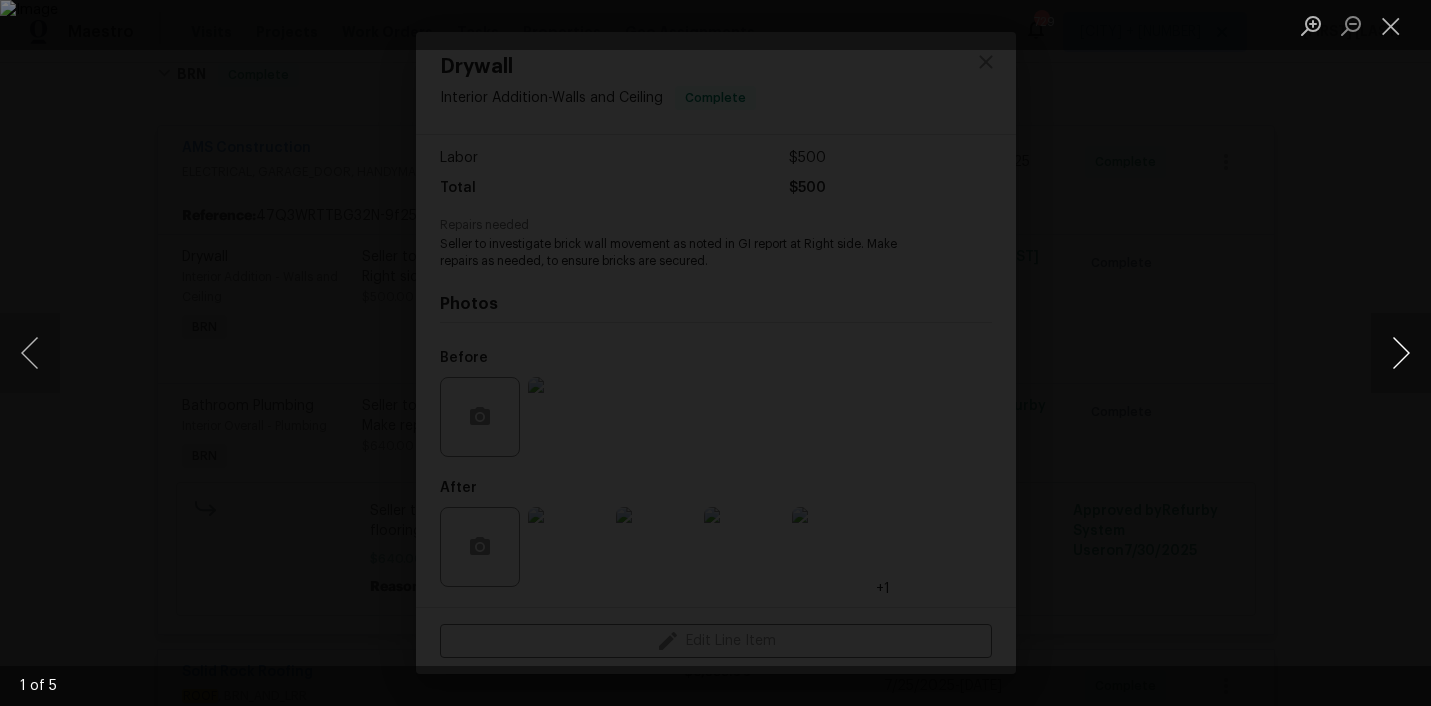 click at bounding box center (1401, 353) 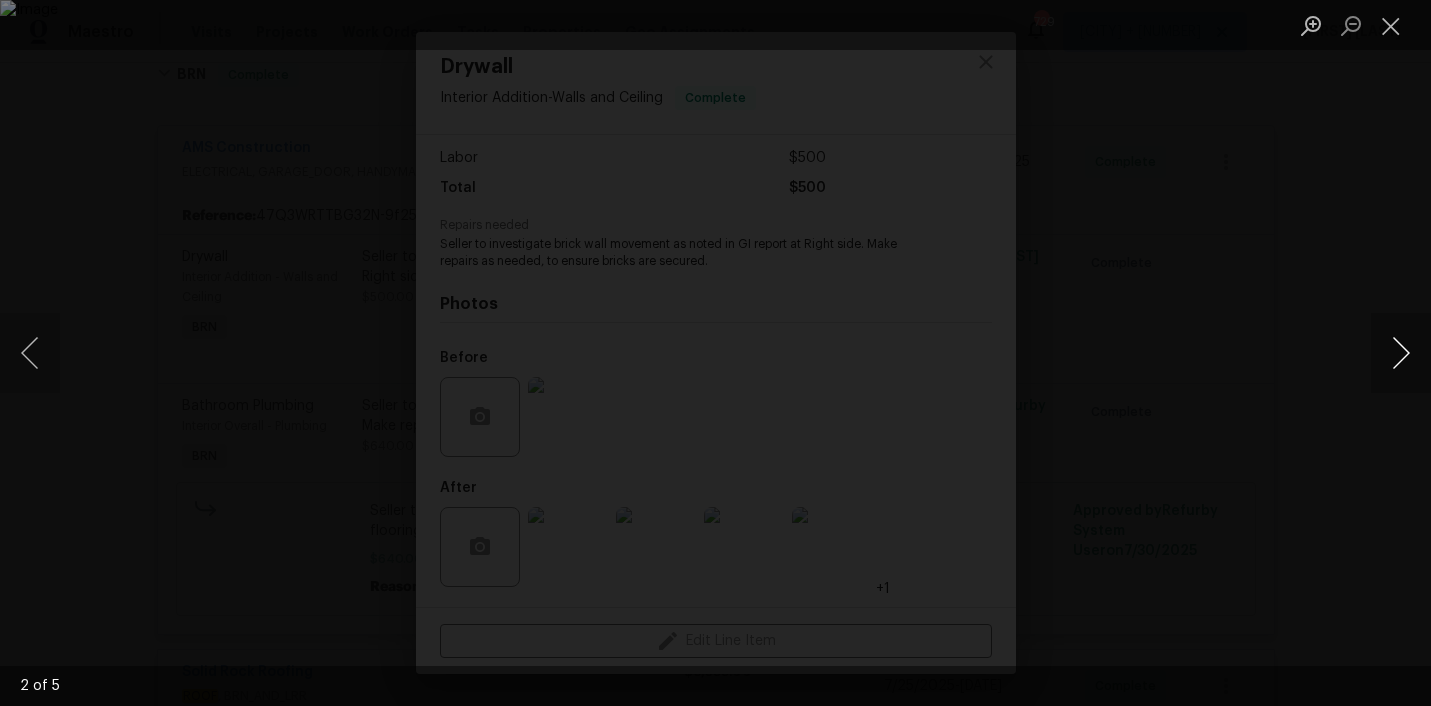 click at bounding box center [1401, 353] 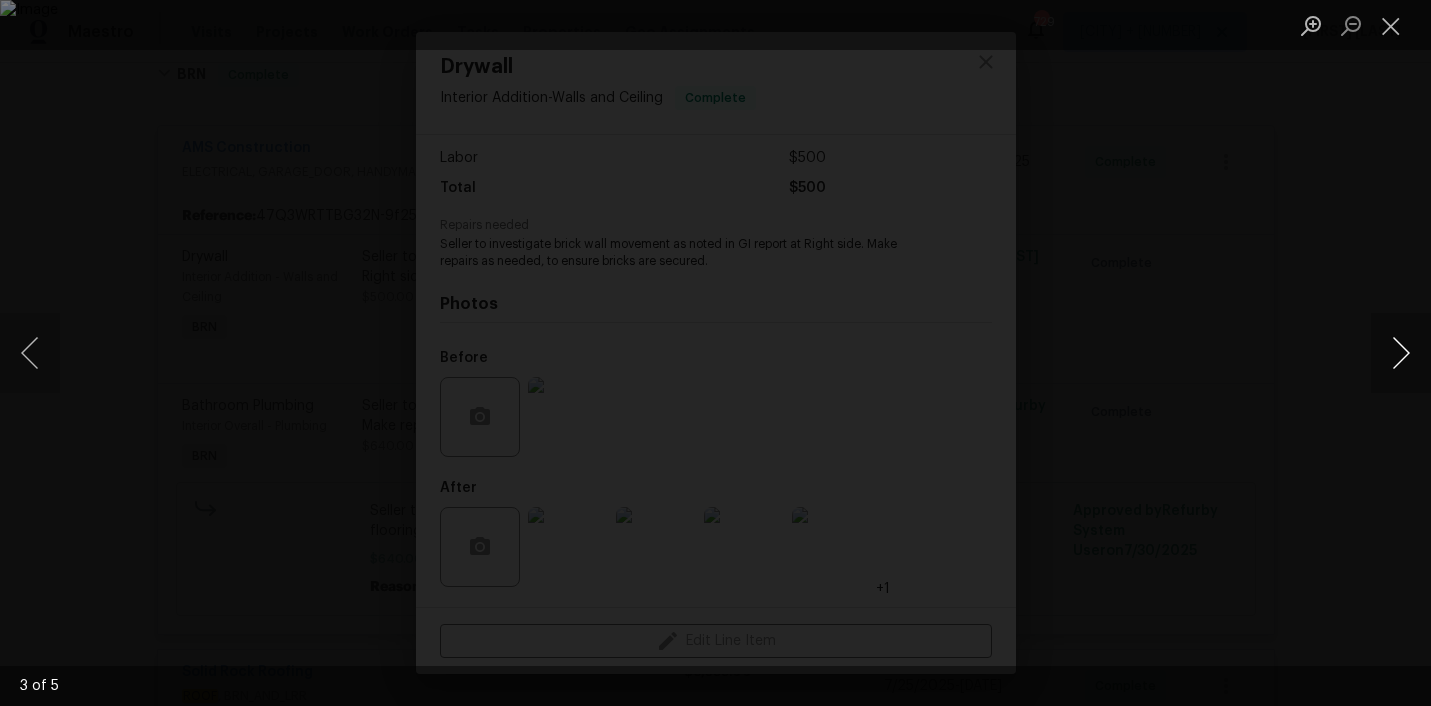 click at bounding box center [1401, 353] 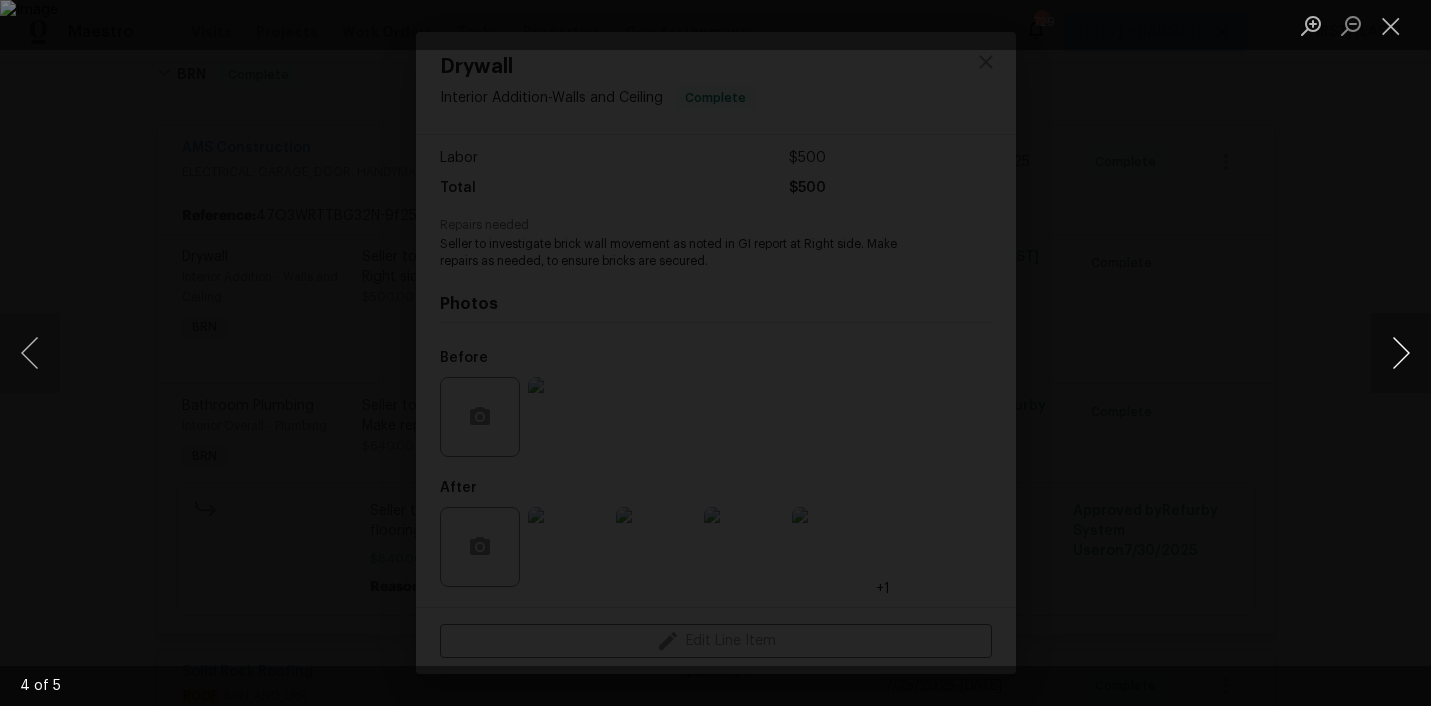 click at bounding box center (1401, 353) 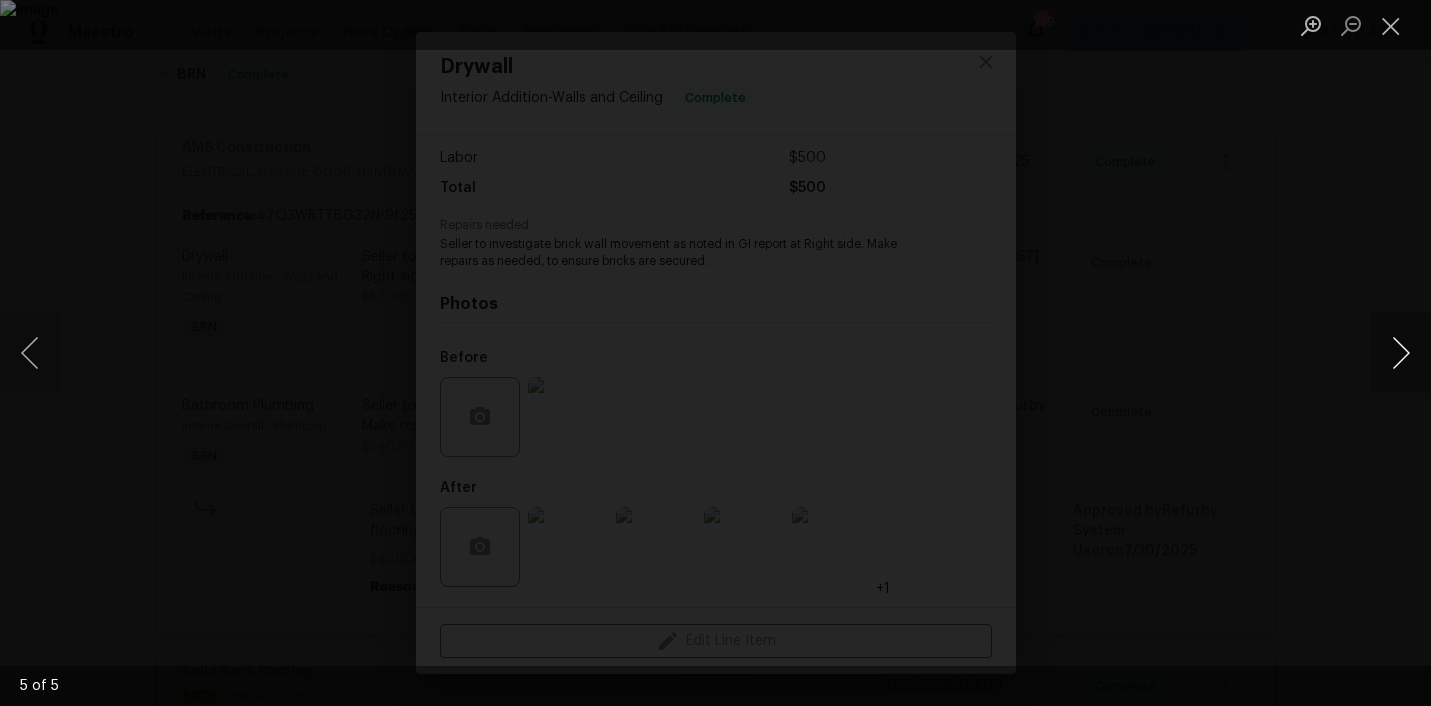 click at bounding box center [1401, 353] 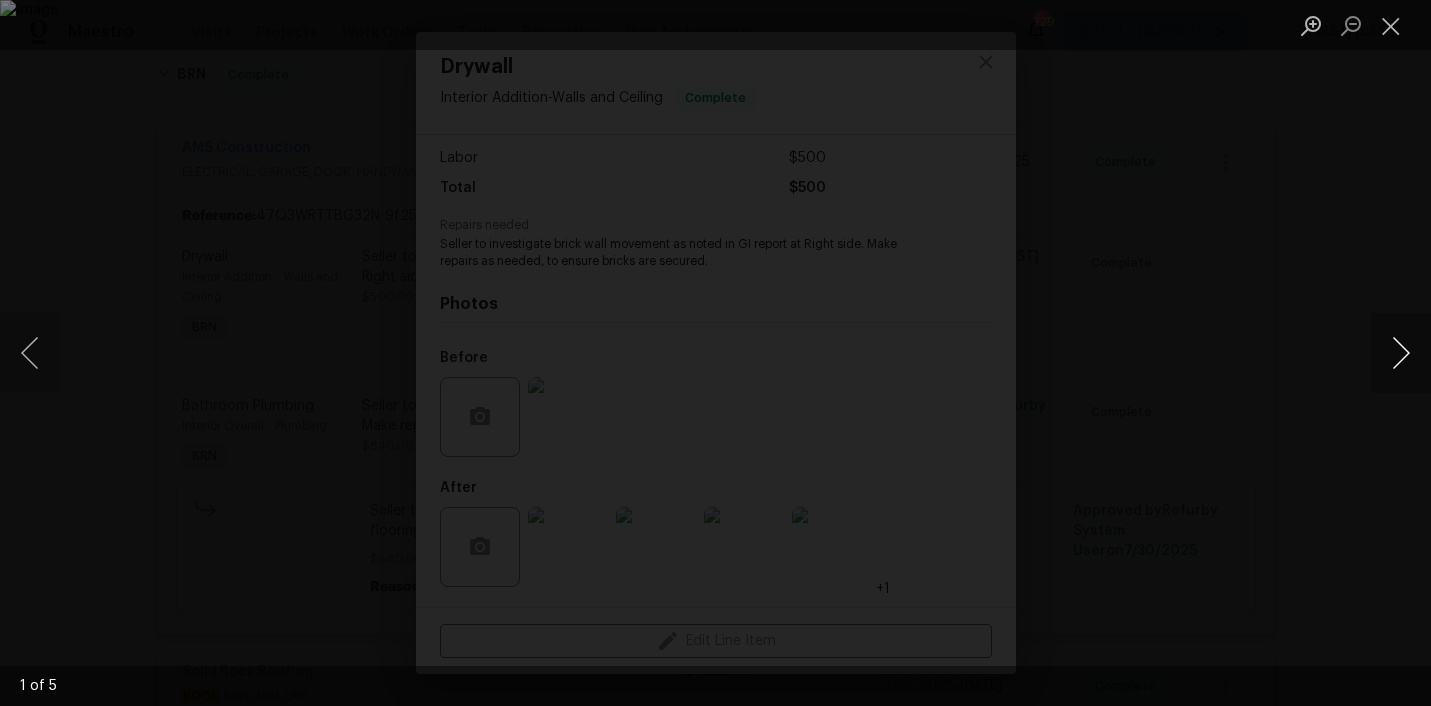 click at bounding box center [1401, 353] 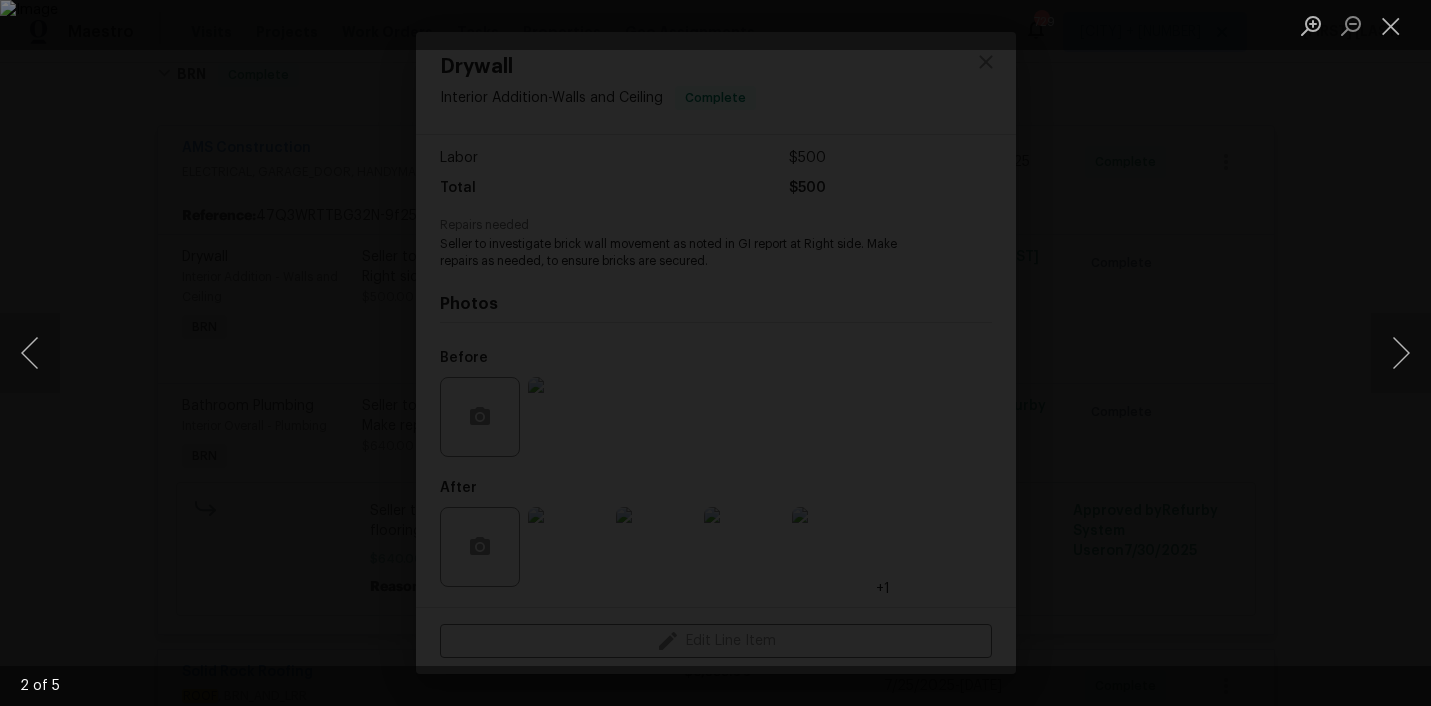 click at bounding box center (715, 353) 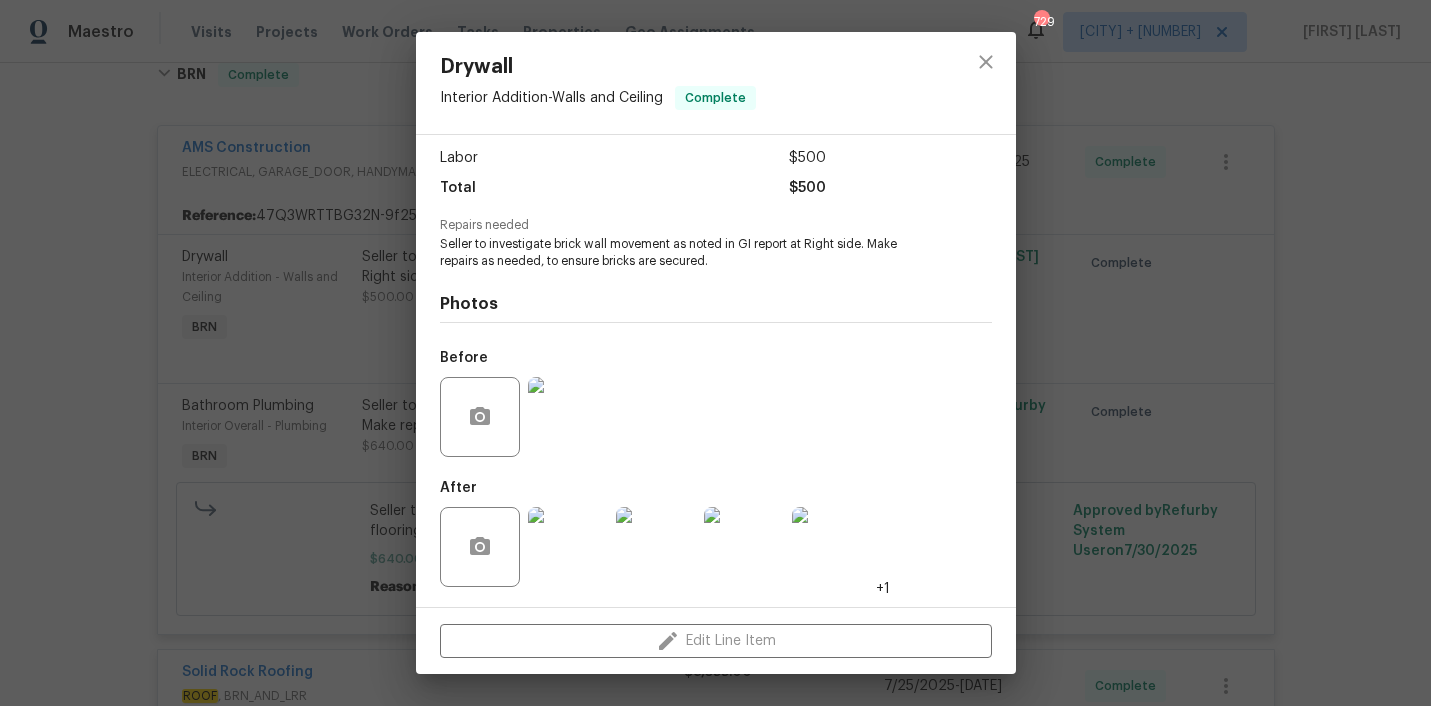 click on "Drywall Interior Addition  -  Walls and Ceiling Complete Vendor AMS Construction Account Category BINSR Cost $0 x 0  $0 Labor $500 Total $500 Repairs needed Seller  to investigate brick wall movement as noted in GI report at Right side. Make repairs as needed, to ensure bricks are secured. Photos Before After  +1  Edit Line Item" at bounding box center [715, 353] 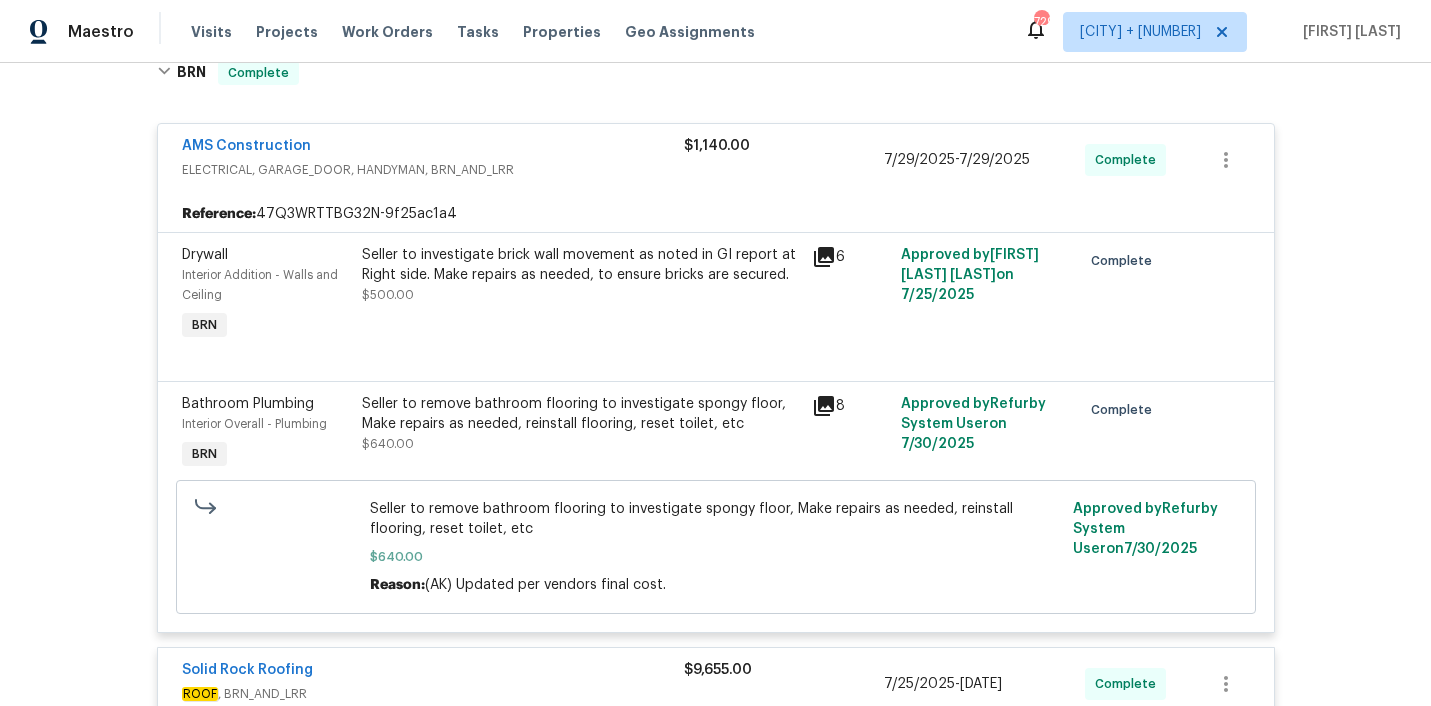 scroll, scrollTop: 359, scrollLeft: 0, axis: vertical 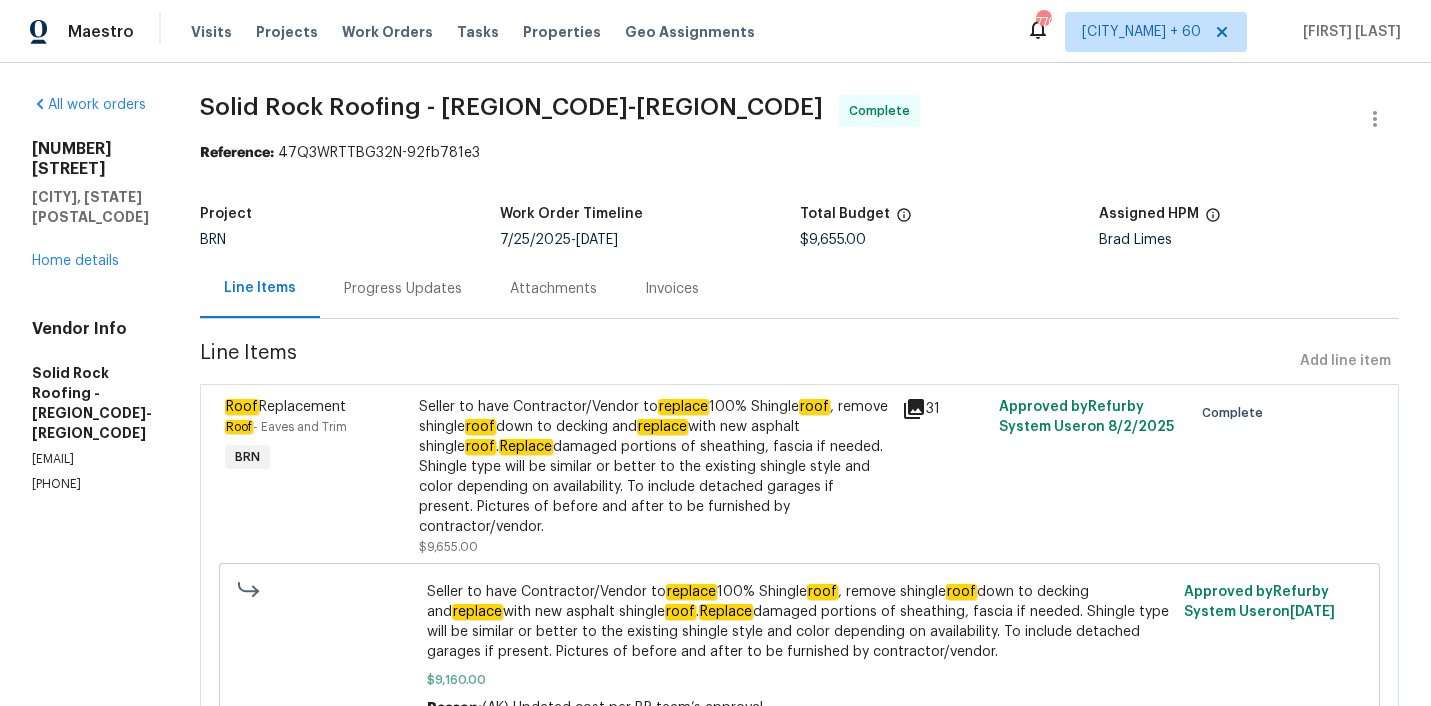 click on "Progress Updates" at bounding box center (403, 289) 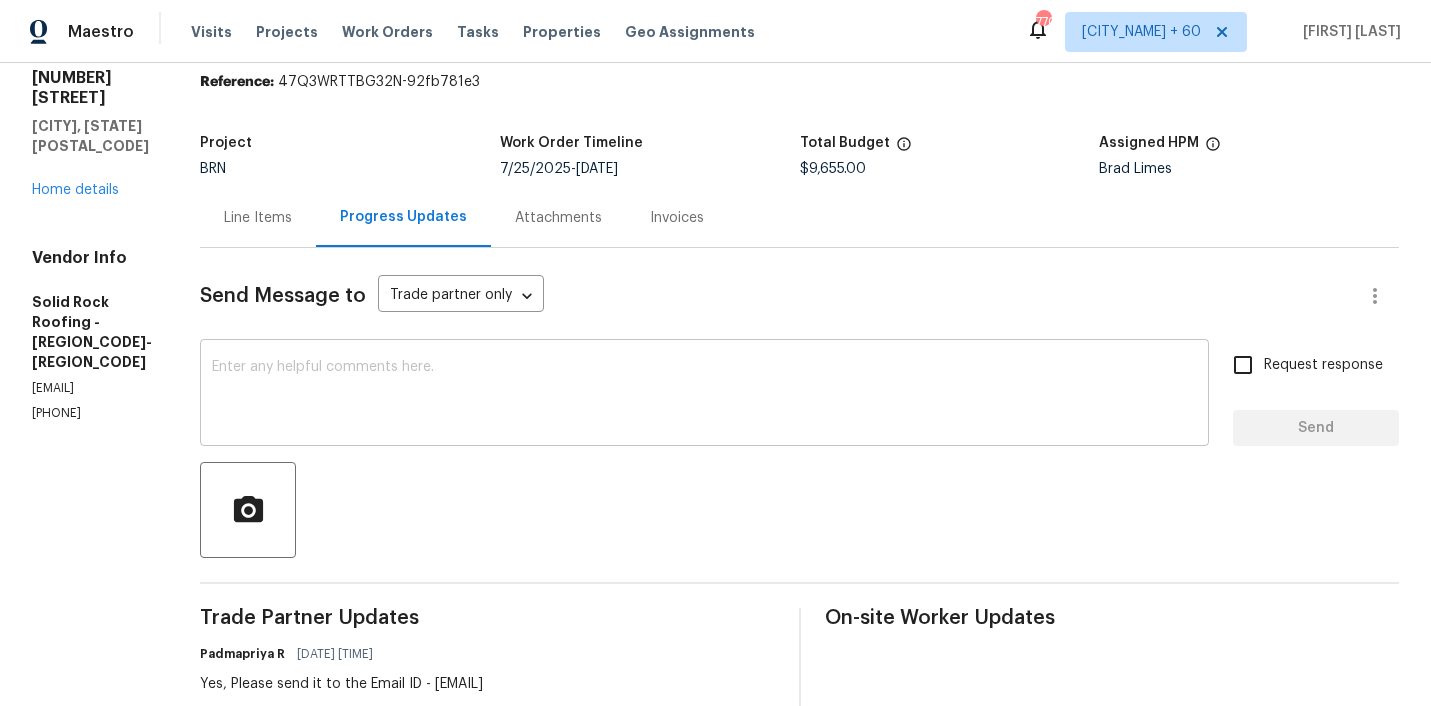 scroll, scrollTop: 0, scrollLeft: 0, axis: both 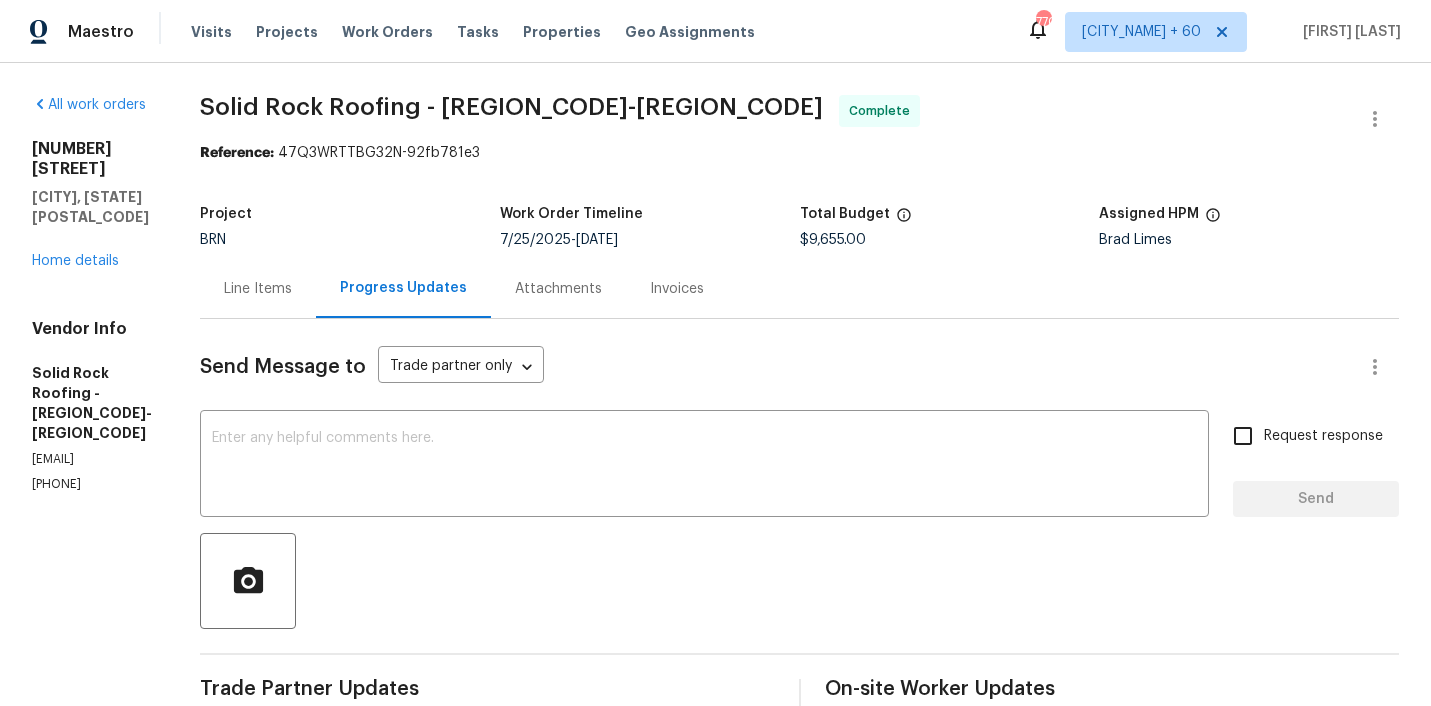 click on "Invoices" at bounding box center [677, 289] 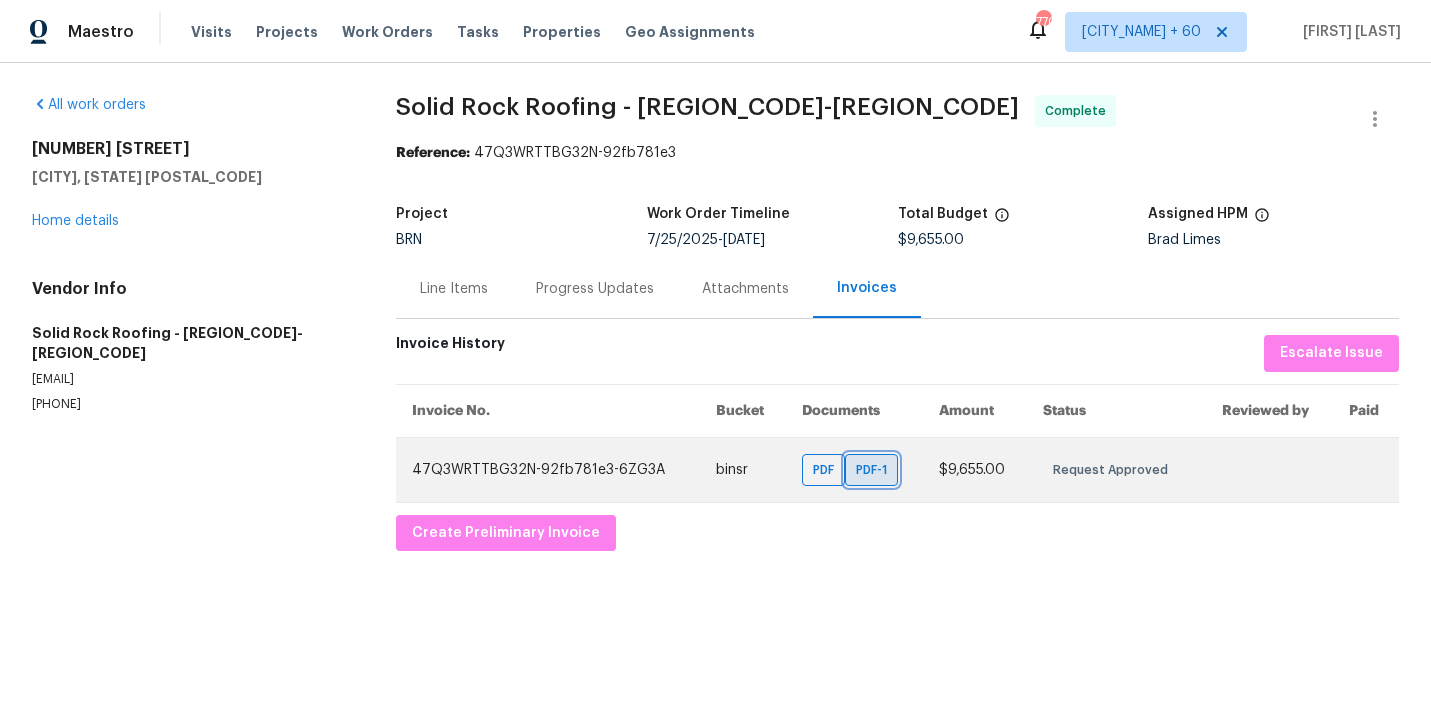 click on "PDF-1" at bounding box center [875, 470] 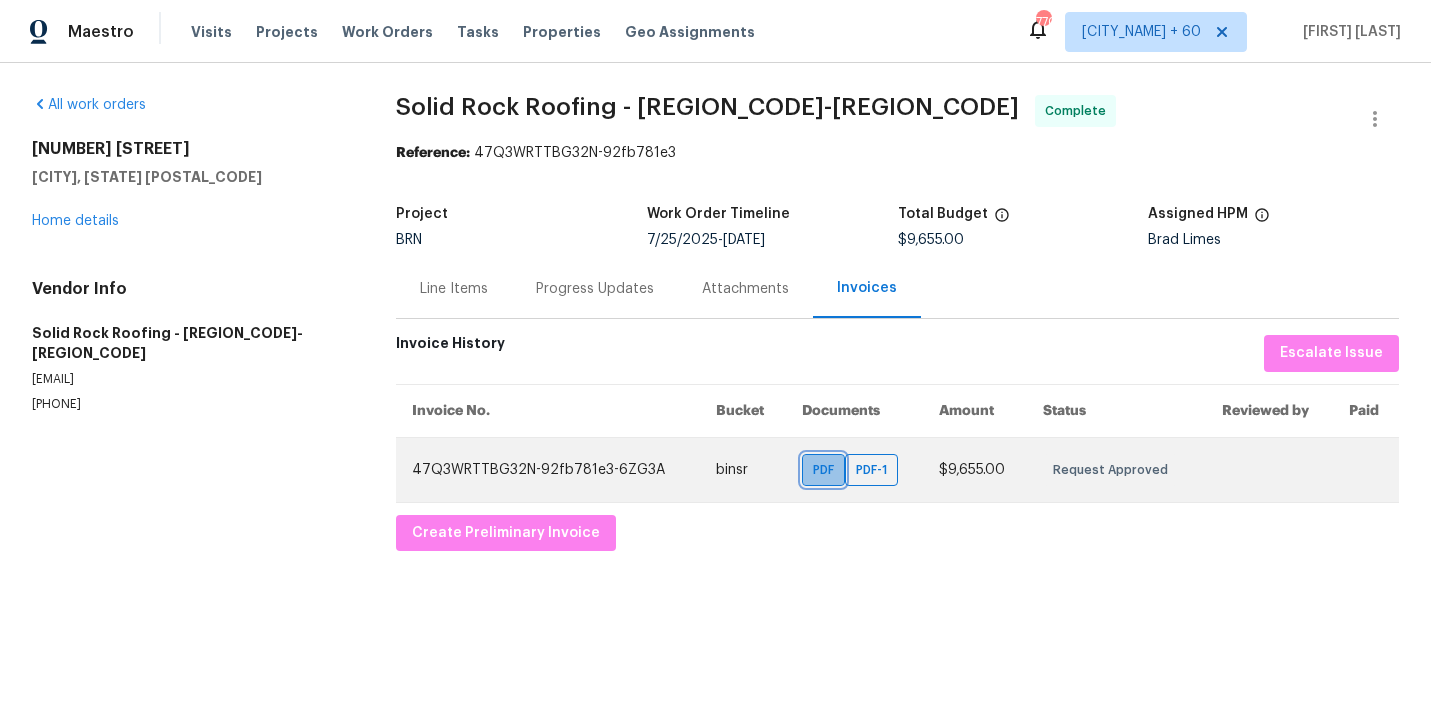 click on "PDF" at bounding box center (823, 470) 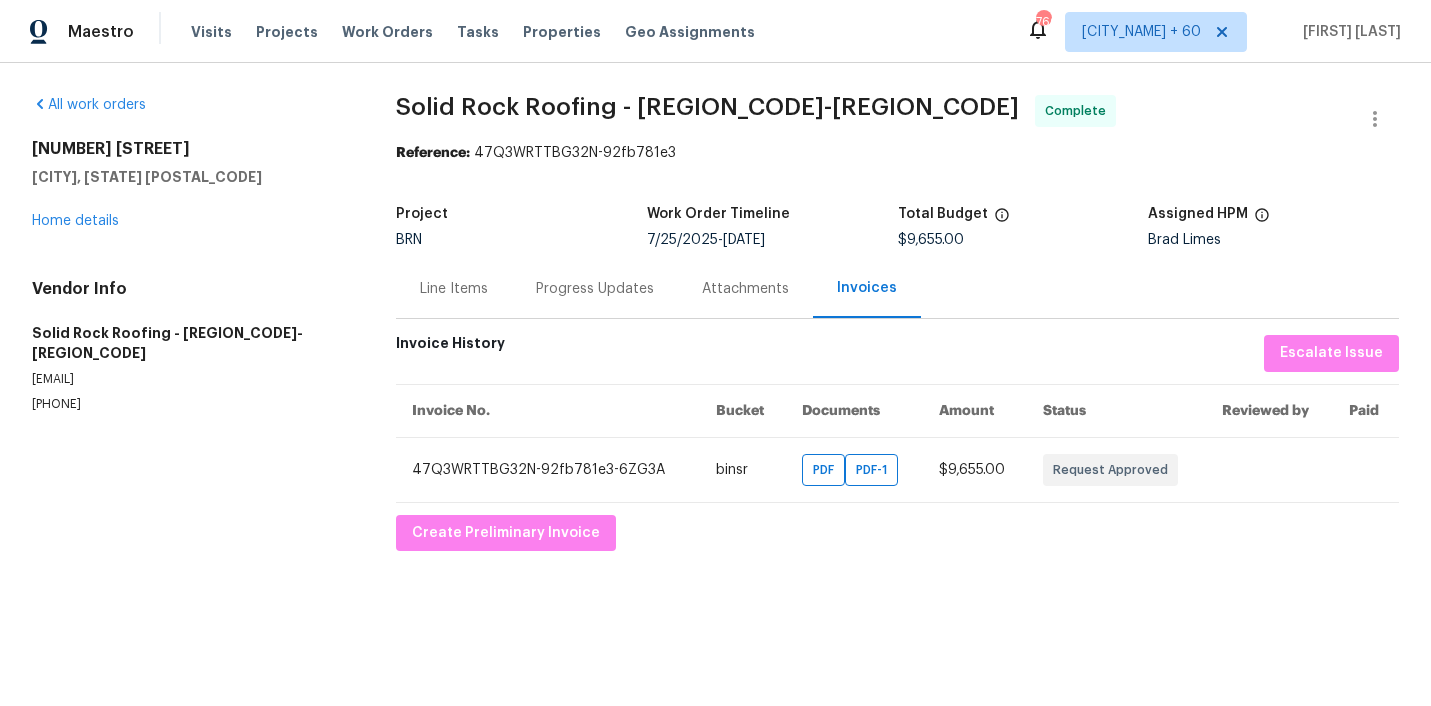 click on "Progress Updates" at bounding box center (595, 289) 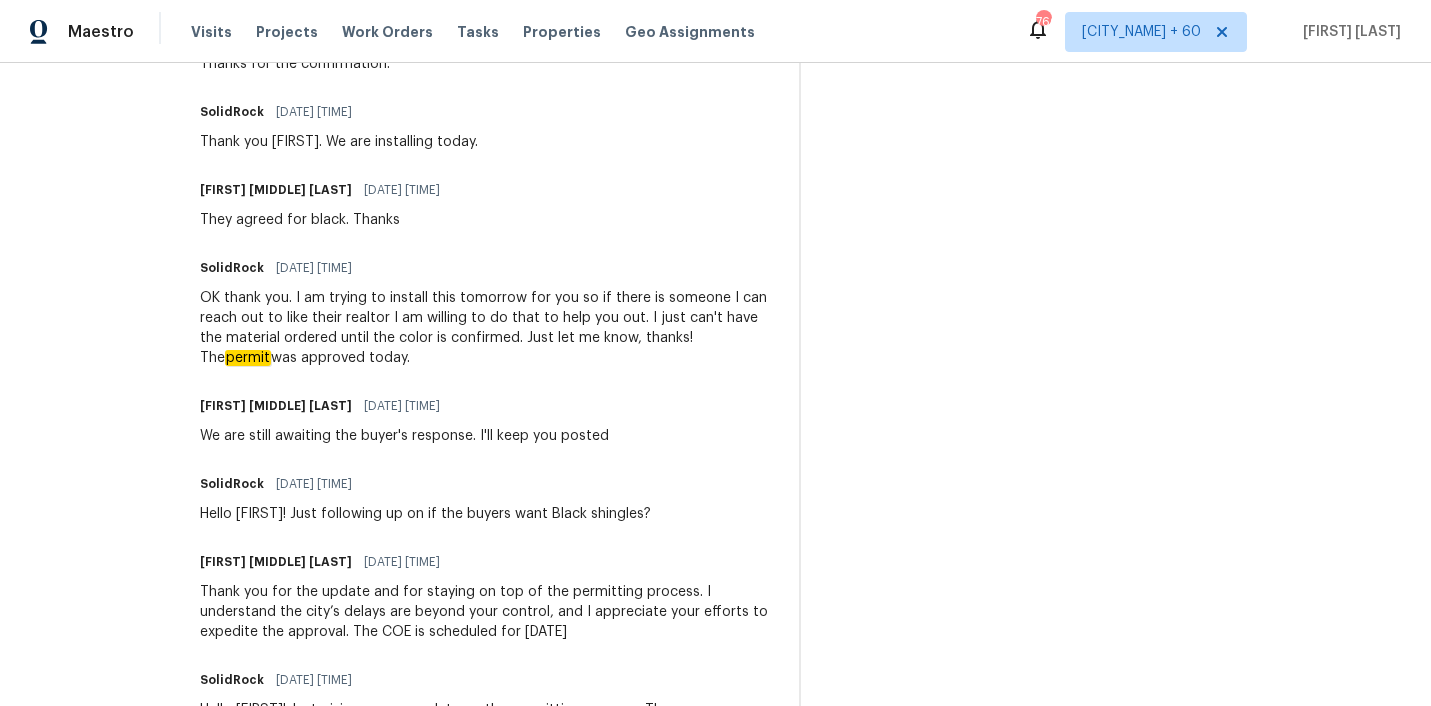 scroll, scrollTop: 2623, scrollLeft: 0, axis: vertical 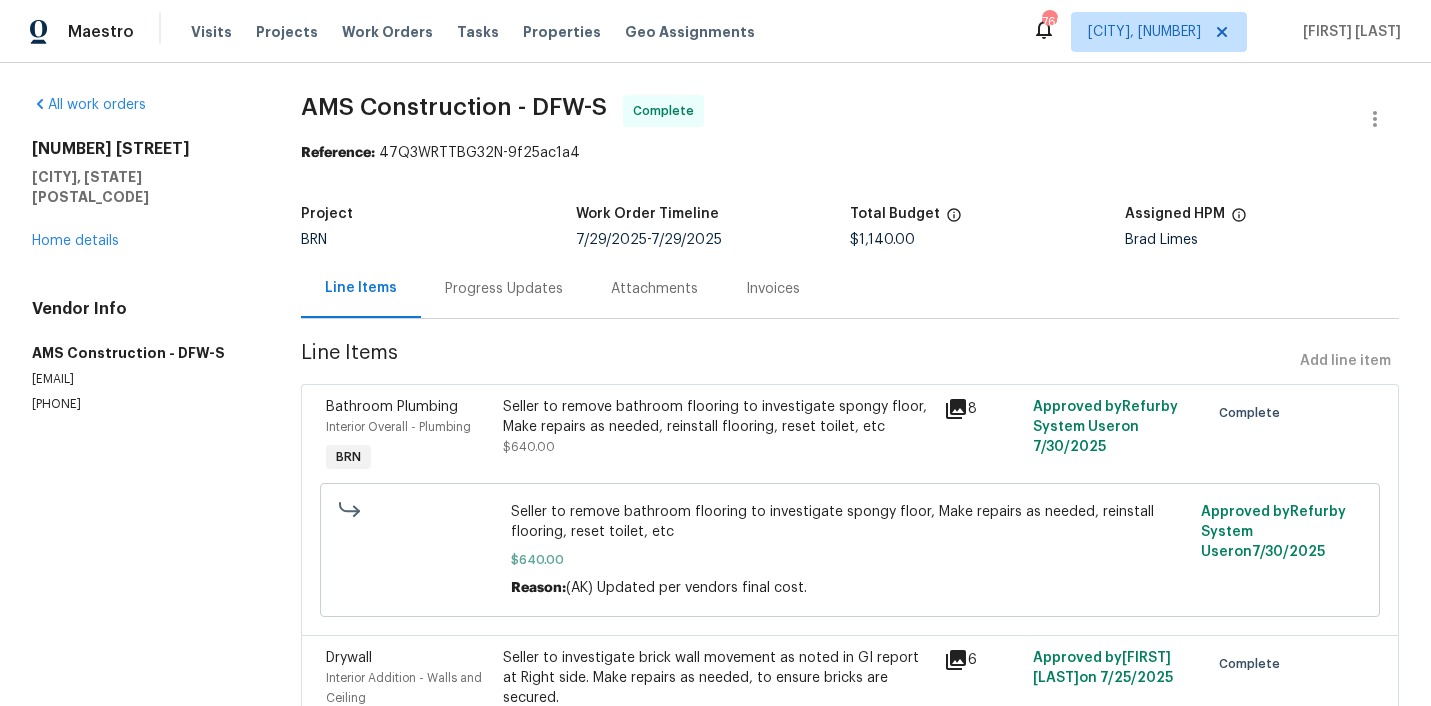 click on "Progress Updates" at bounding box center [504, 289] 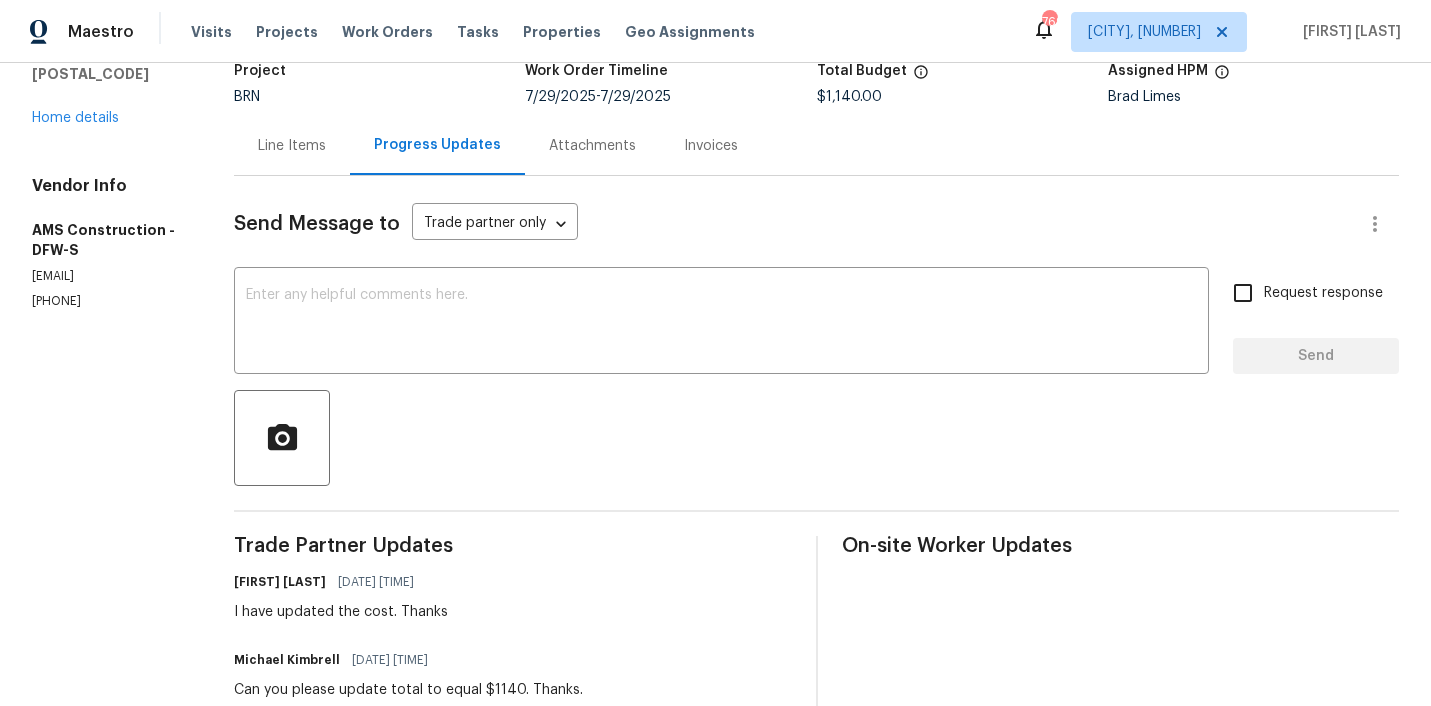 scroll, scrollTop: 95, scrollLeft: 0, axis: vertical 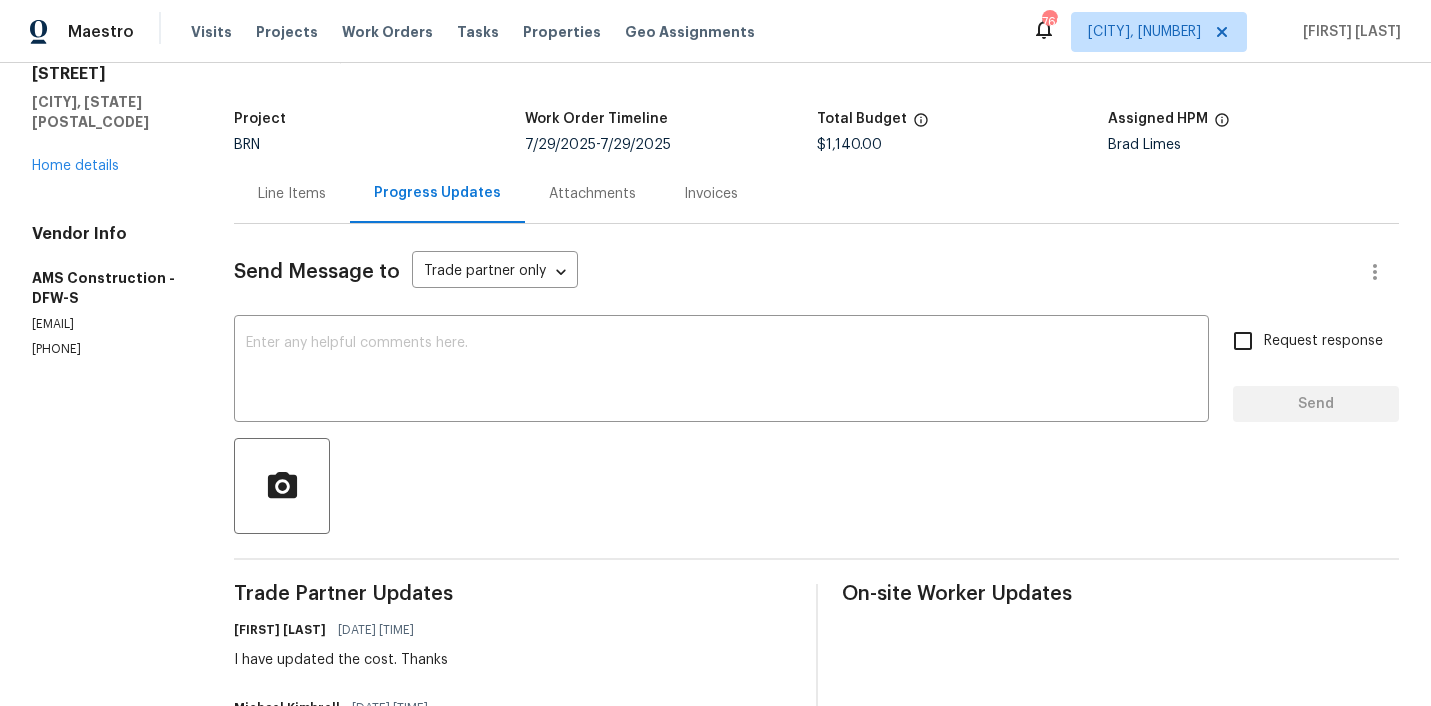 click on "Invoices" at bounding box center (711, 194) 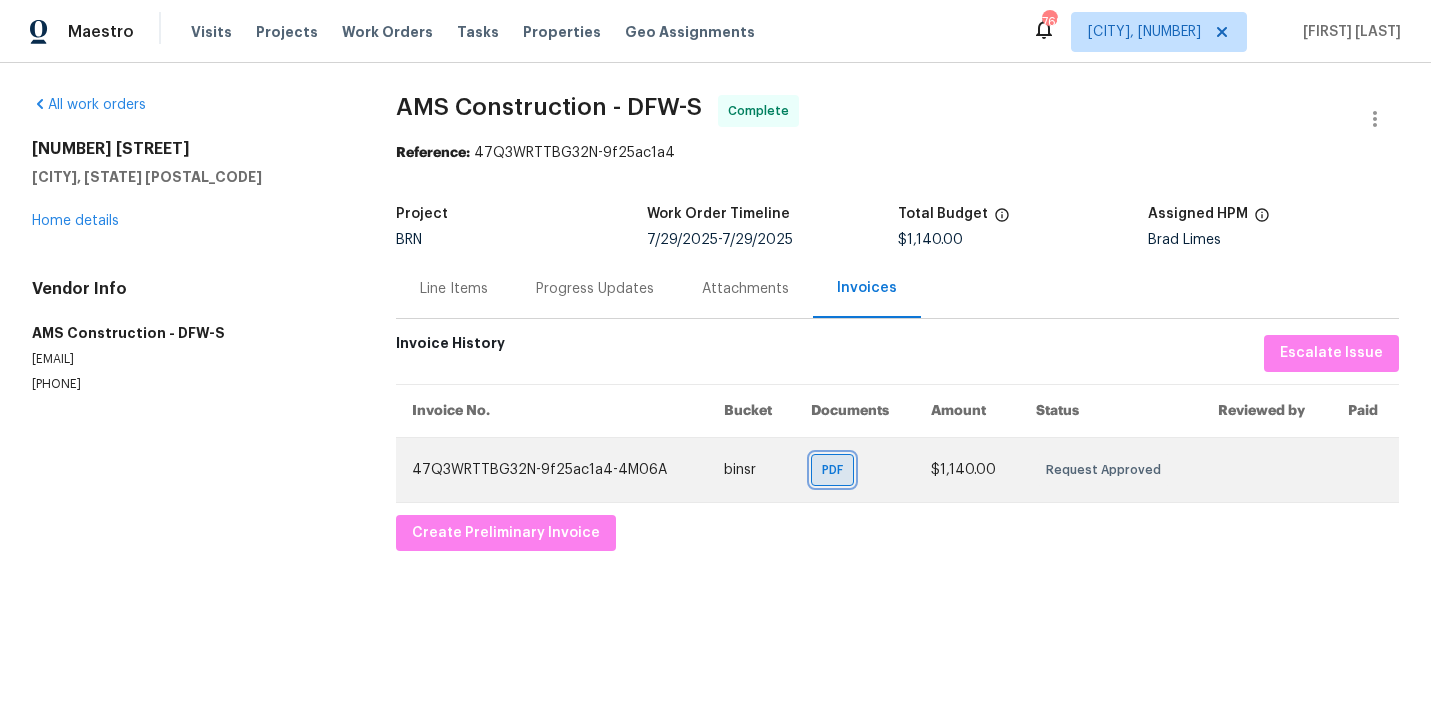 click on "PDF" at bounding box center (836, 470) 